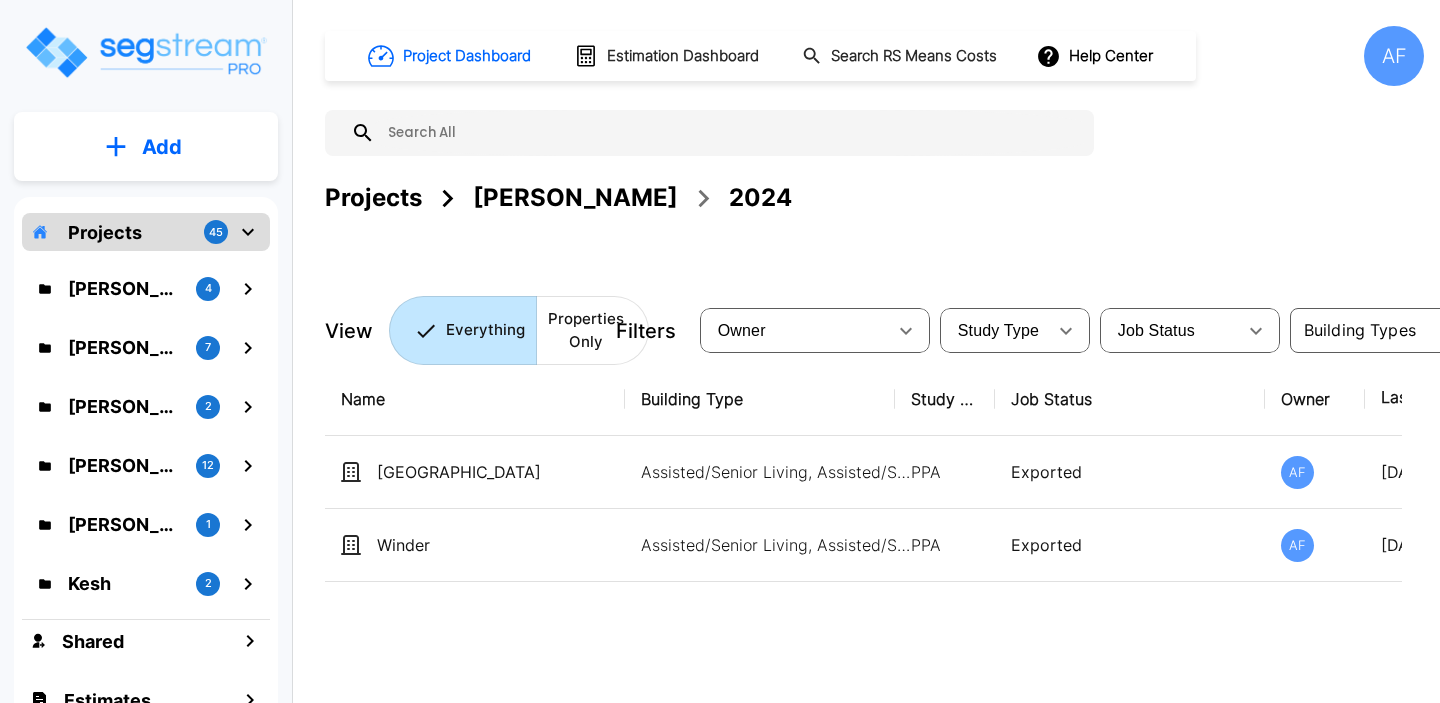 scroll, scrollTop: 0, scrollLeft: 0, axis: both 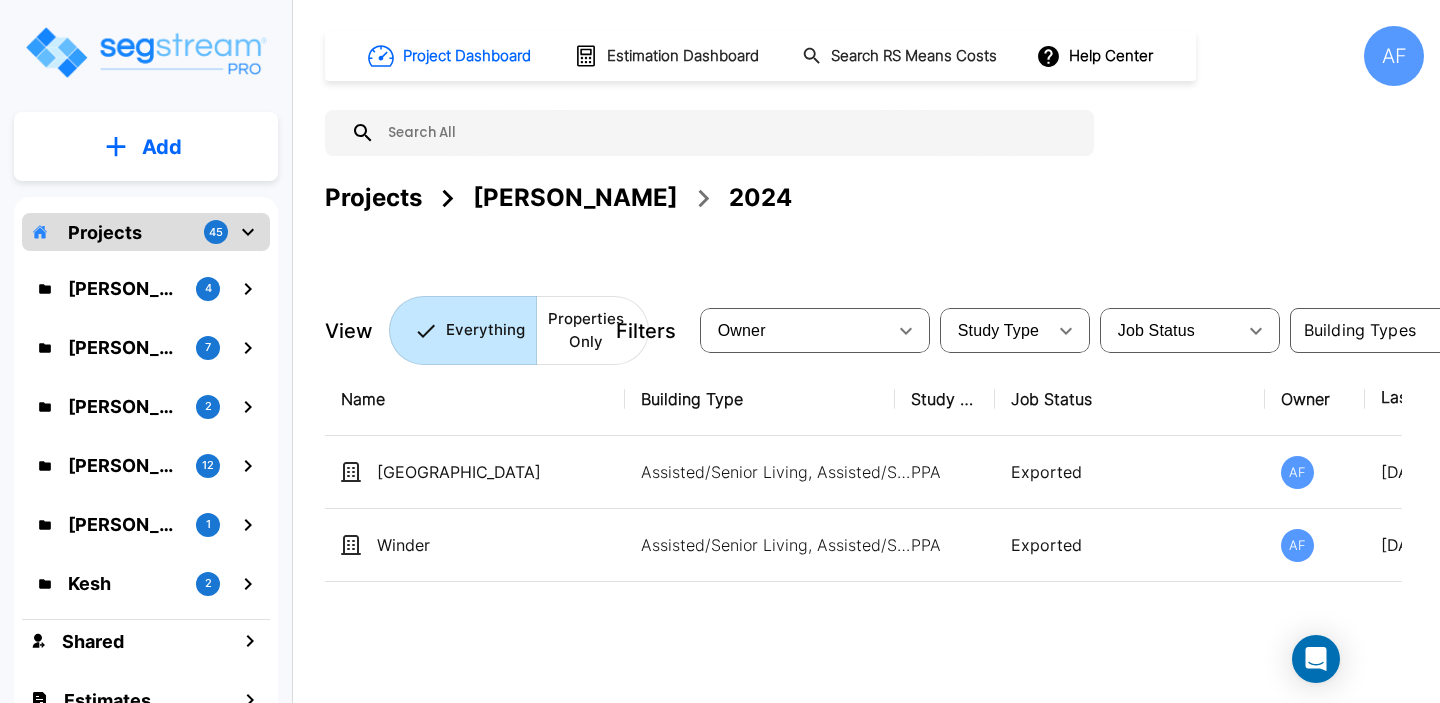 click on "Project Dashboard Estimation Dashboard Search RS Means Costs Help Center AF Projects [PERSON_NAME] 2024 View Everything Properties Only Filters Owner ​ Study Type ​ Job Status ​ ​ Clear Filters Name Building Type Study Type Job Status Owner Last Modified Action Powder Springs Assisted/Senior Living, Assisted/Senior Living Site PPA Exported AF [DATE] 05:08 pm Winder Assisted/Senior Living, Assisted/Senior Living Site PPA Exported AF [DATE] 05:08 pm" at bounding box center [874, 351] 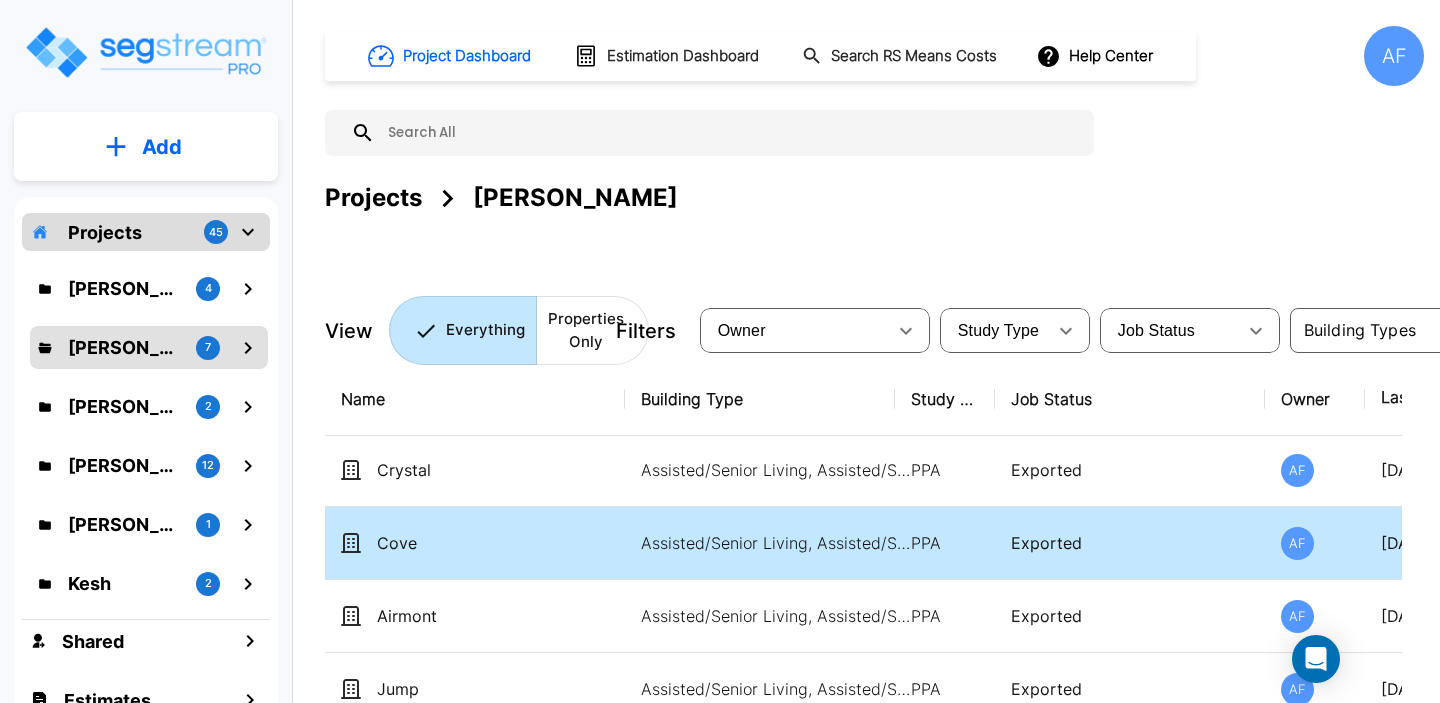 scroll, scrollTop: 0, scrollLeft: 0, axis: both 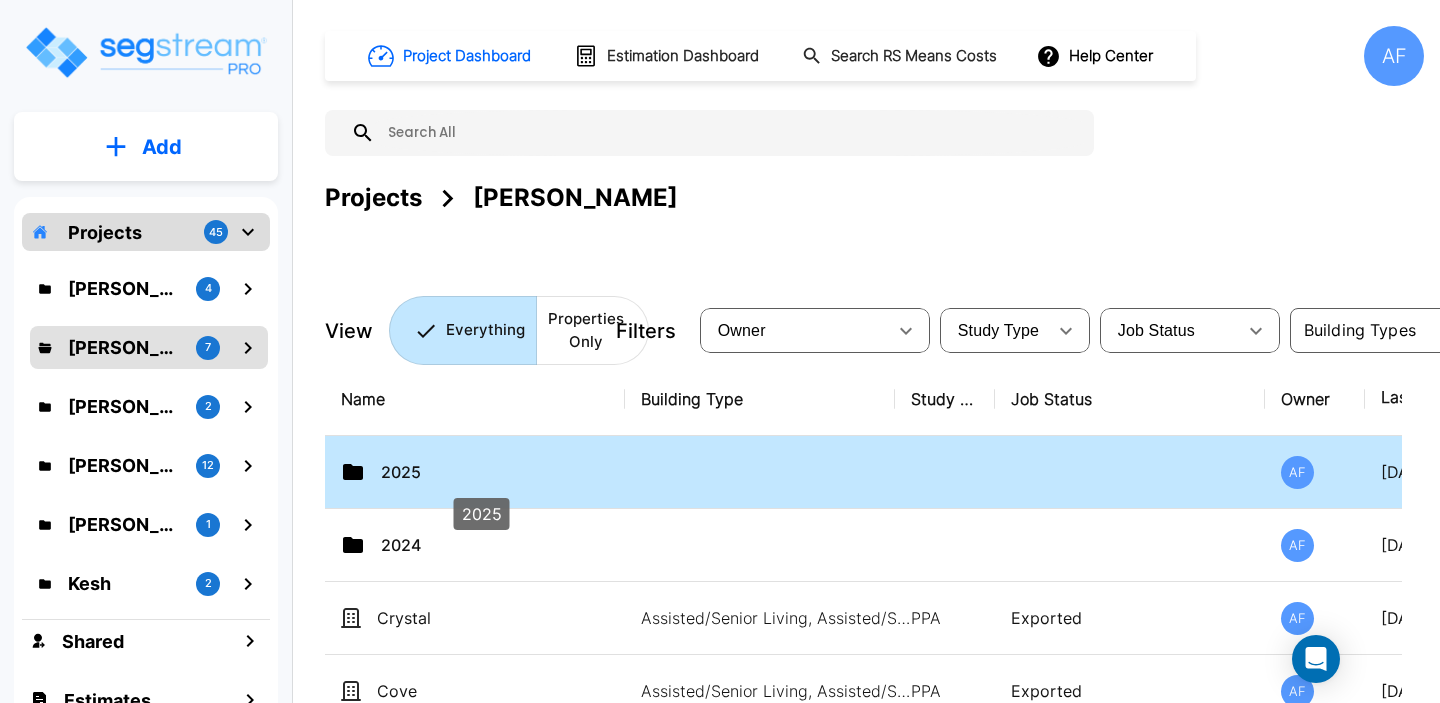 click on "2025" at bounding box center [481, 472] 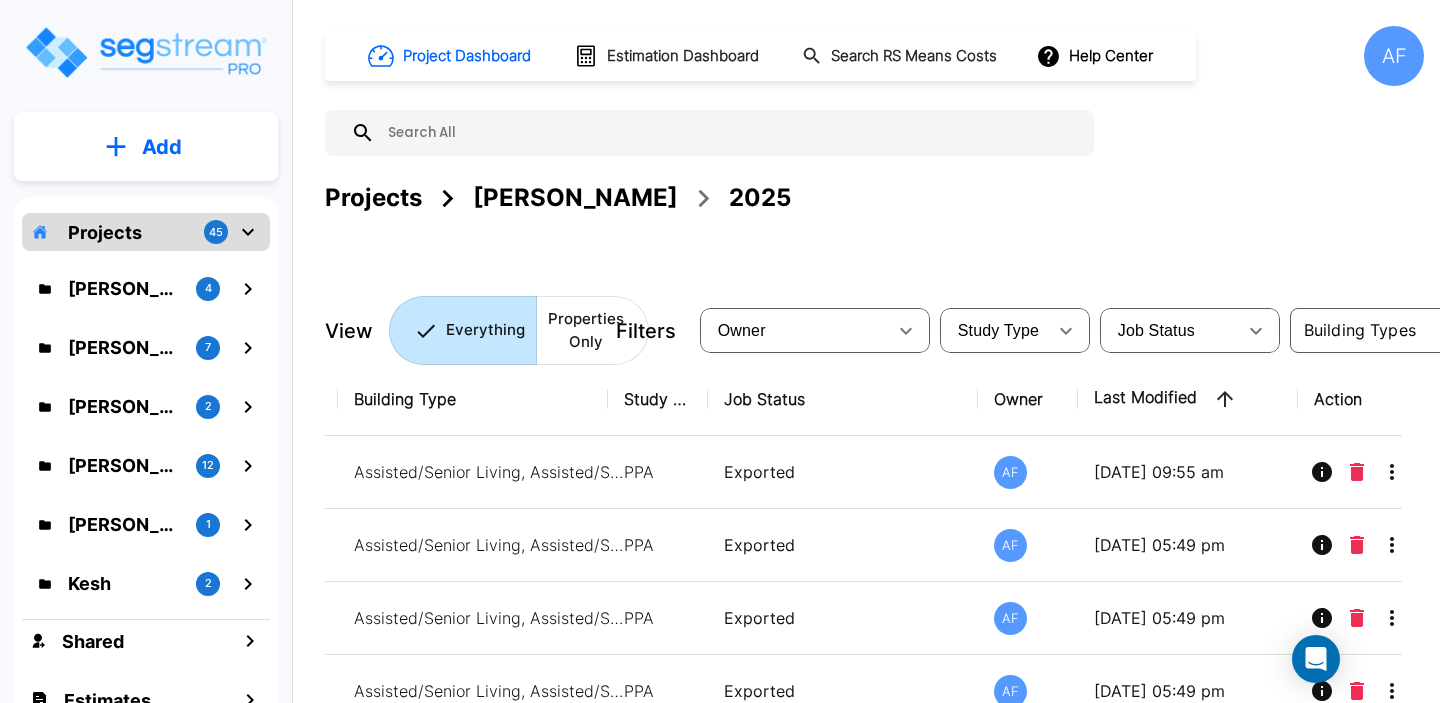 scroll, scrollTop: 0, scrollLeft: 313, axis: horizontal 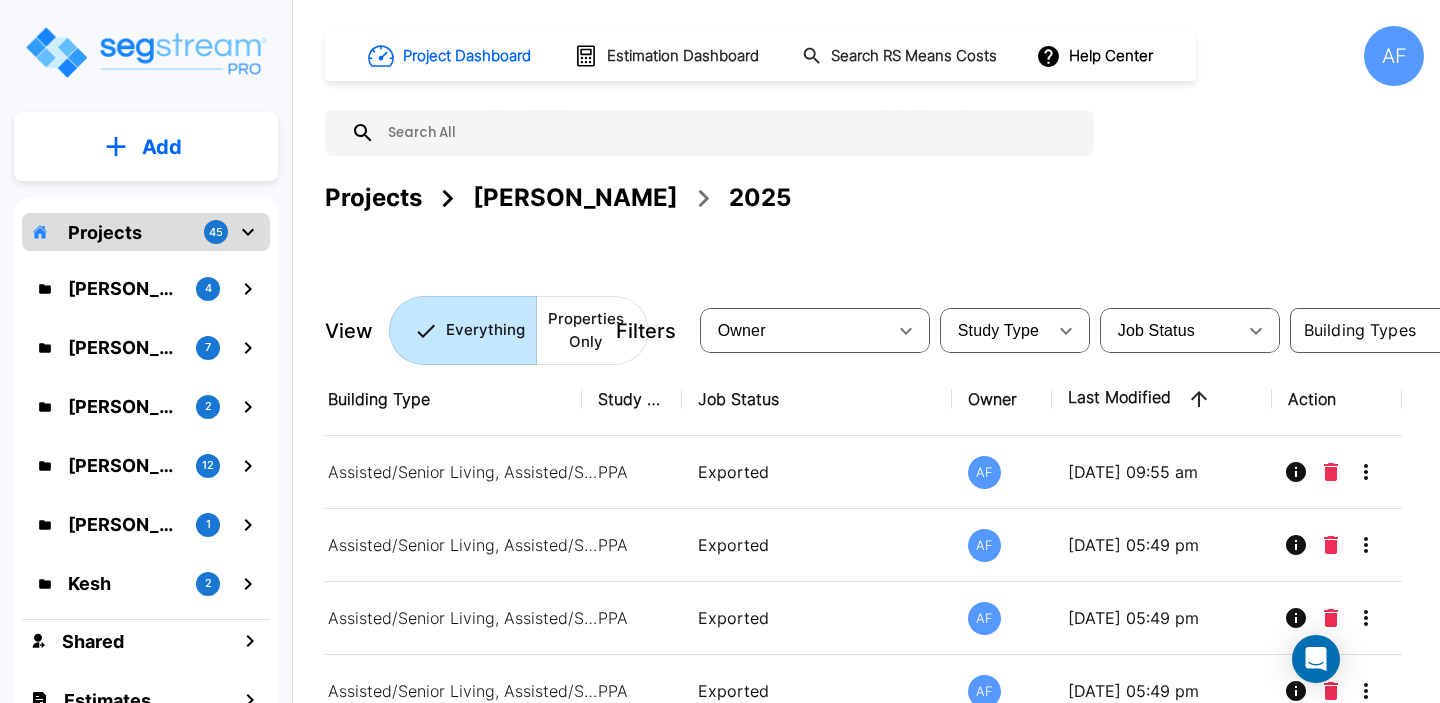 click 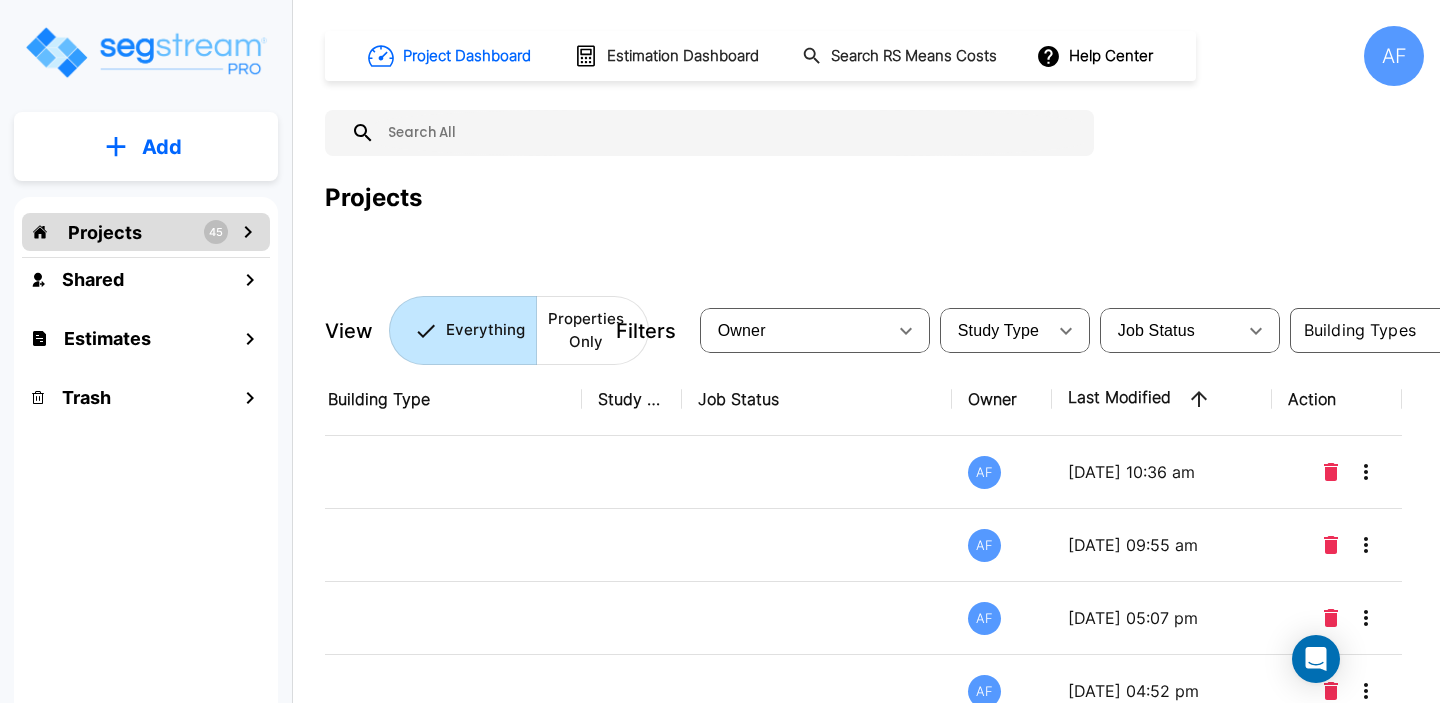 click 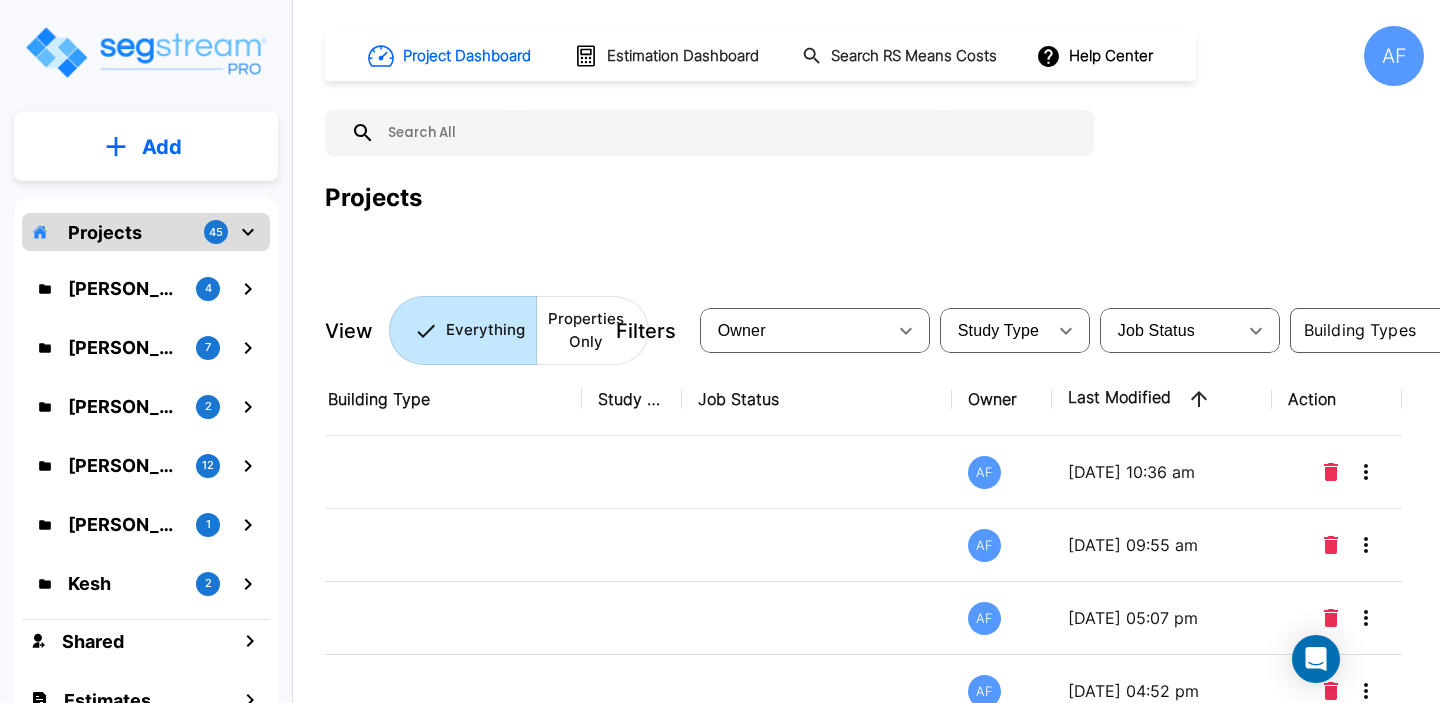 click 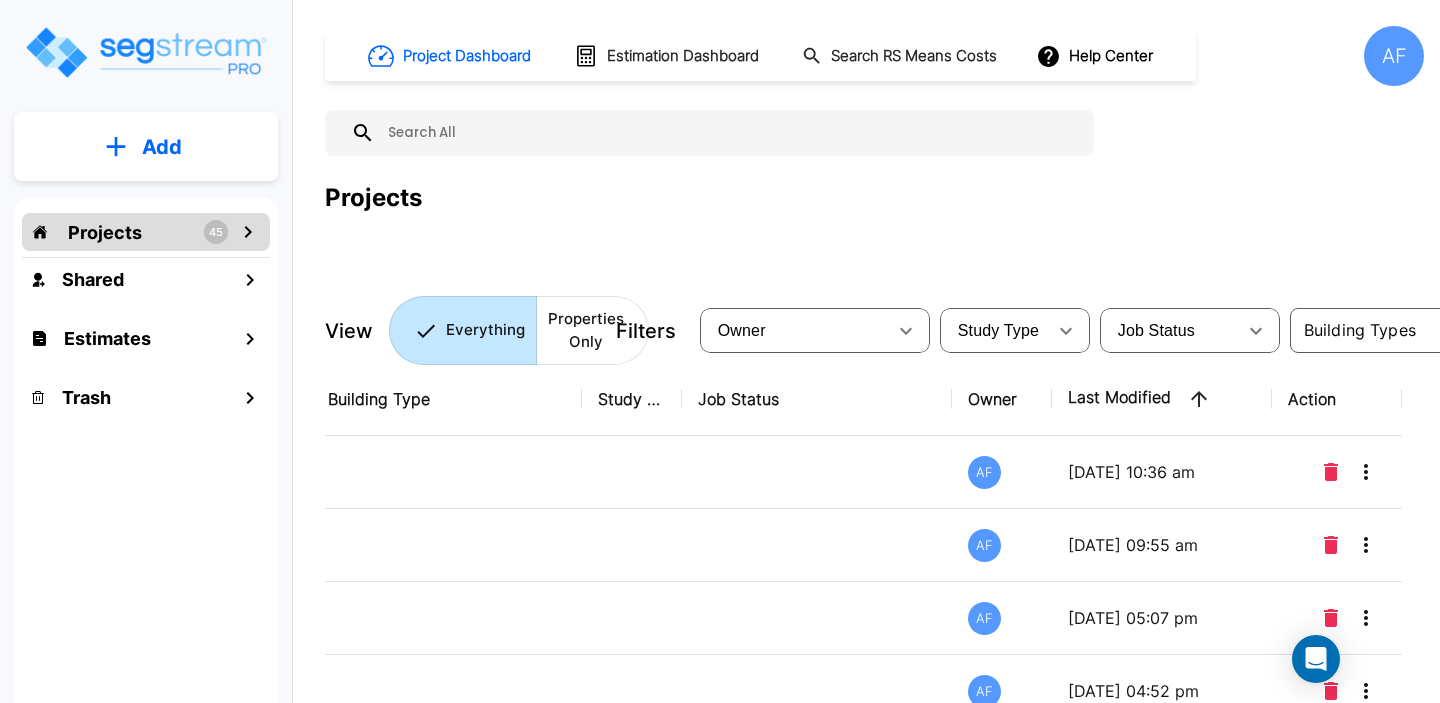 click on "Projects" at bounding box center [105, 232] 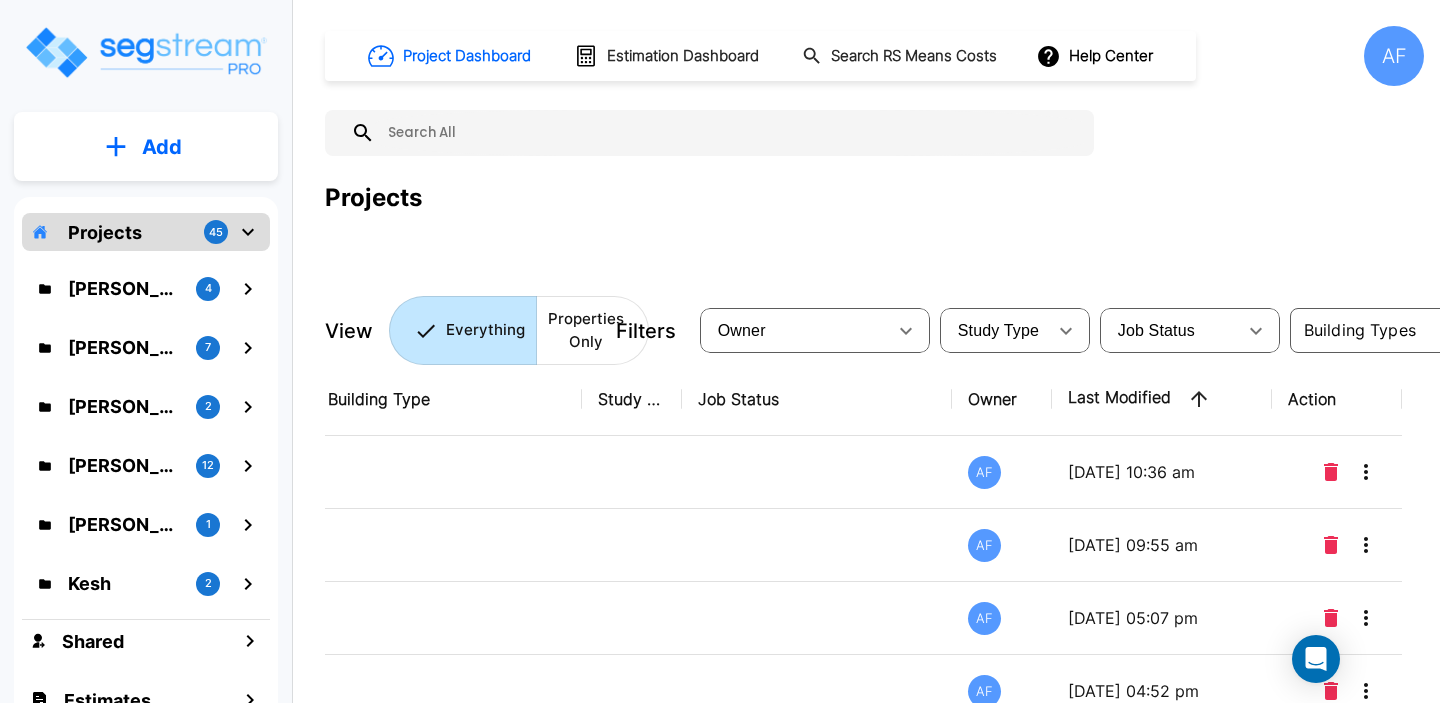 click on "Projects" at bounding box center (105, 232) 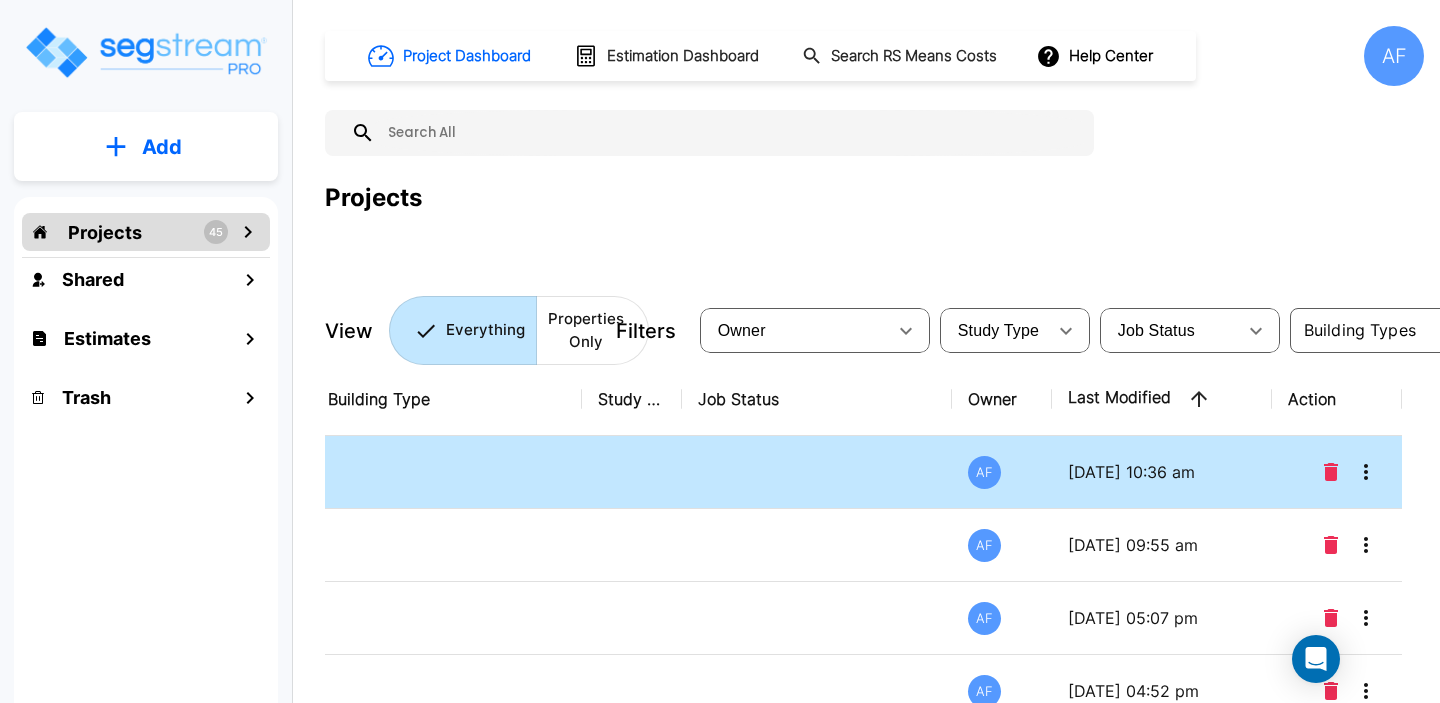 scroll, scrollTop: 0, scrollLeft: 0, axis: both 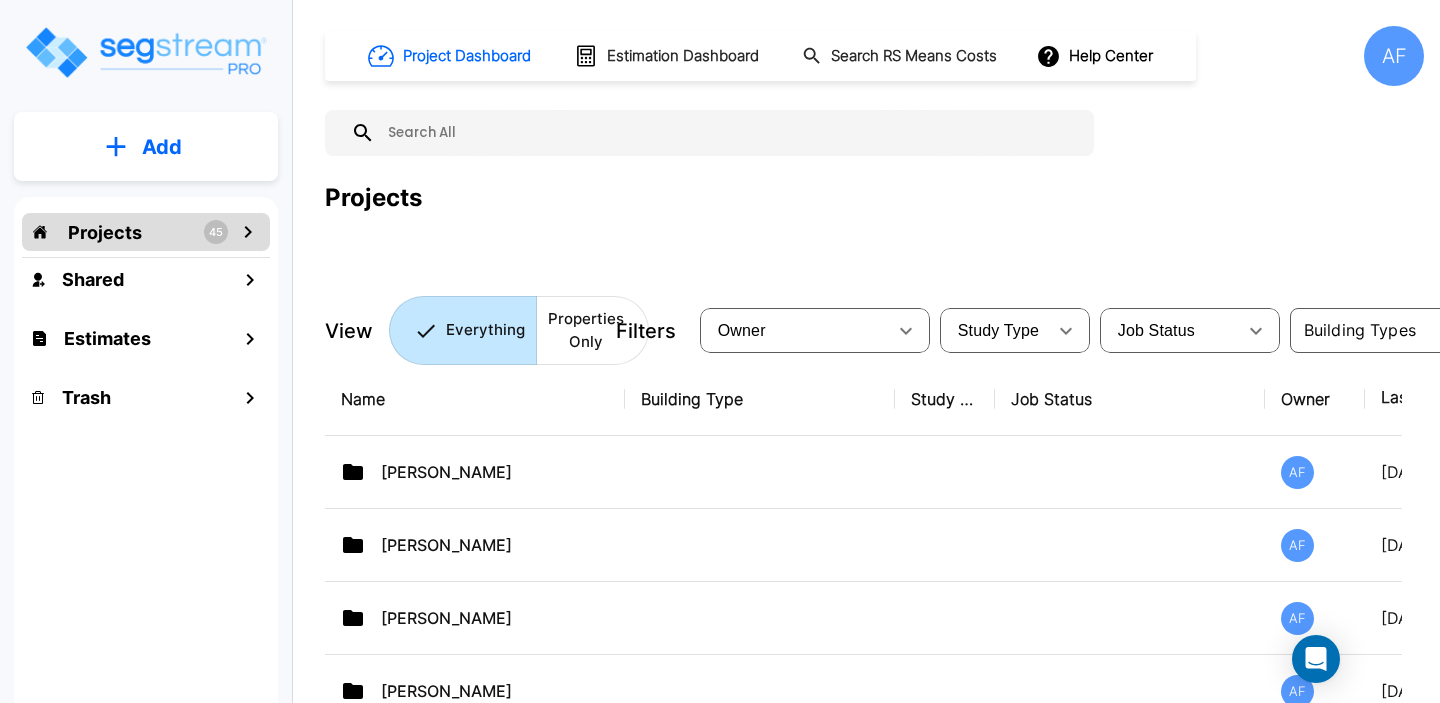 click on "Add" at bounding box center [162, 147] 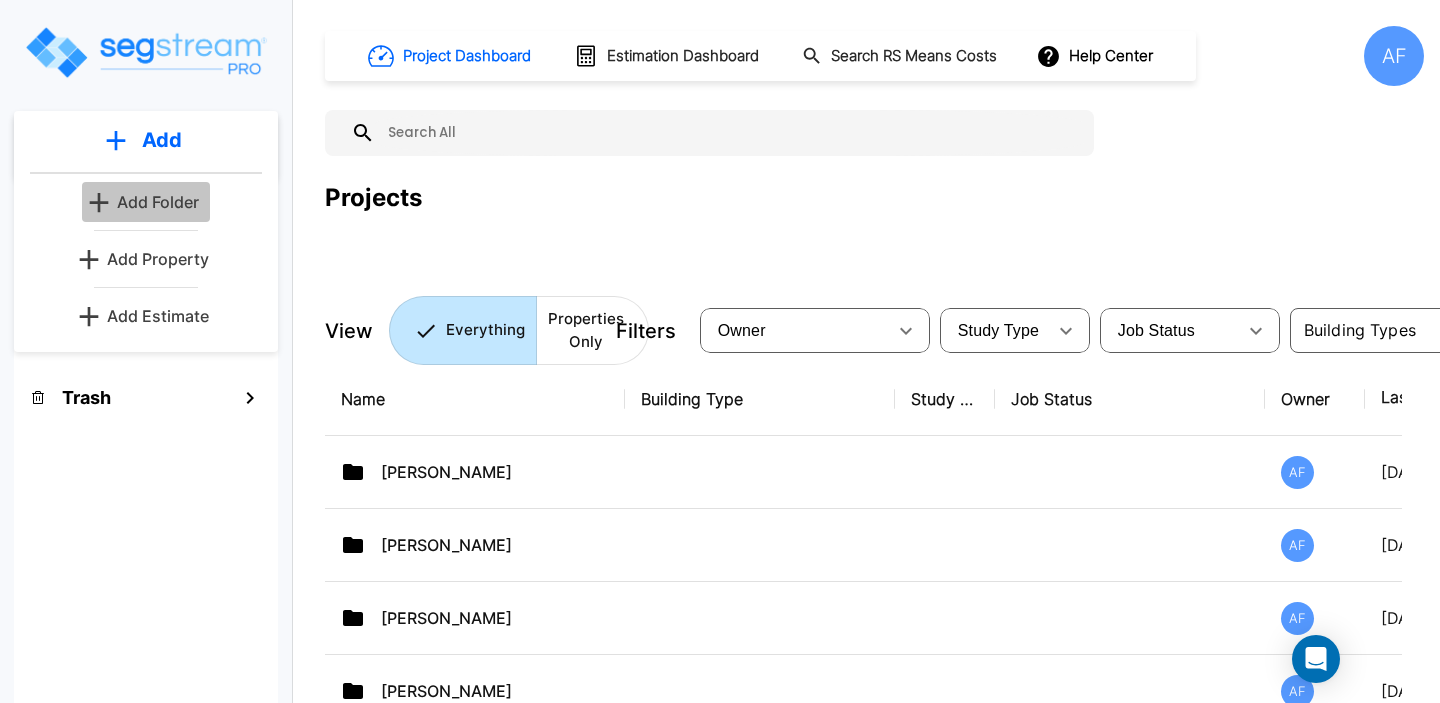 click on "Add Folder" at bounding box center [158, 202] 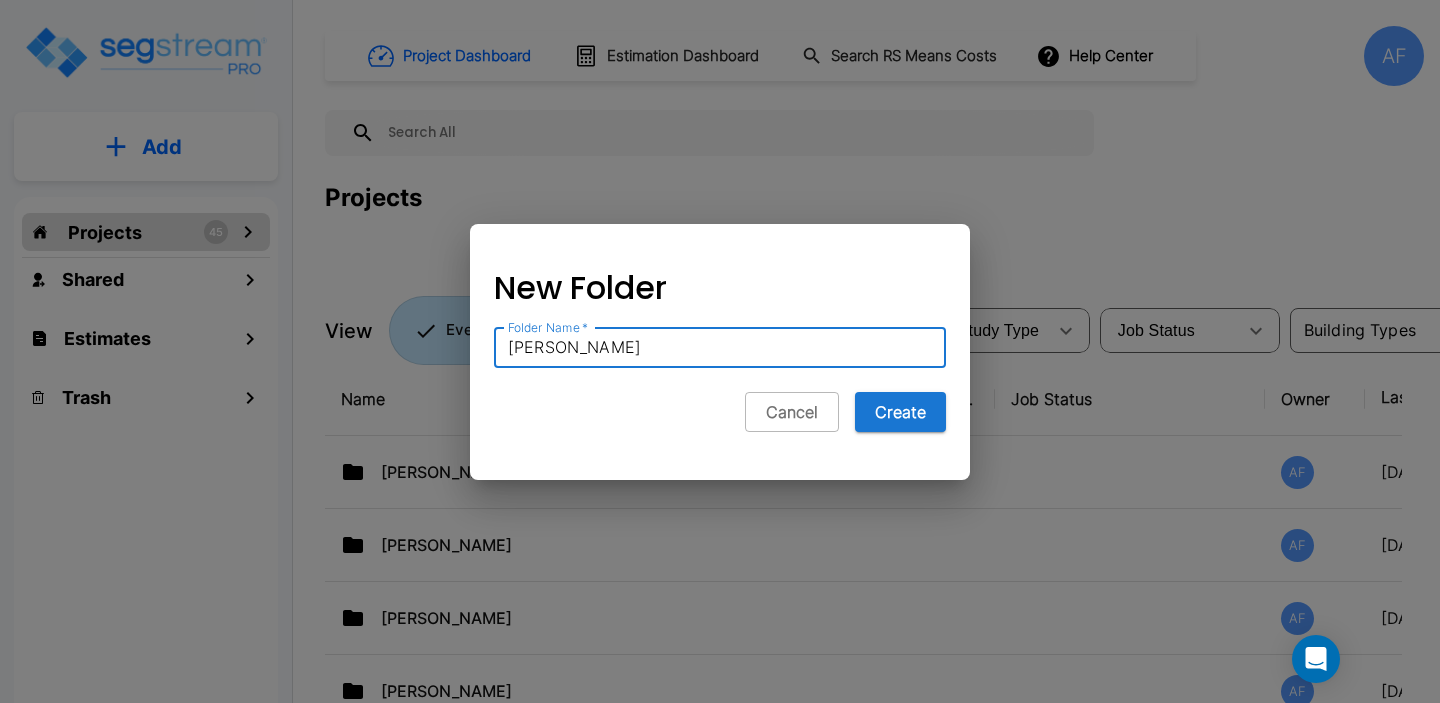 type on "[PERSON_NAME]" 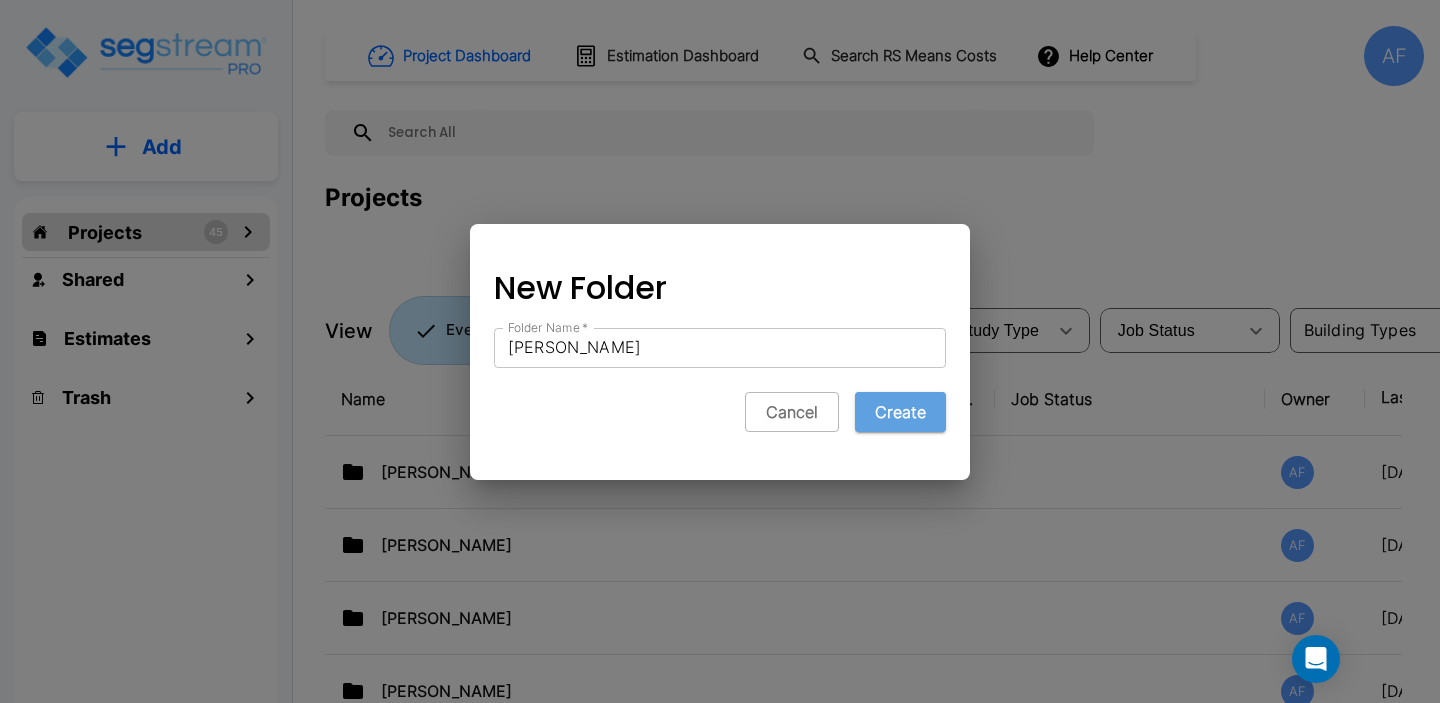 click on "Create" at bounding box center (900, 412) 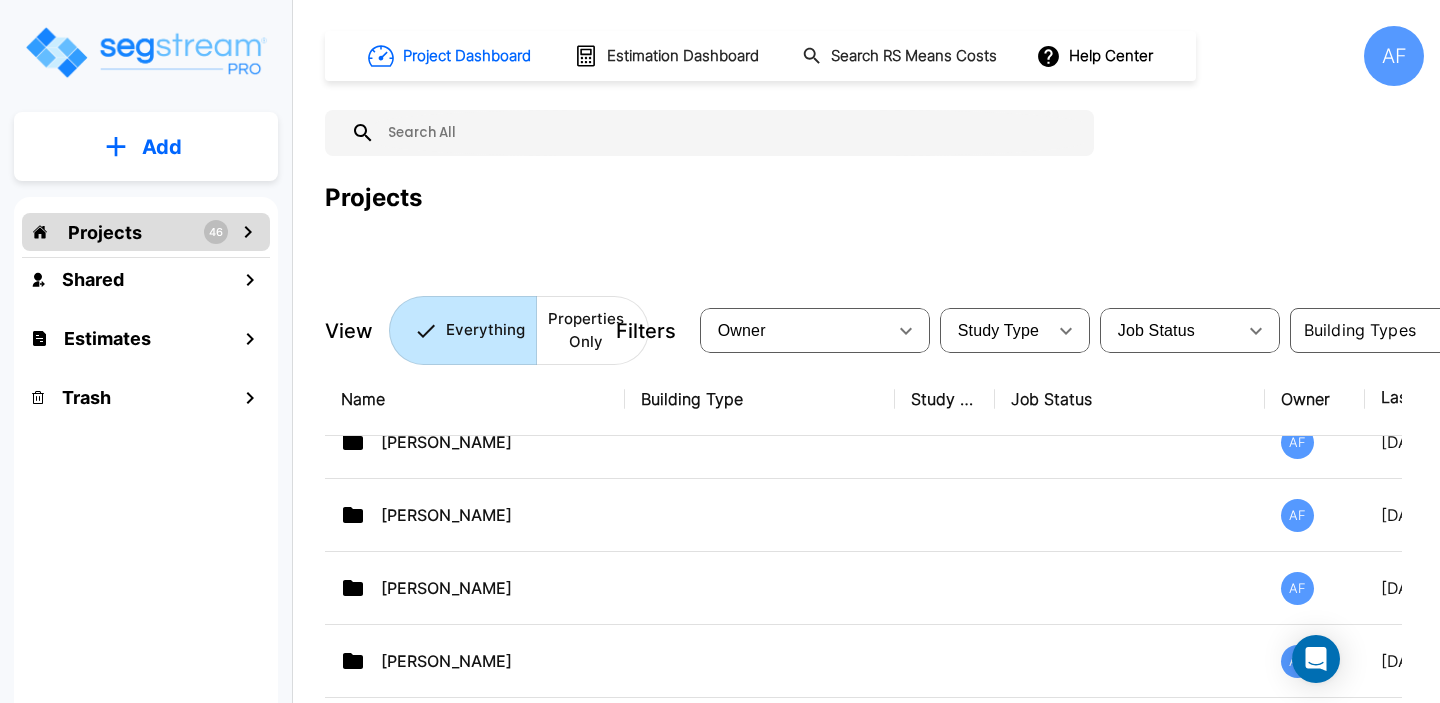 scroll, scrollTop: 143, scrollLeft: 0, axis: vertical 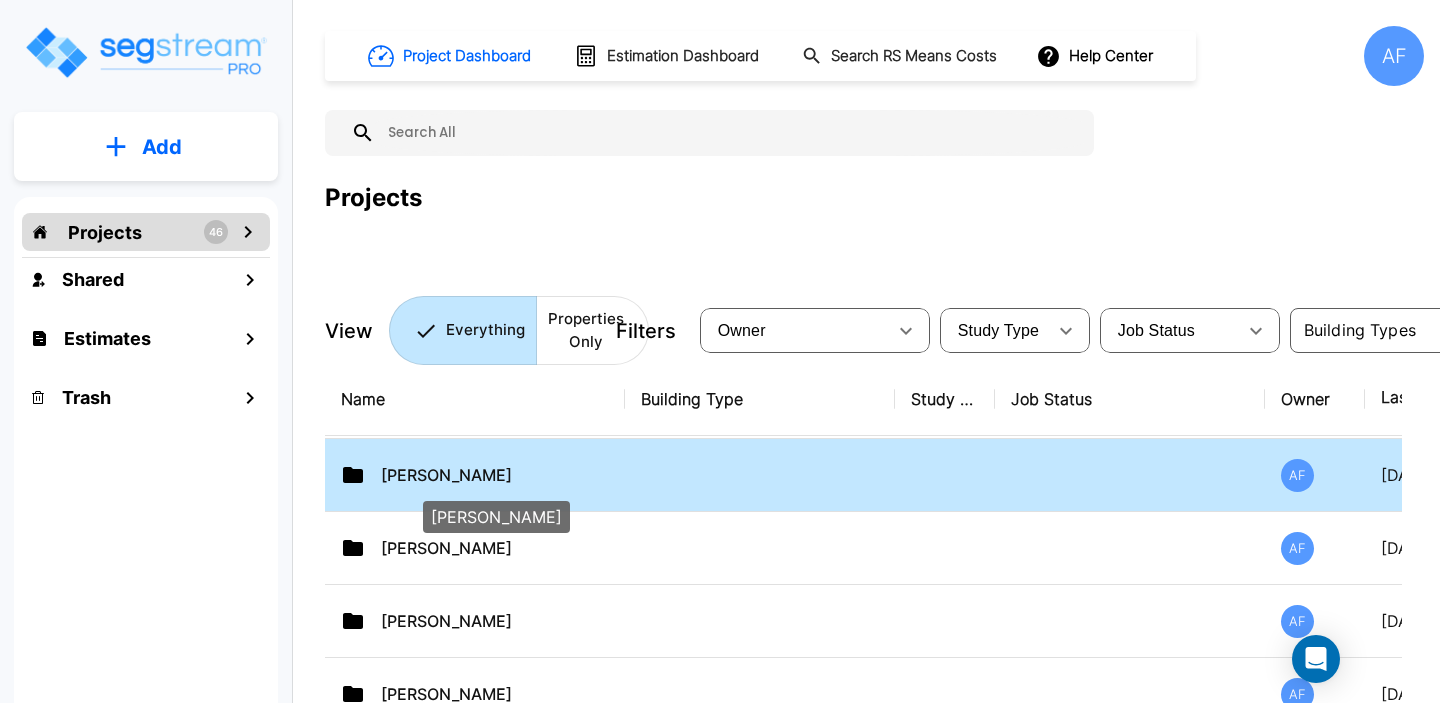 click on "[PERSON_NAME]" at bounding box center (481, 475) 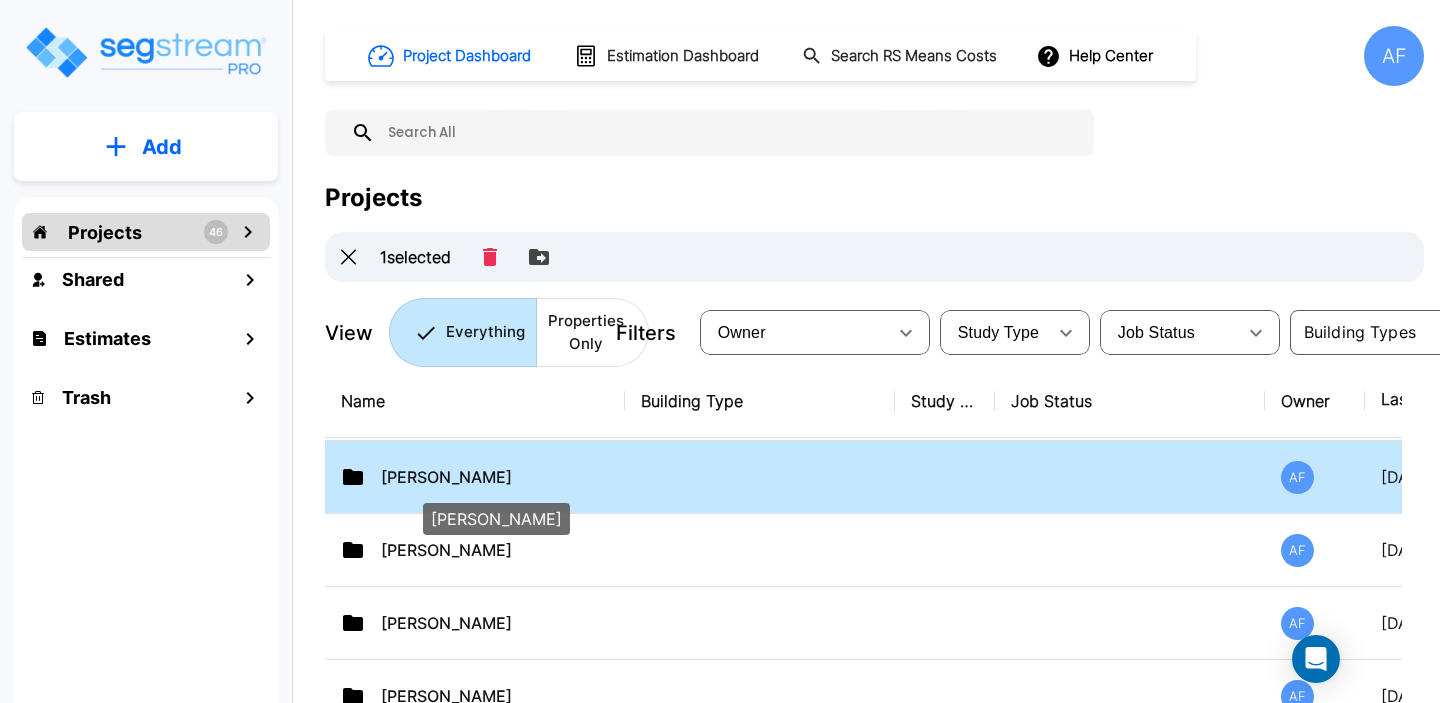 click on "[PERSON_NAME]" at bounding box center (481, 477) 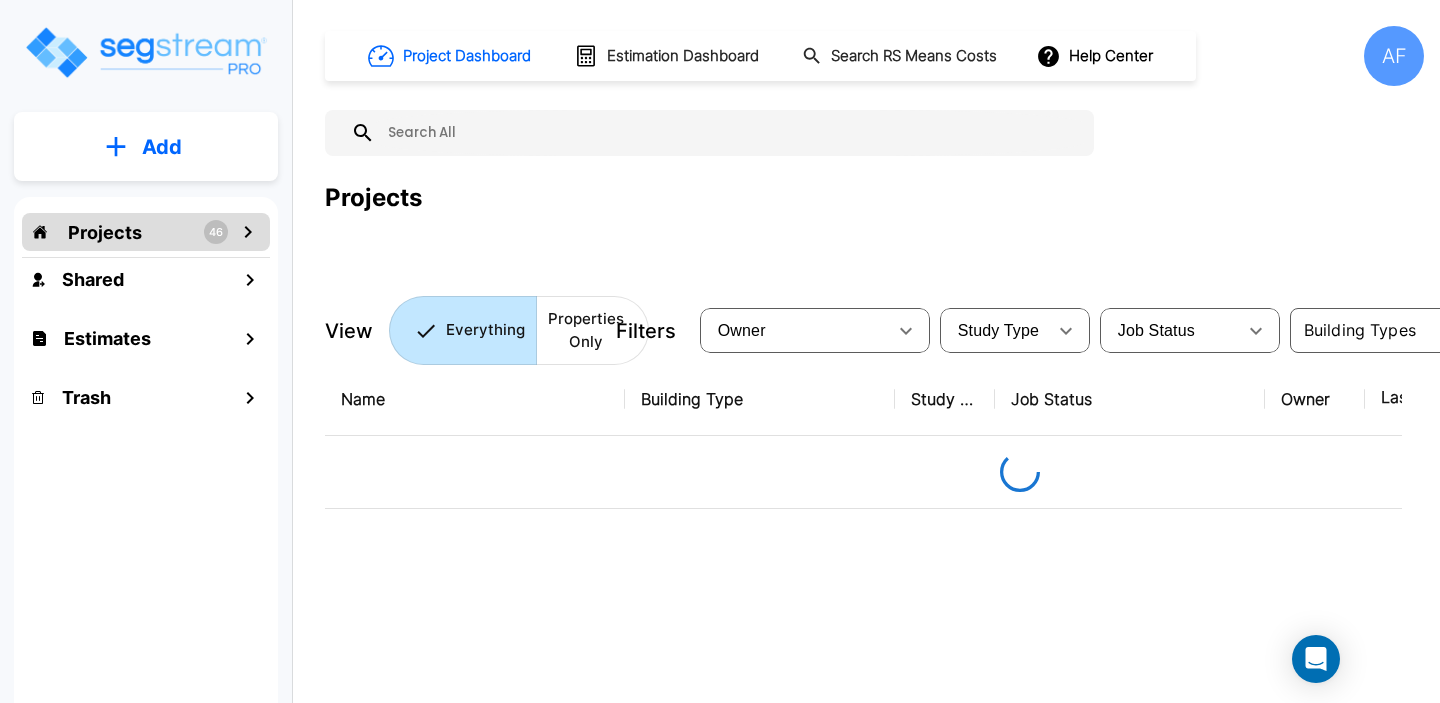 scroll, scrollTop: 0, scrollLeft: 0, axis: both 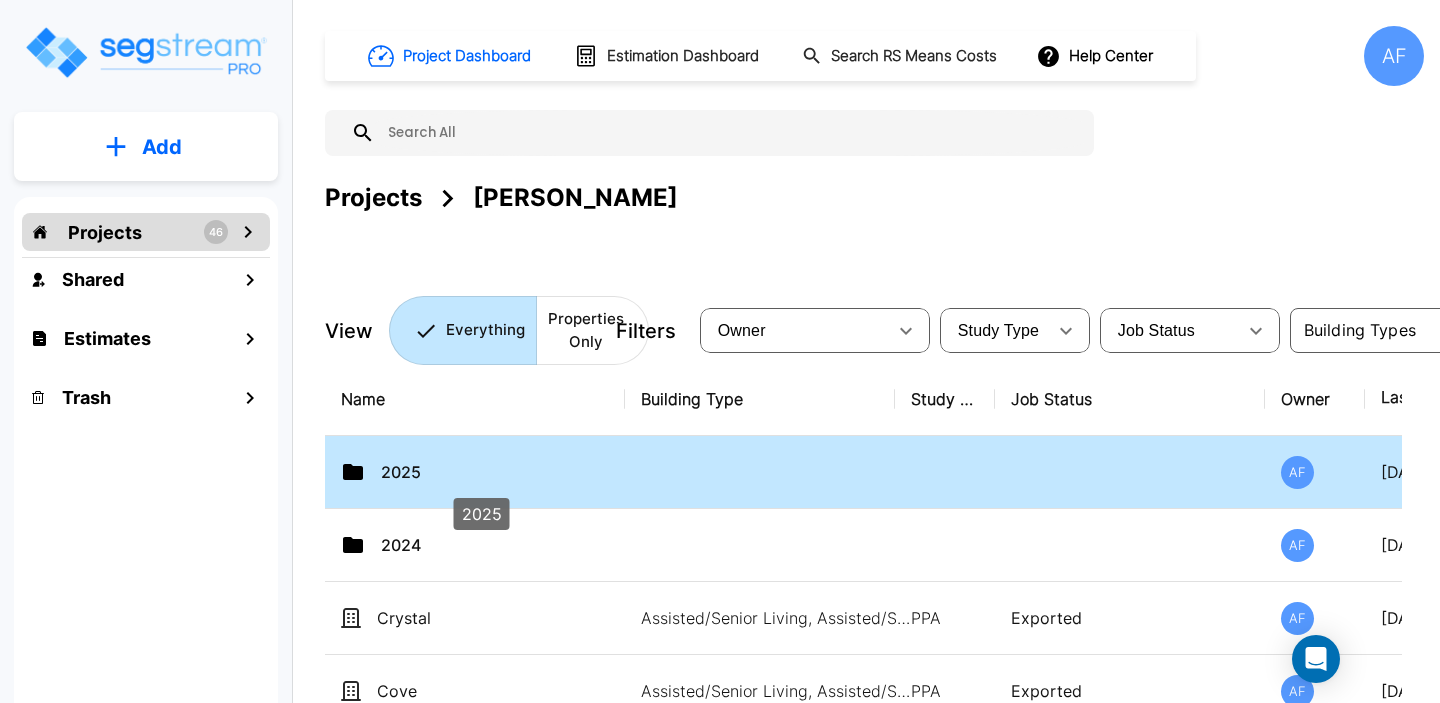click on "2025" at bounding box center (481, 472) 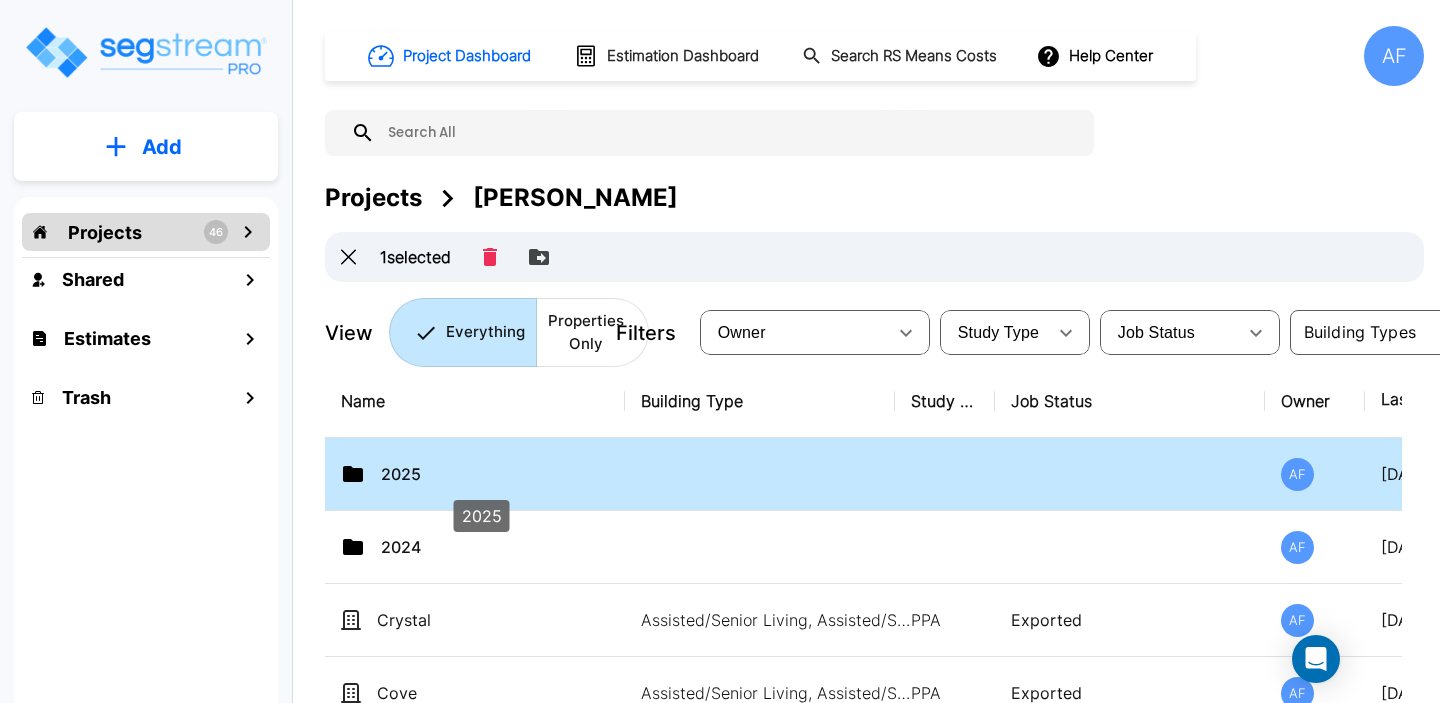click on "2025" at bounding box center [481, 474] 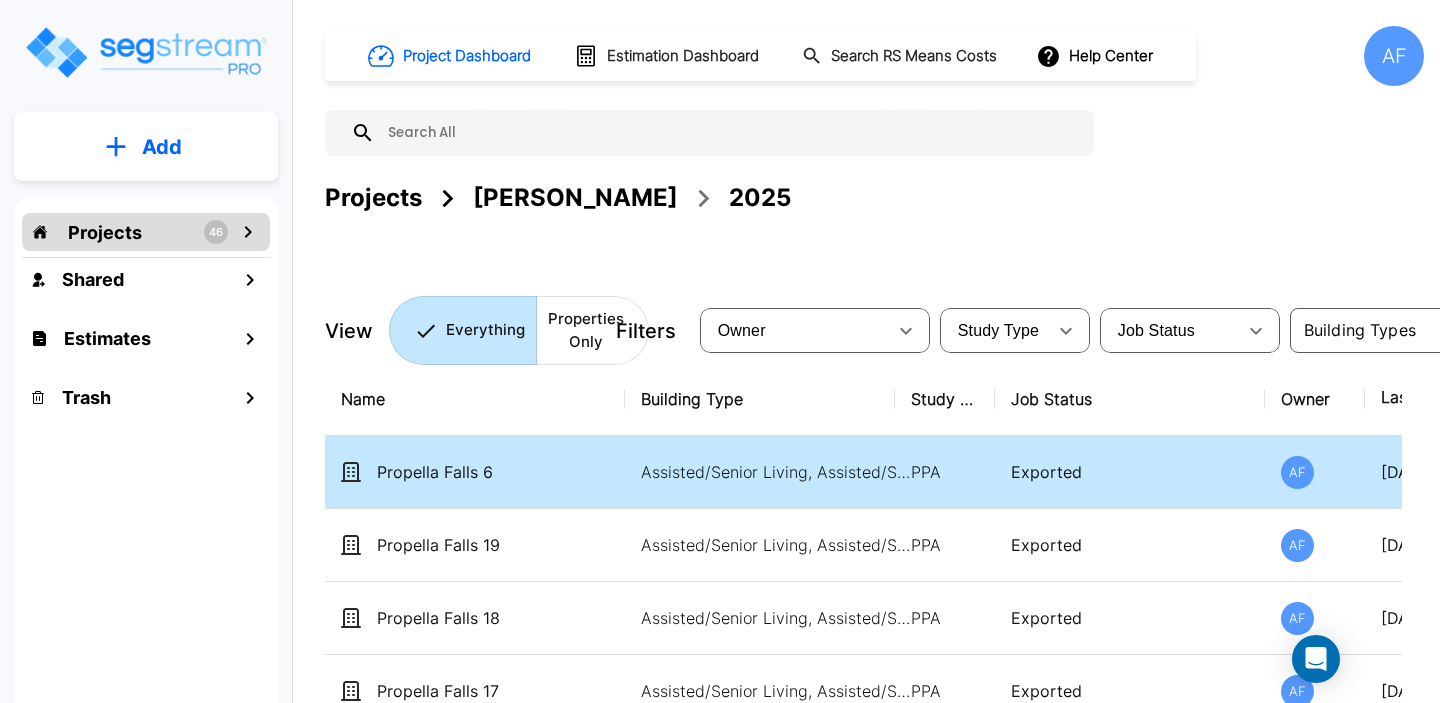 scroll, scrollTop: 0, scrollLeft: 313, axis: horizontal 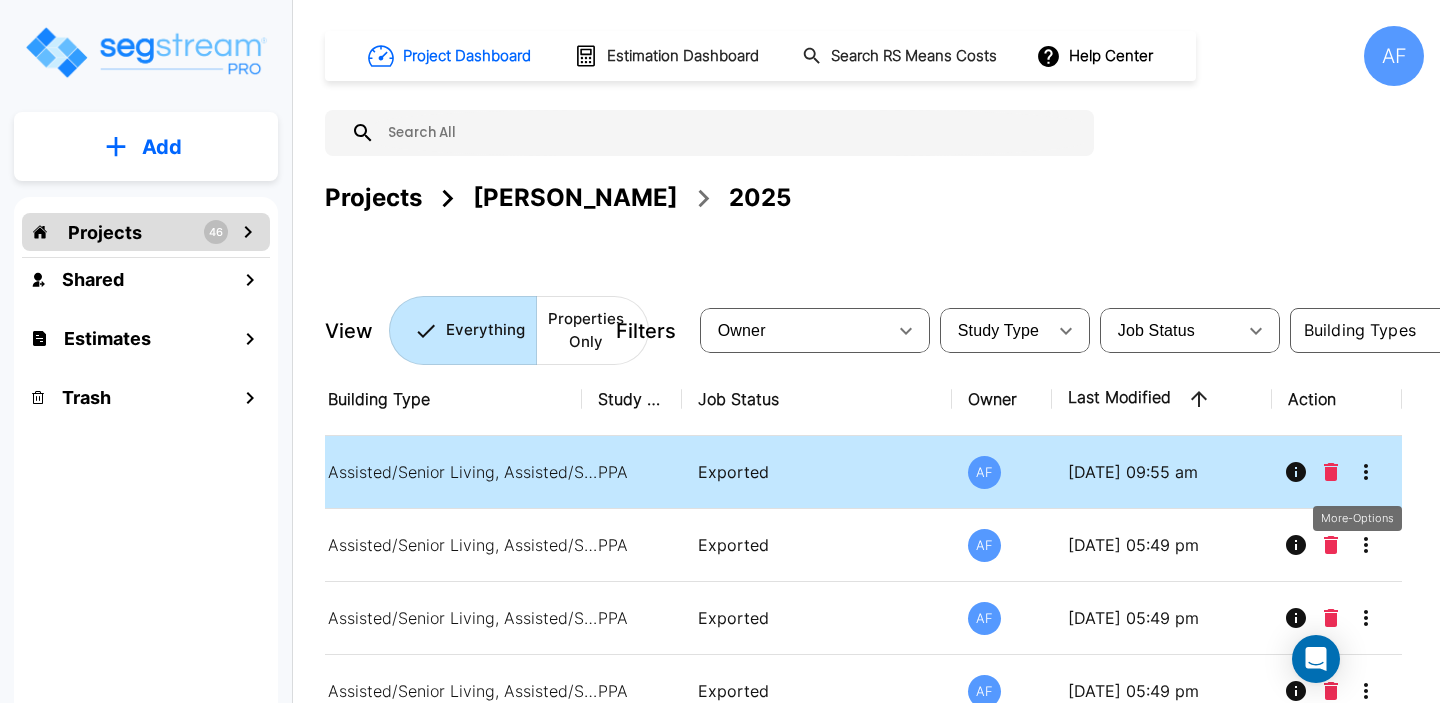 click 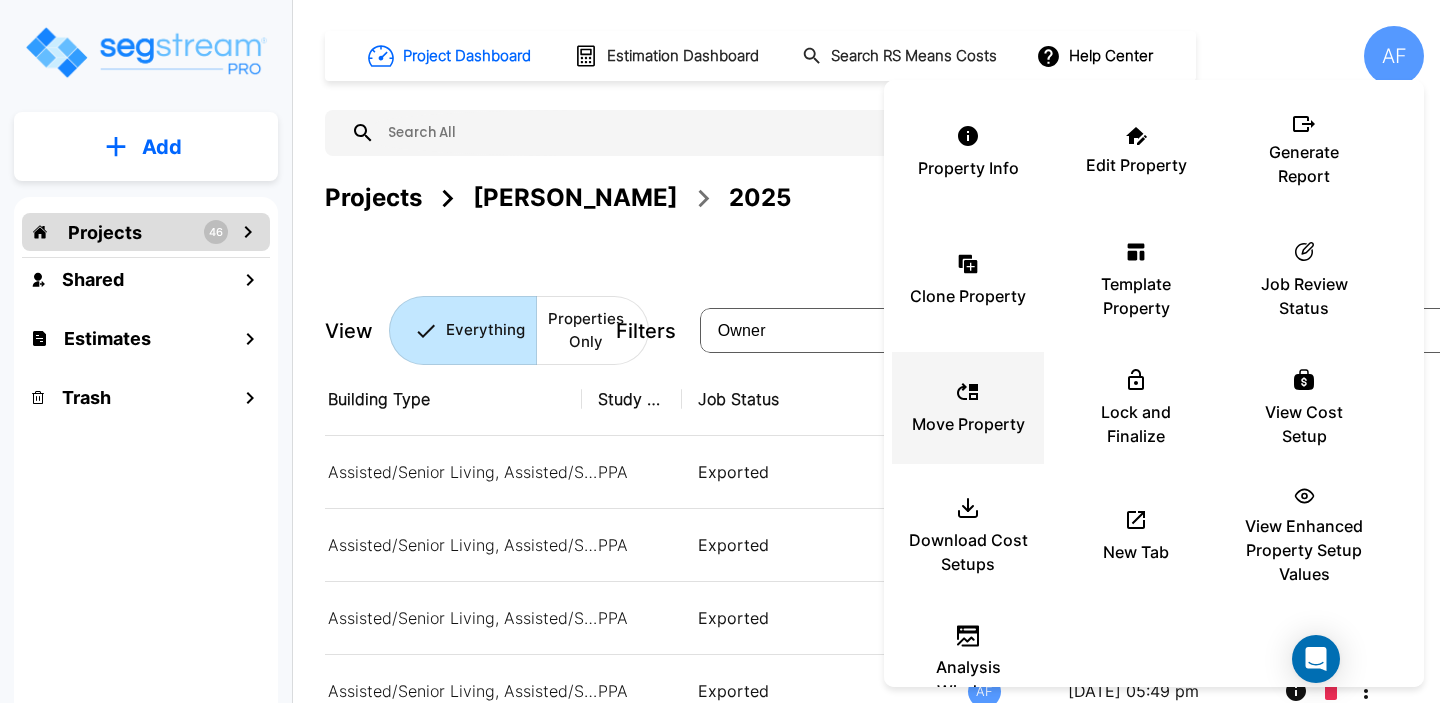 click on "Move Property" at bounding box center (968, 408) 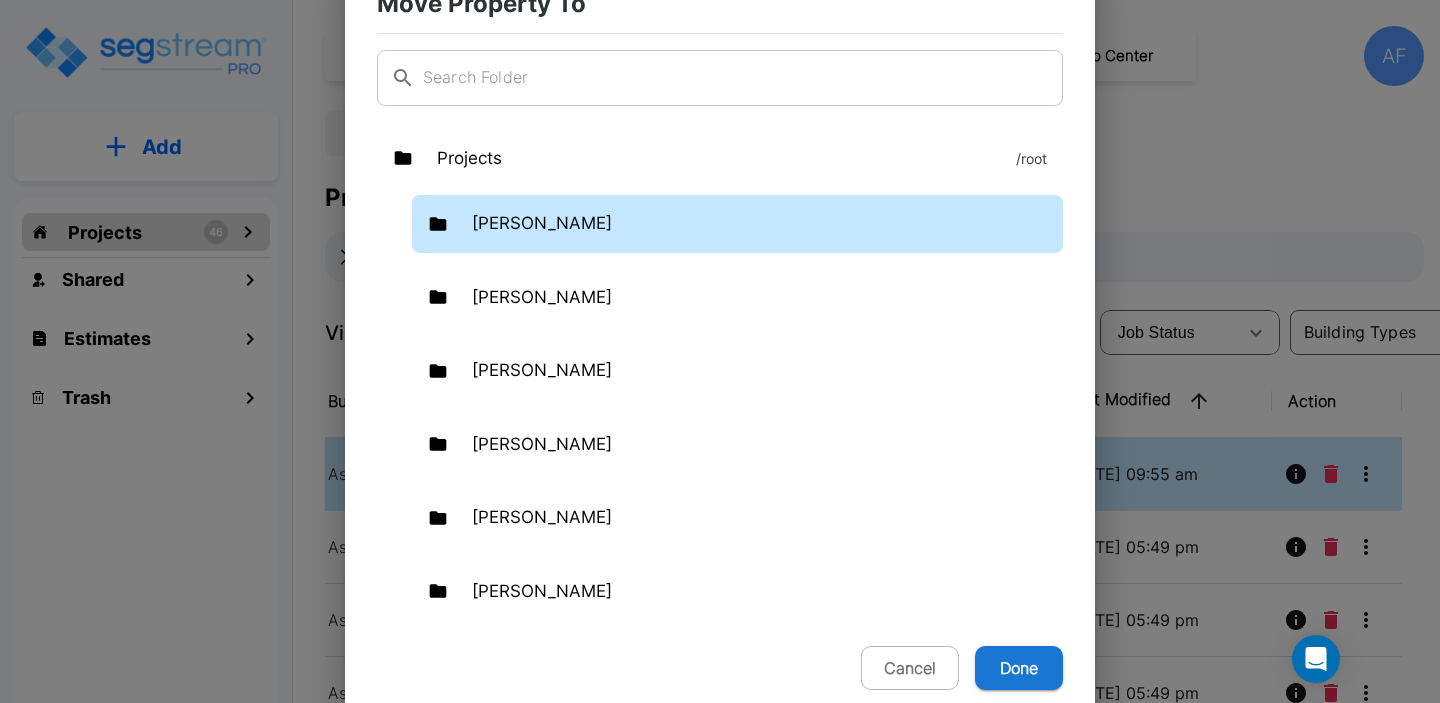 click on "[PERSON_NAME]" at bounding box center (542, 224) 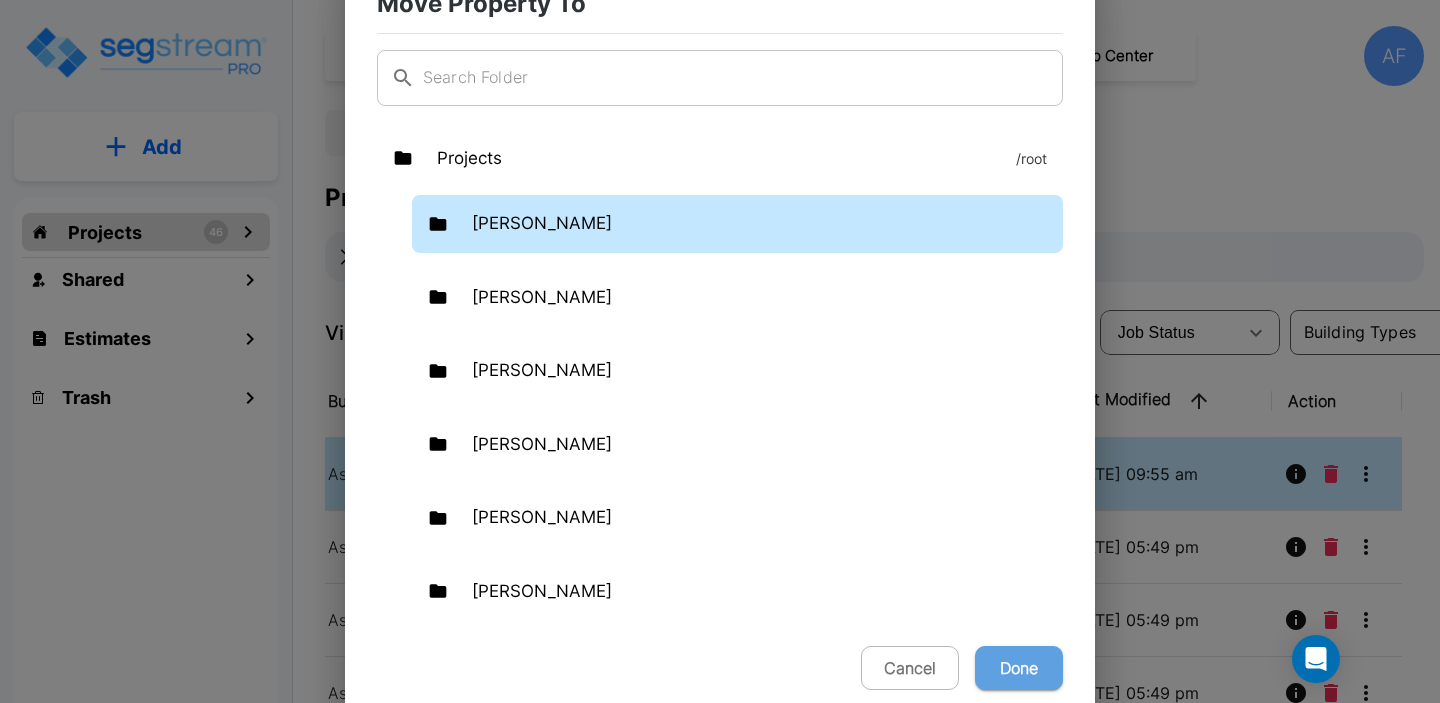 click on "Done" at bounding box center (1019, 668) 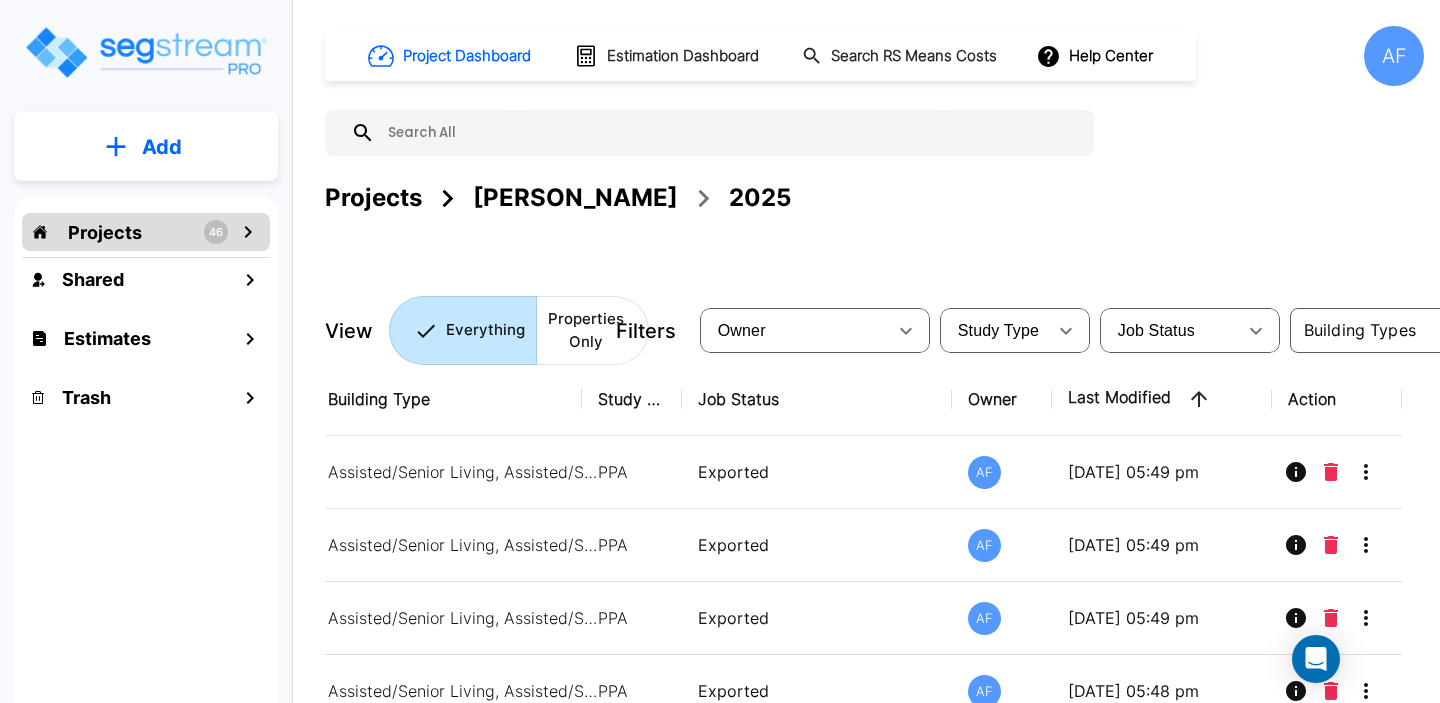 click 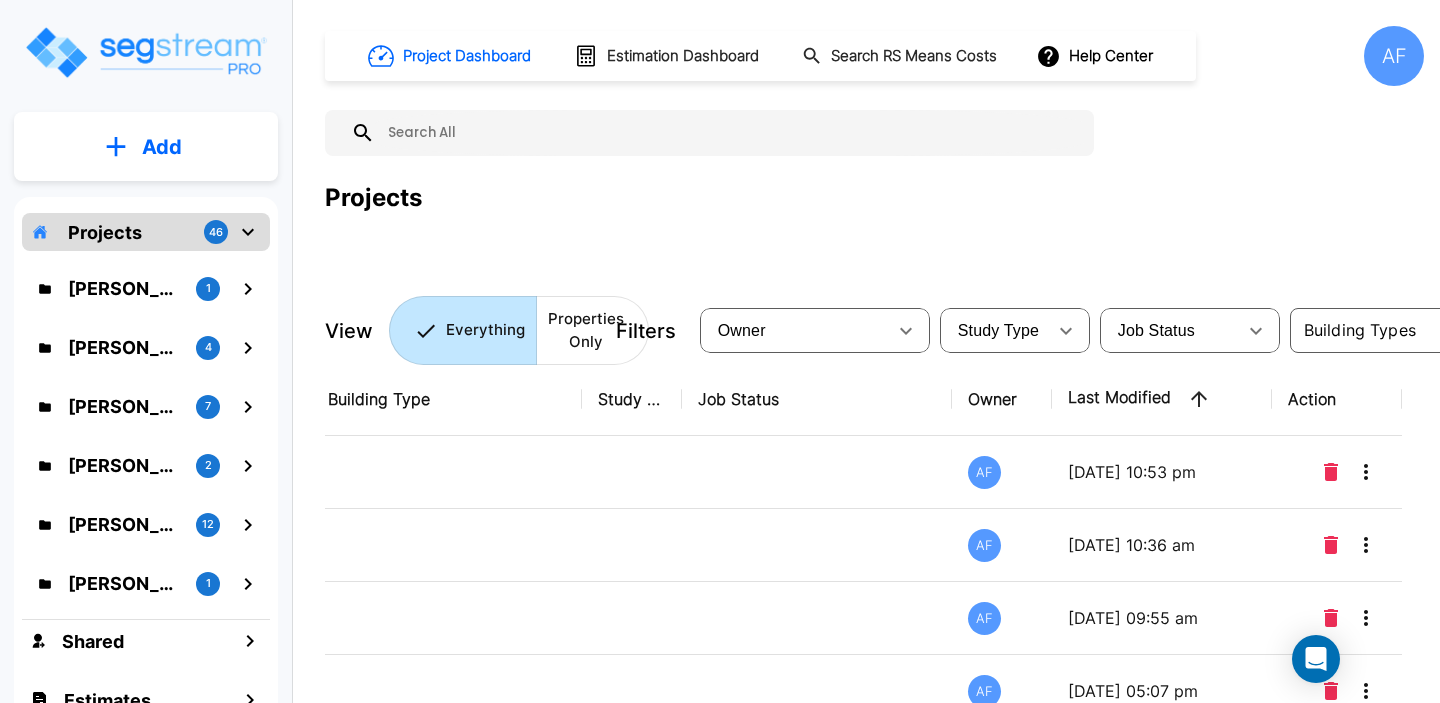 click on "[PERSON_NAME]" at bounding box center [124, 288] 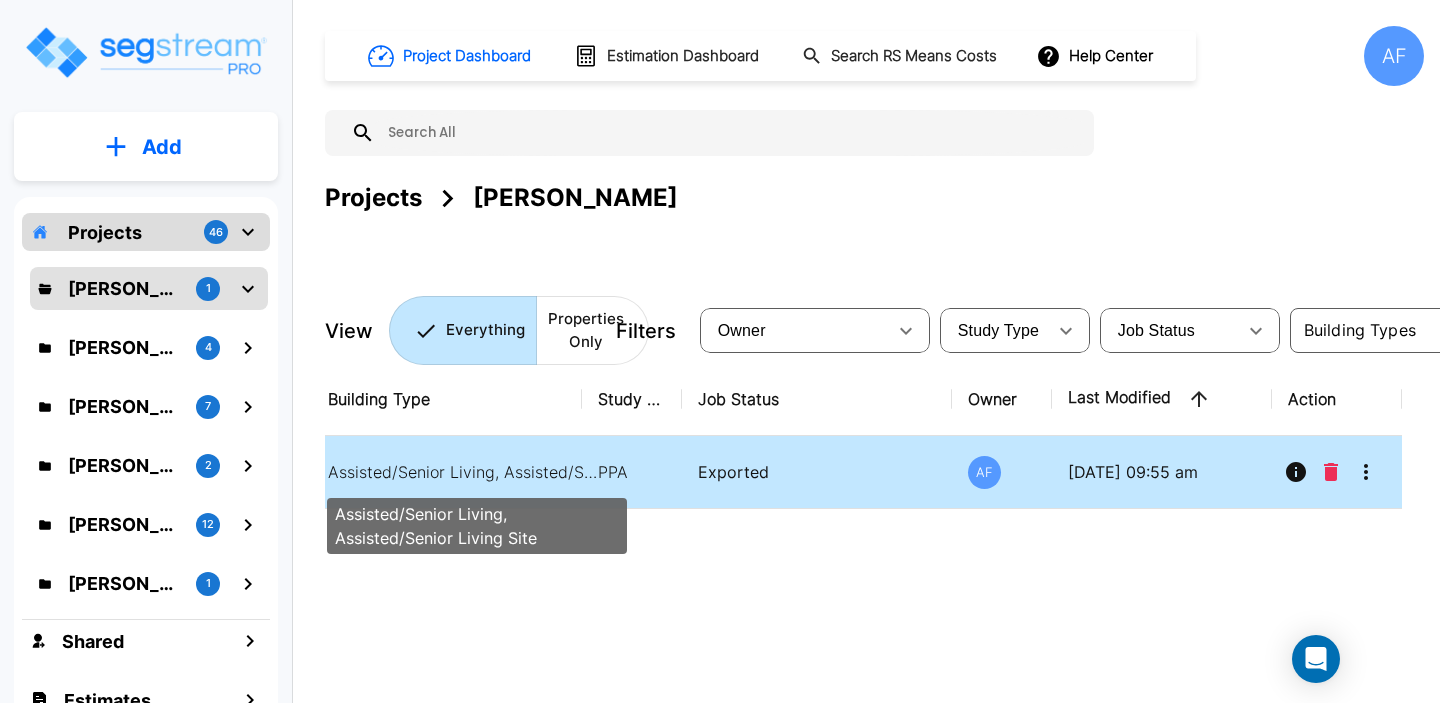 click on "Assisted/Senior Living, Assisted/Senior Living Site" at bounding box center (463, 472) 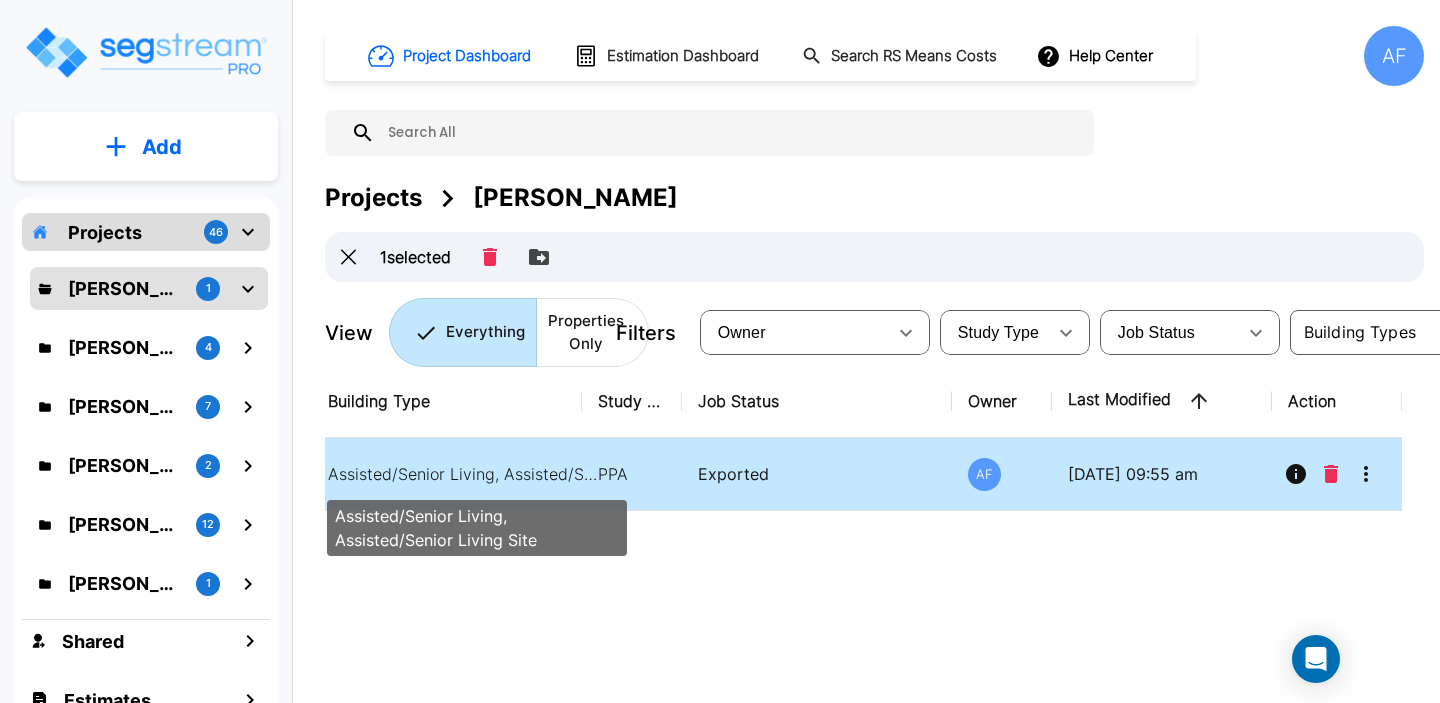 click on "Assisted/Senior Living, Assisted/Senior Living Site" at bounding box center (463, 474) 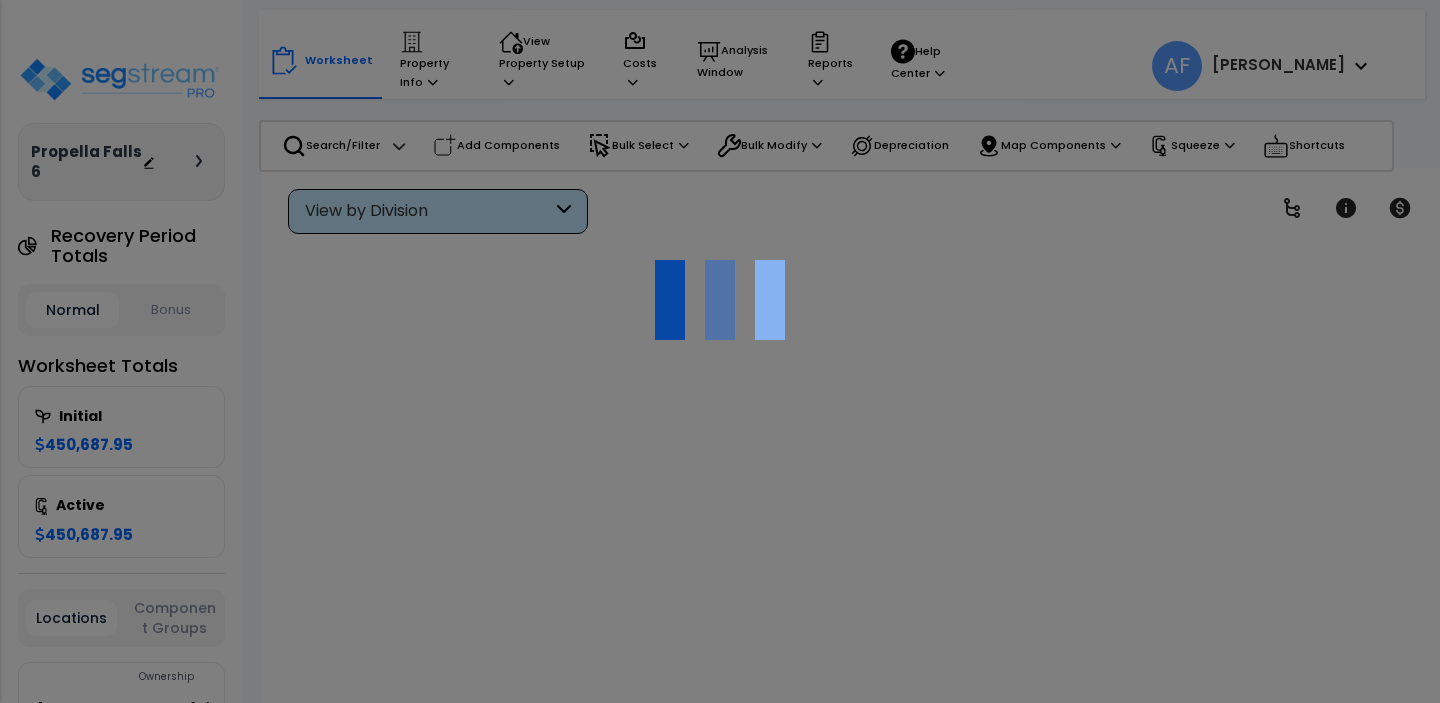 scroll, scrollTop: 0, scrollLeft: 0, axis: both 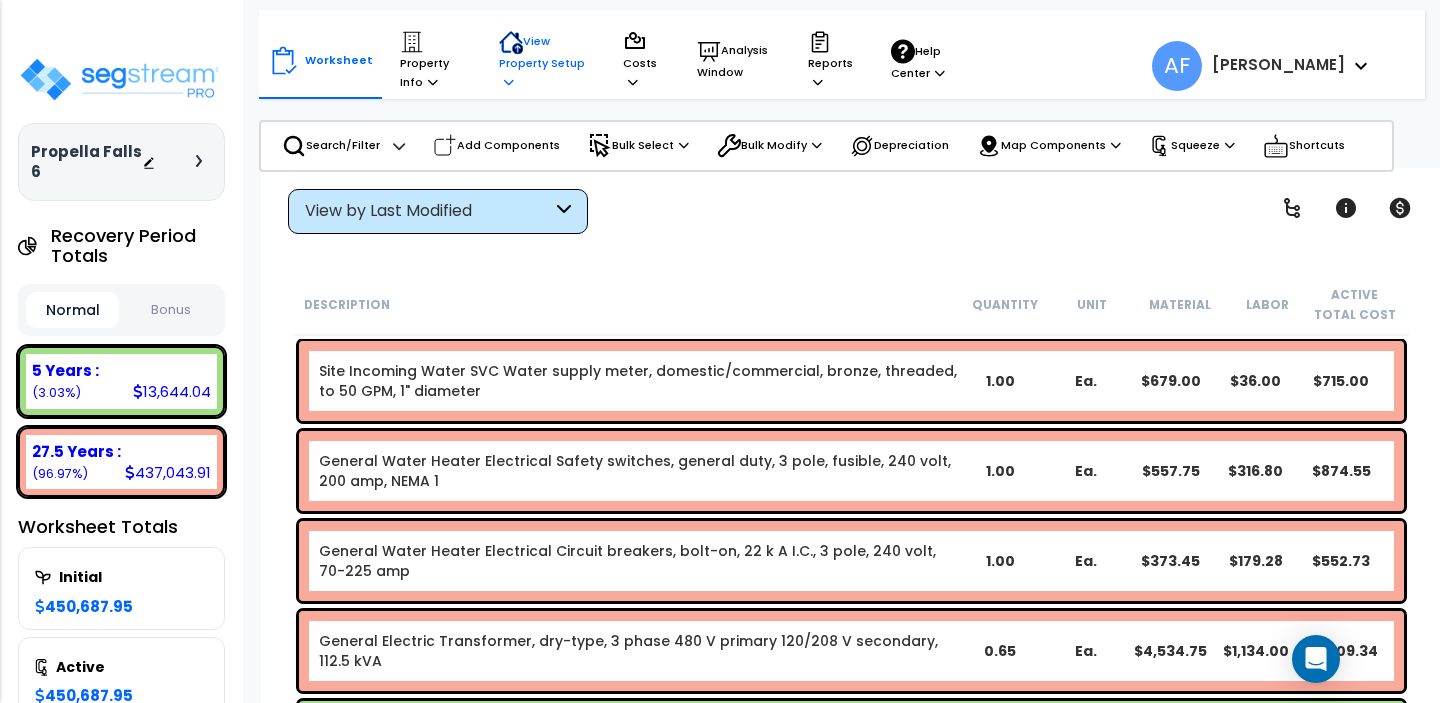 click on "View Property Setup" at bounding box center (430, 60) 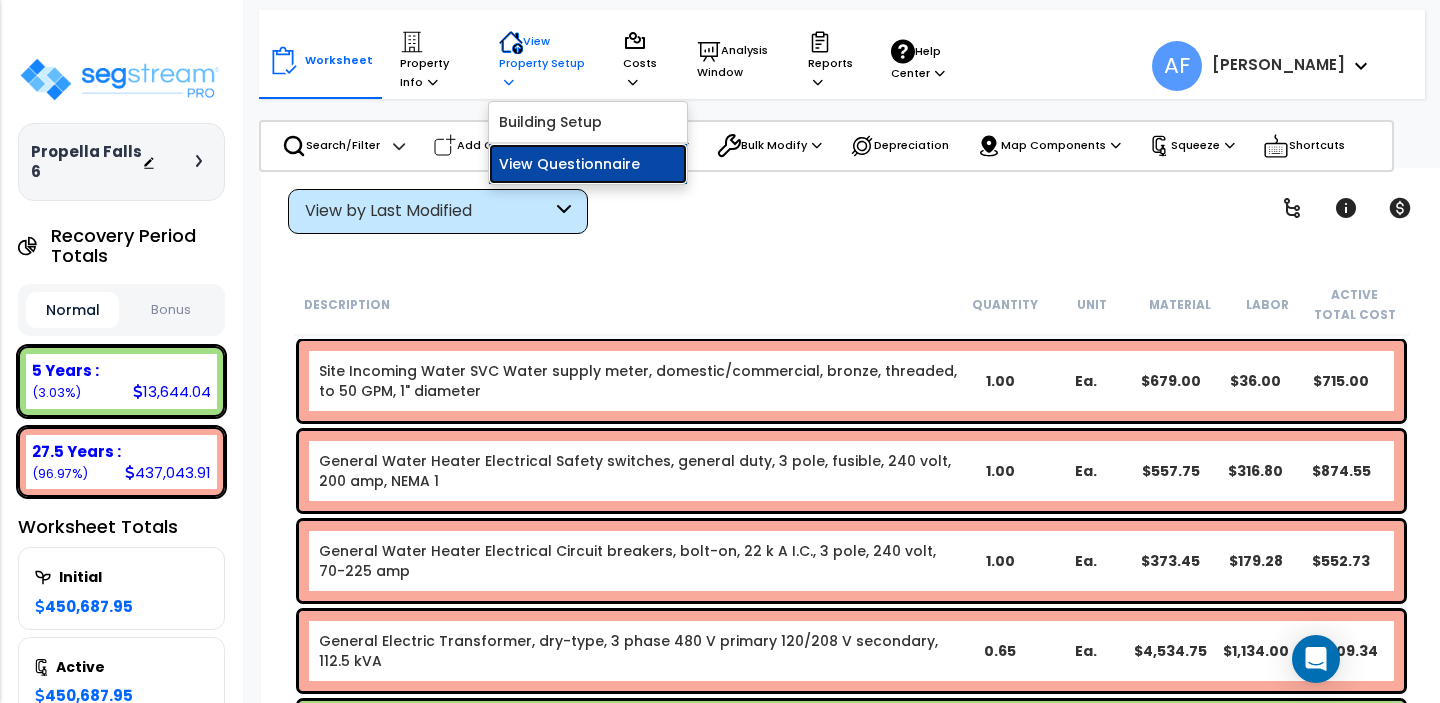 click on "View Questionnaire" at bounding box center (588, 164) 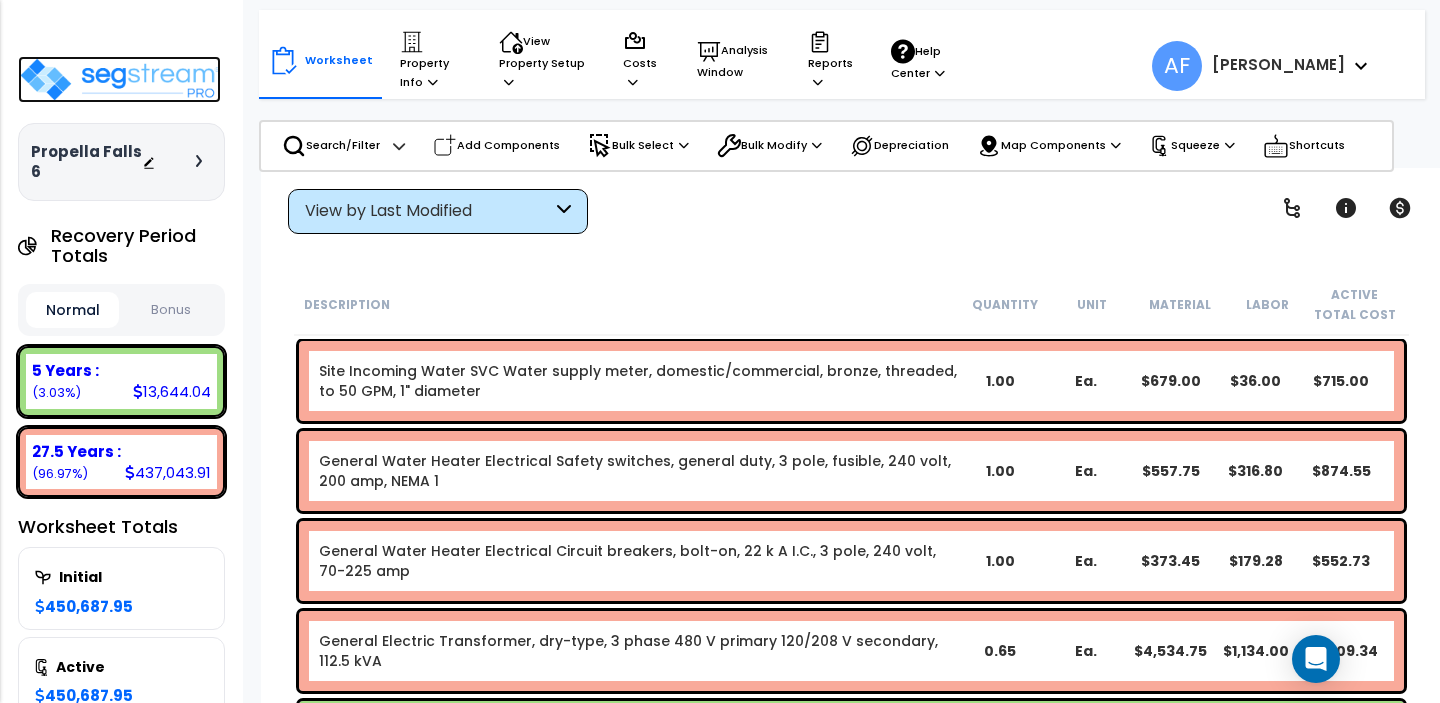 click at bounding box center (119, 79) 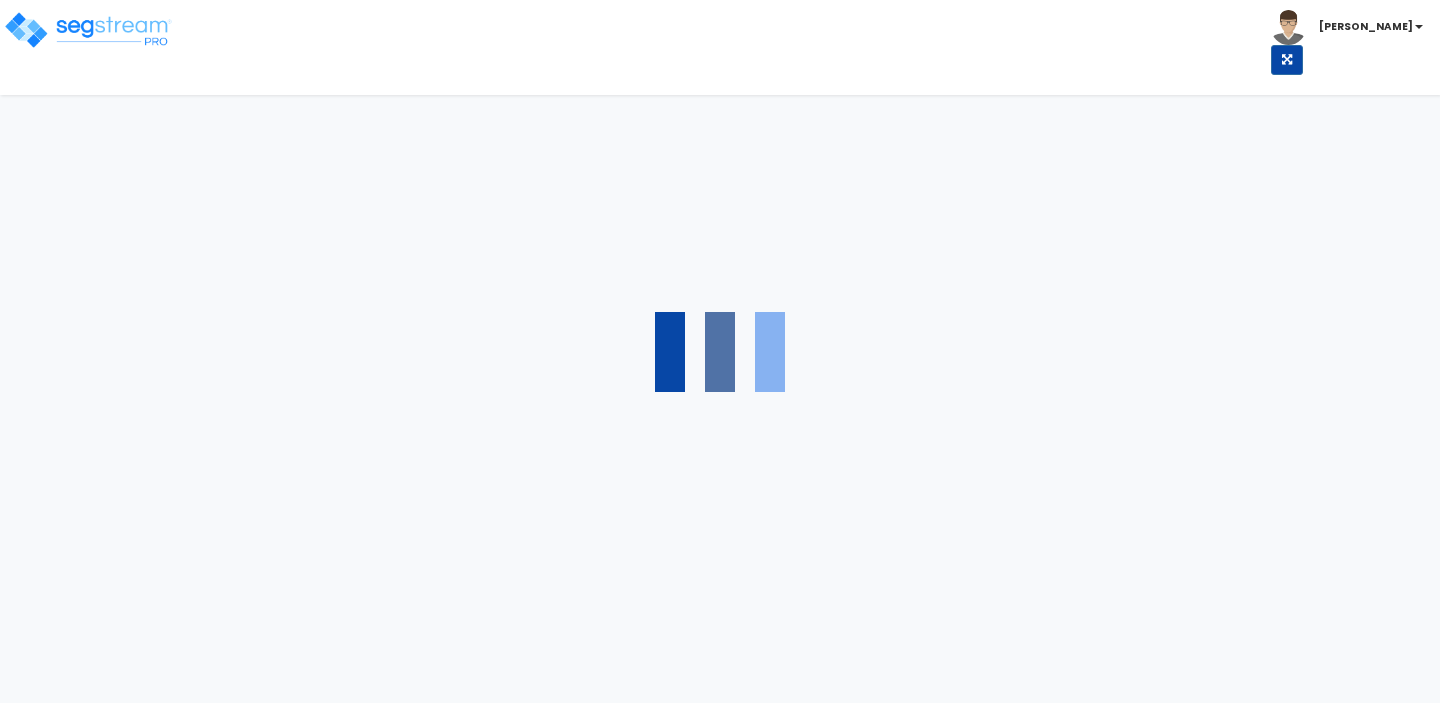 scroll, scrollTop: 0, scrollLeft: 0, axis: both 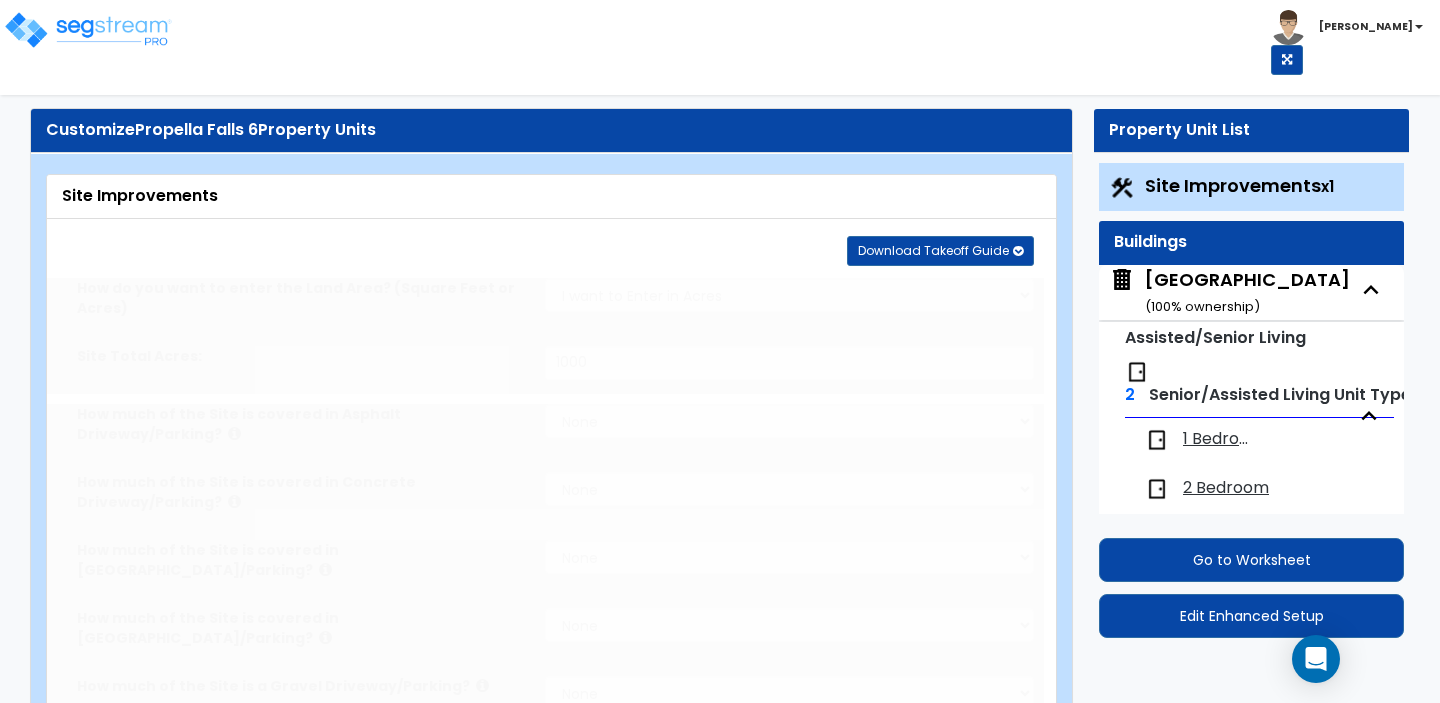 type on "1000" 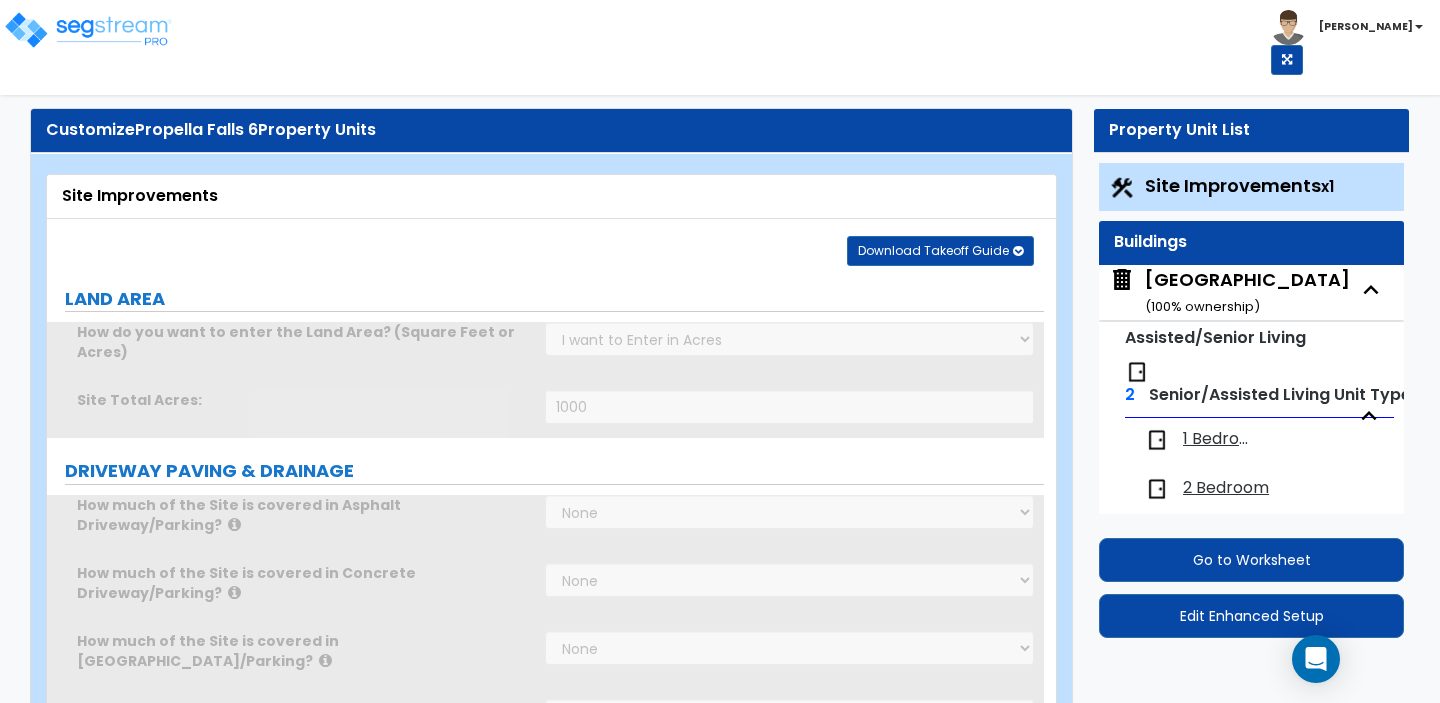 scroll, scrollTop: 0, scrollLeft: 0, axis: both 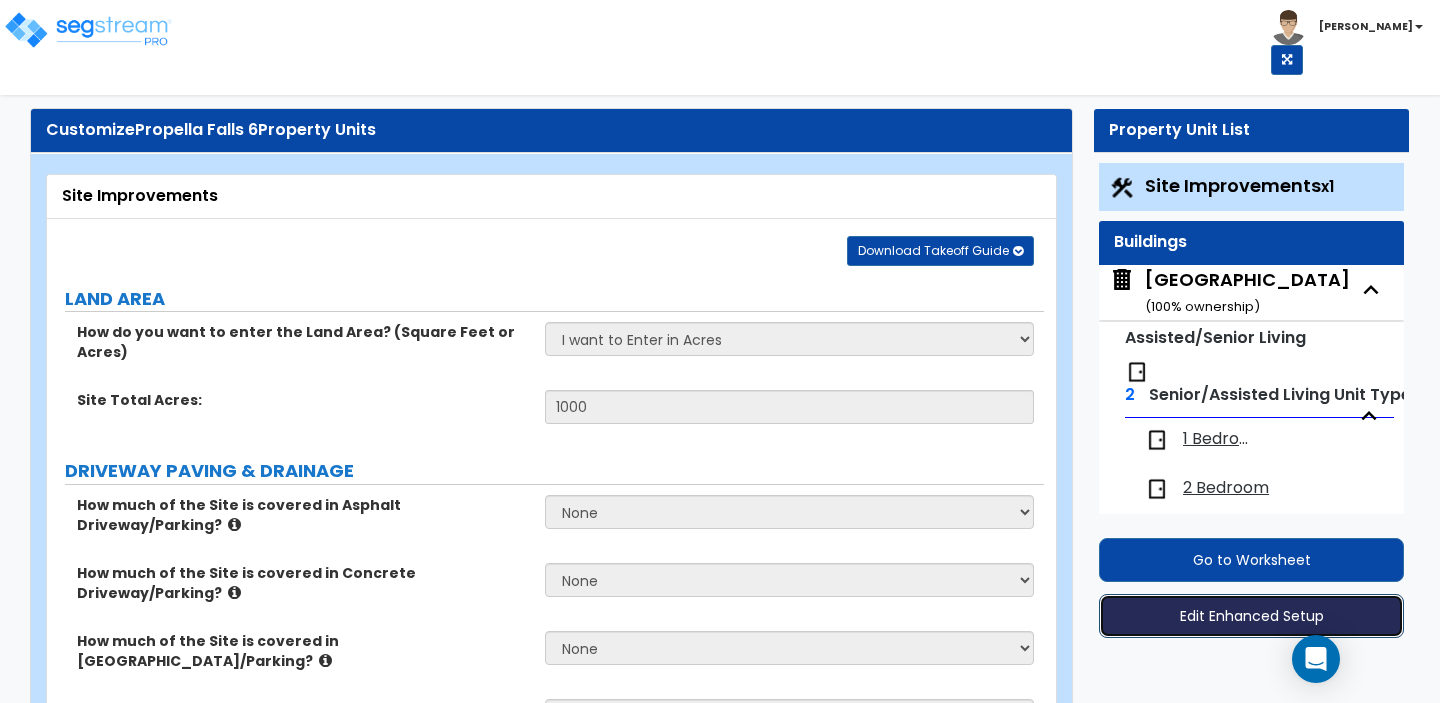 click on "Edit Enhanced Setup" at bounding box center [1251, 616] 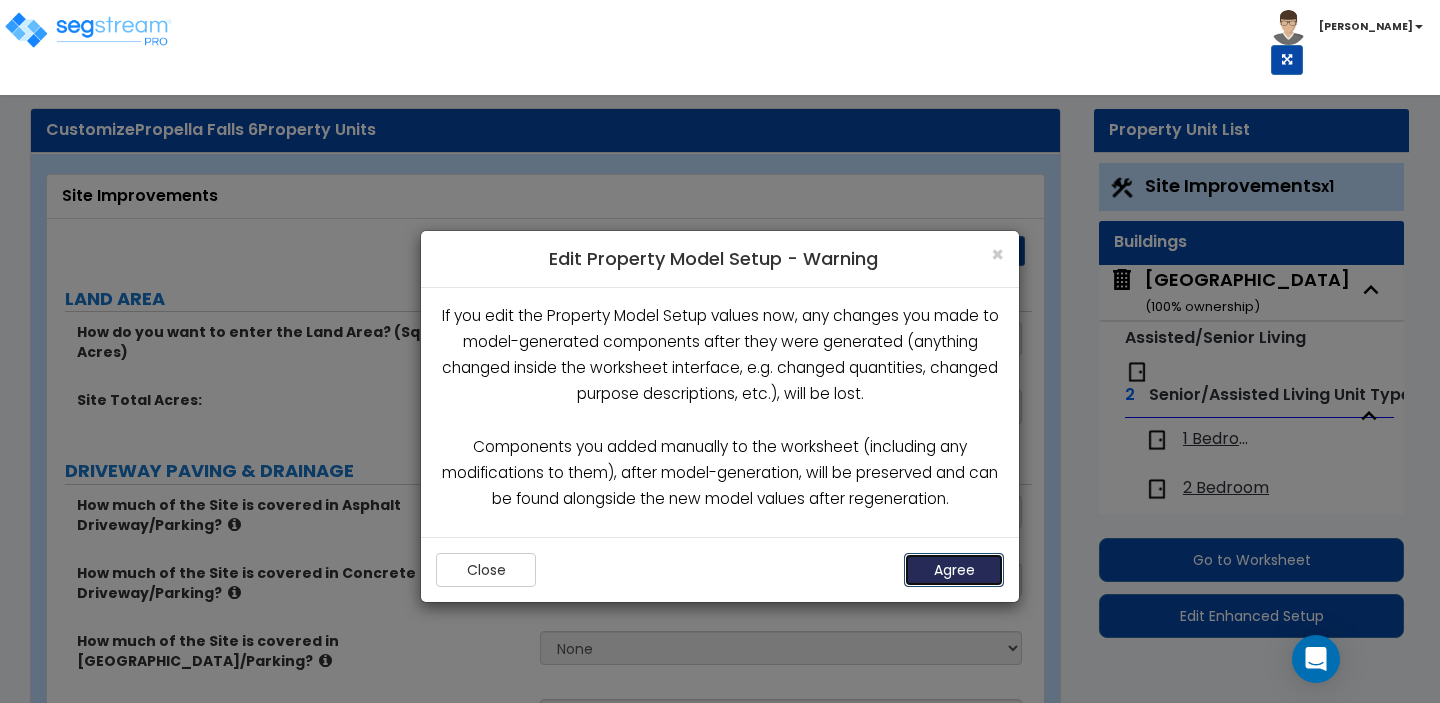 click on "Agree" at bounding box center [954, 570] 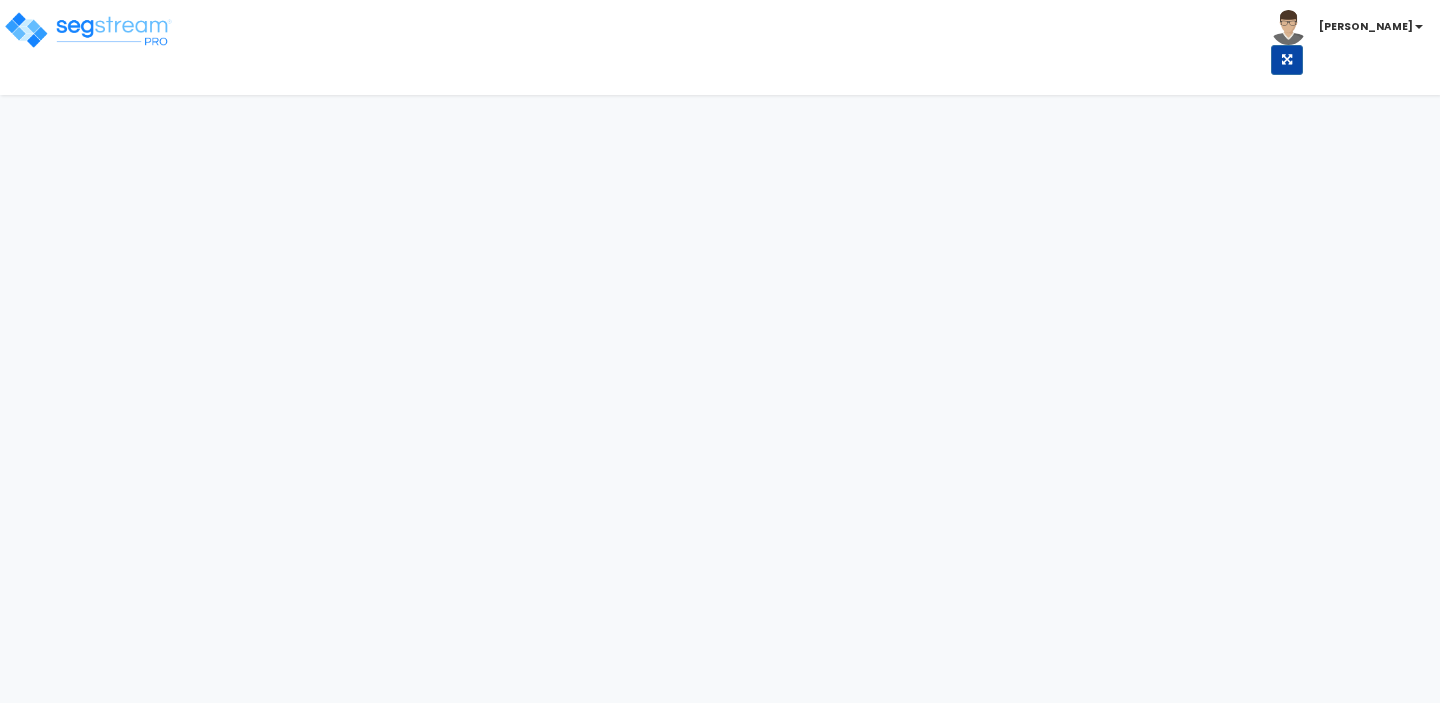 scroll, scrollTop: 0, scrollLeft: 0, axis: both 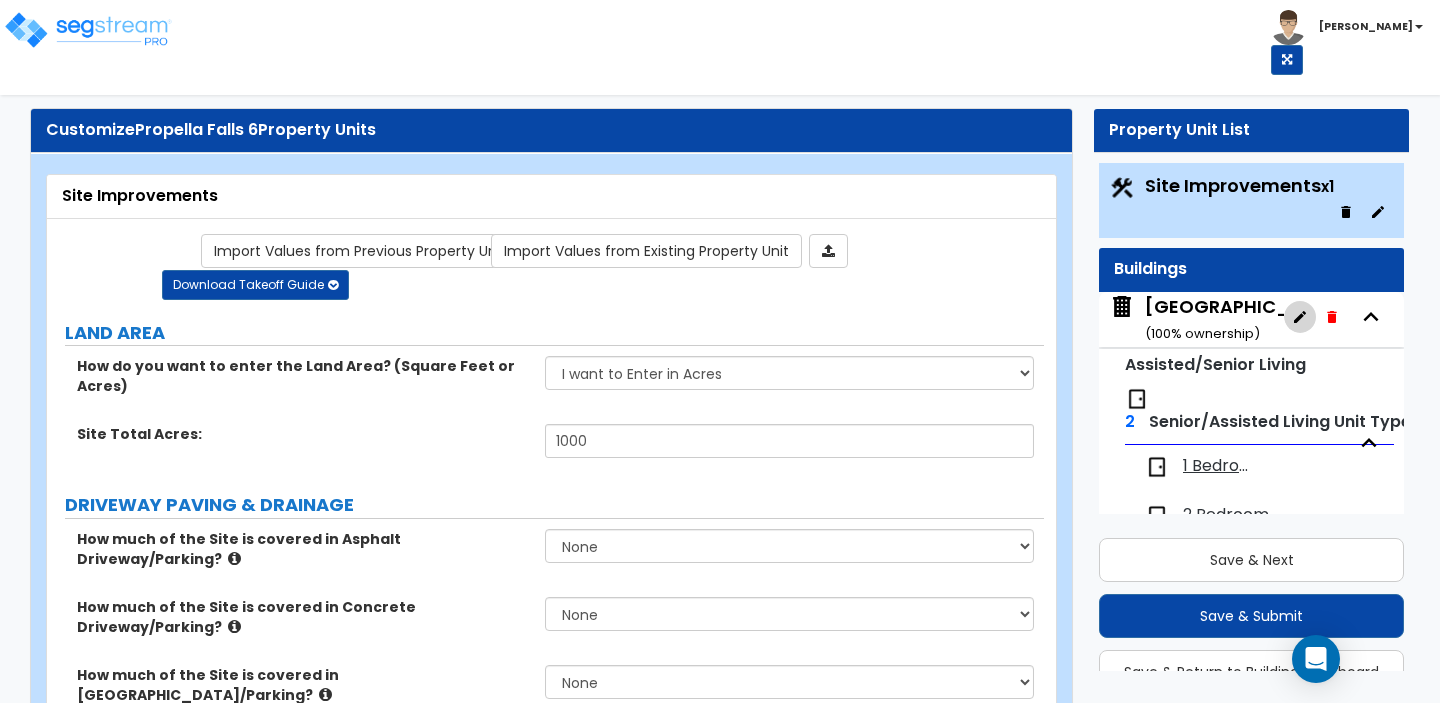 click 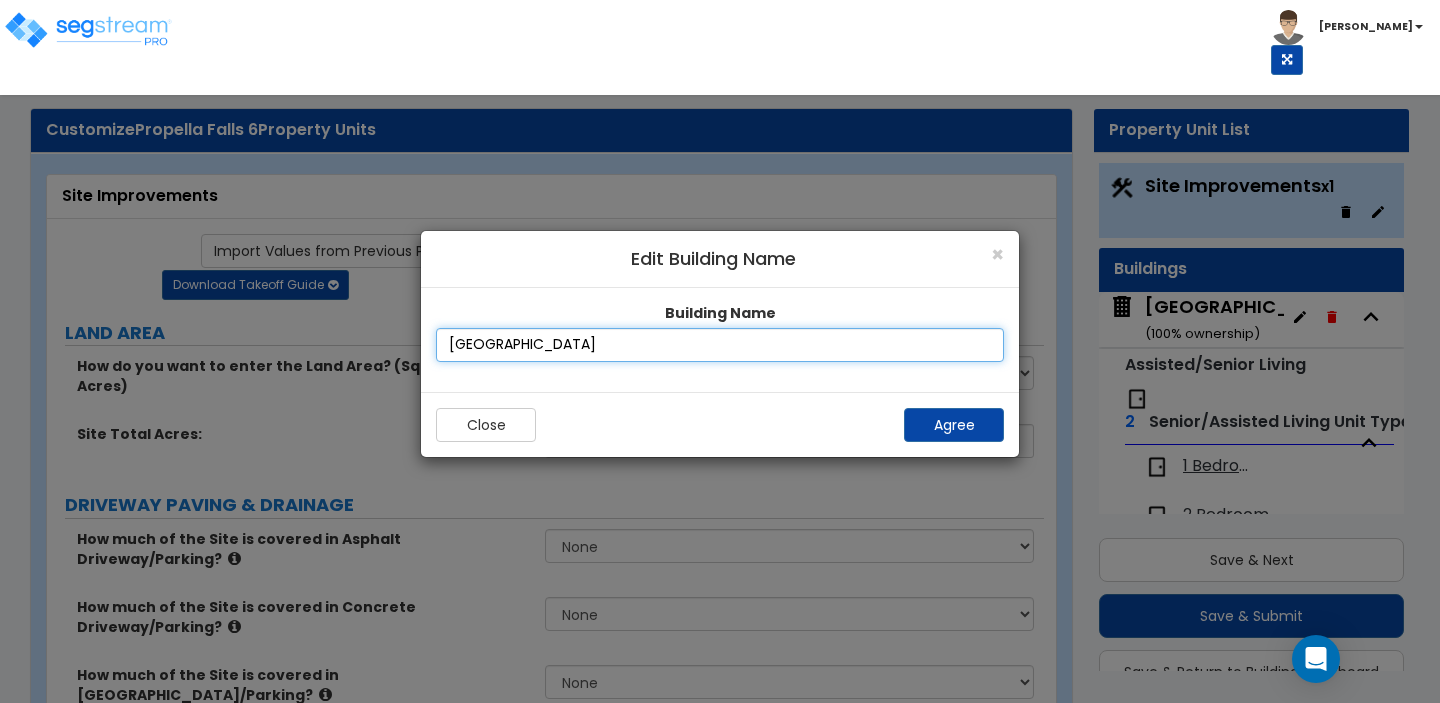 click on "[GEOGRAPHIC_DATA]" at bounding box center (720, 345) 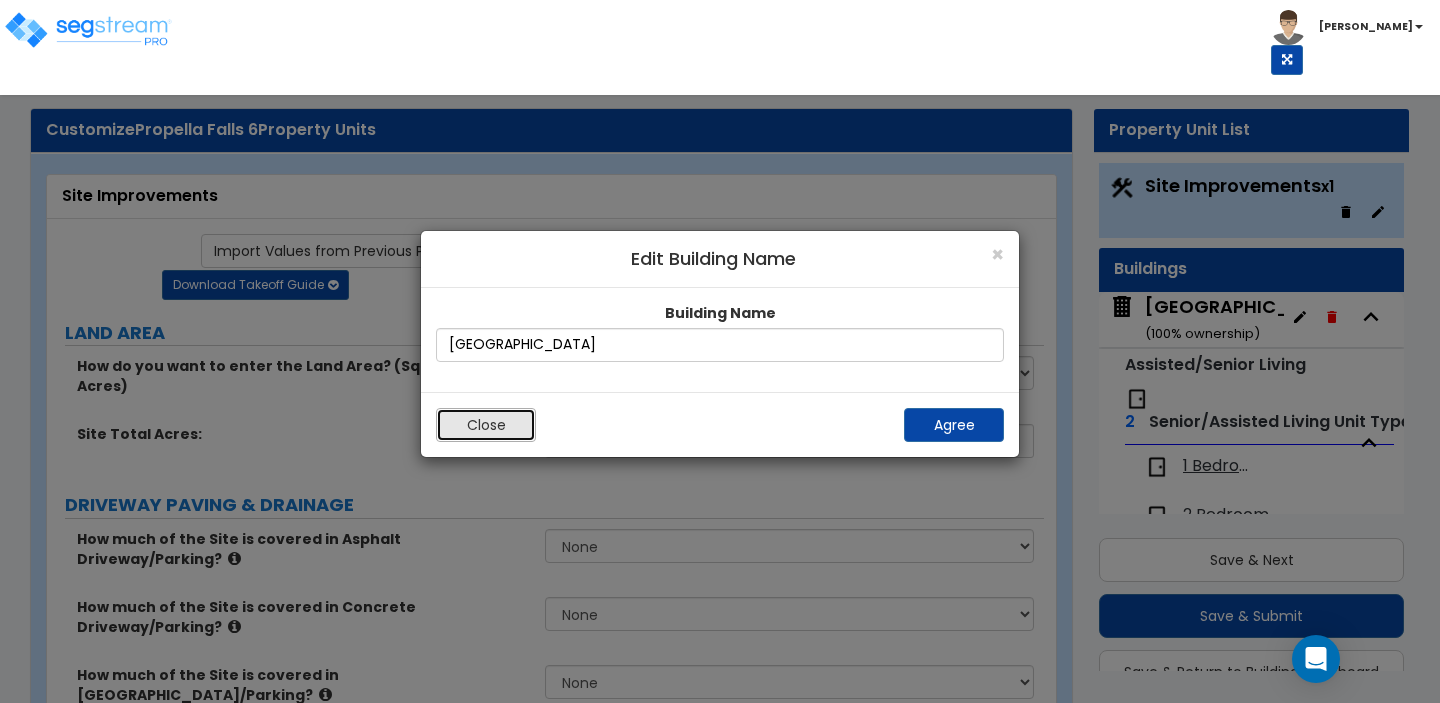click on "Close" at bounding box center [486, 425] 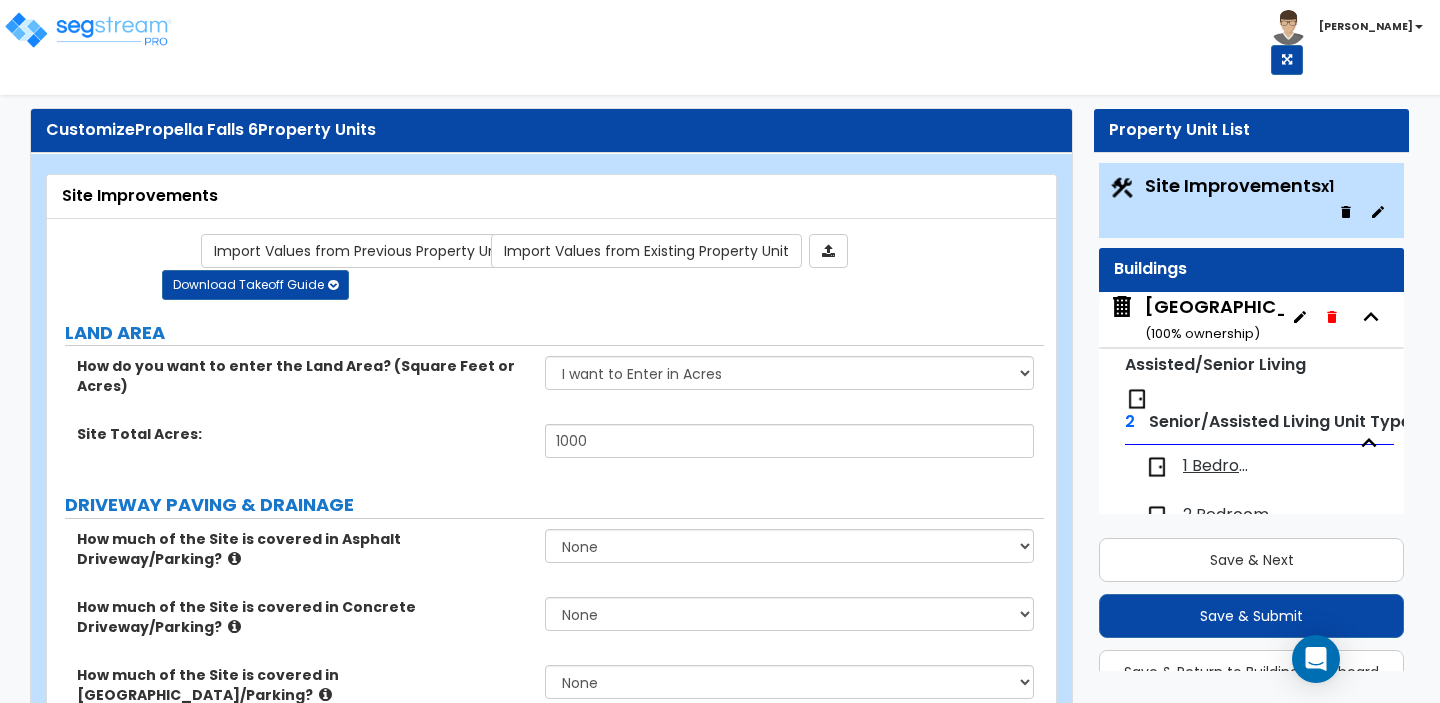click 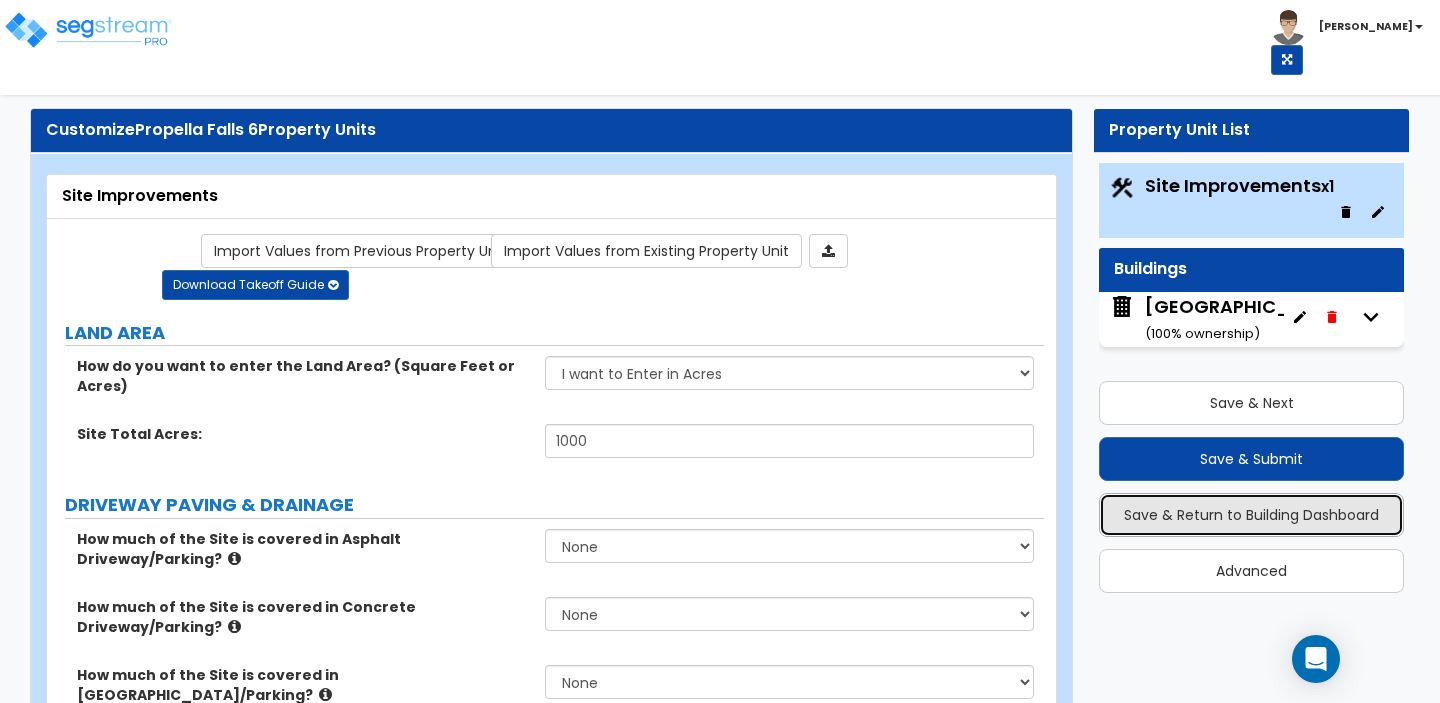 click on "Save & Return to Building Dashboard" at bounding box center [1251, 515] 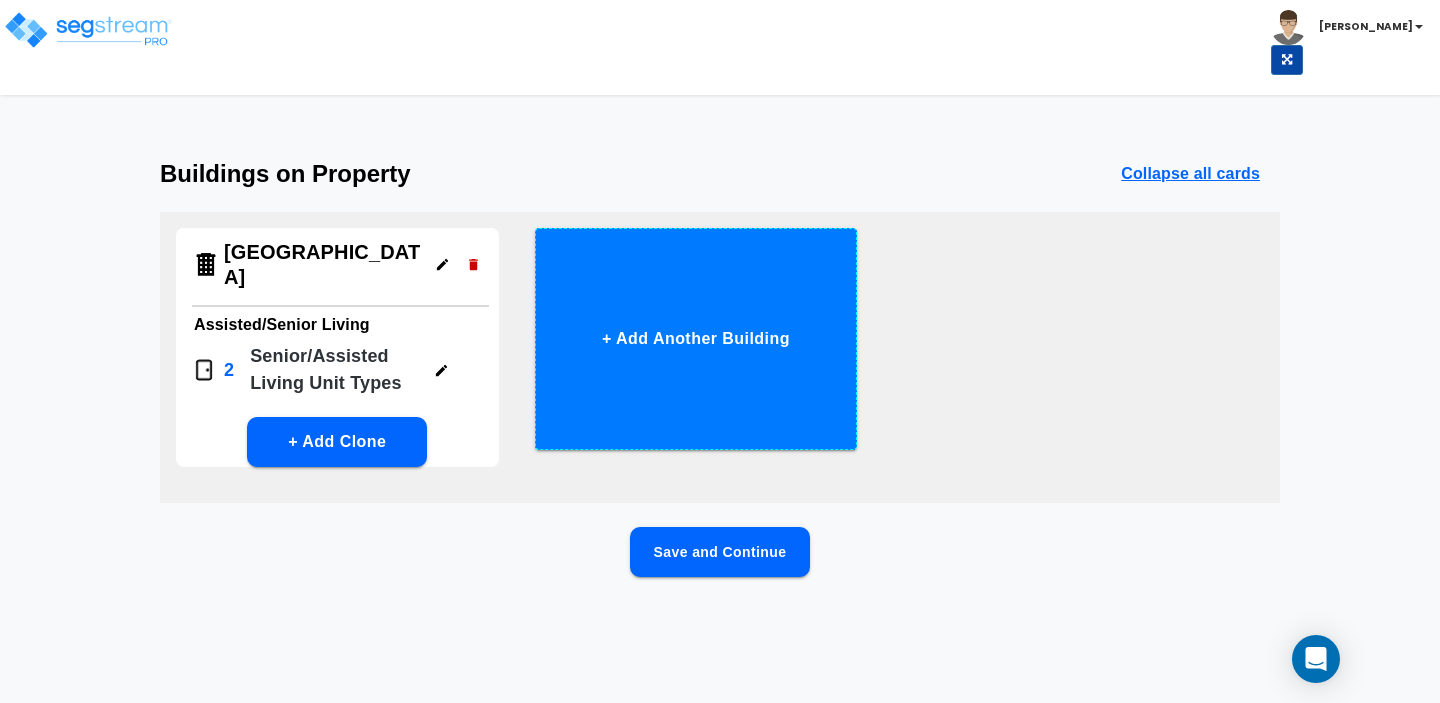 click on "+ Add Another Building" at bounding box center [696, 339] 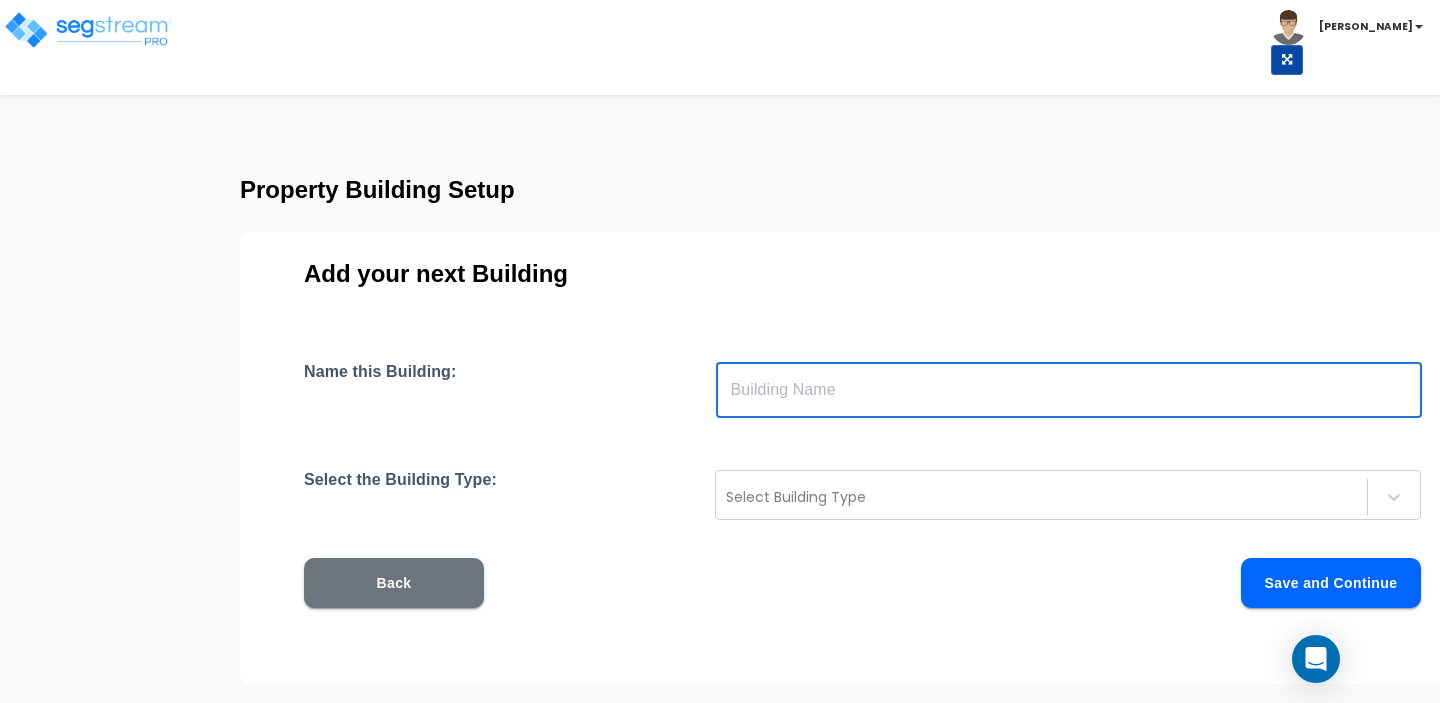 click at bounding box center [1069, 390] 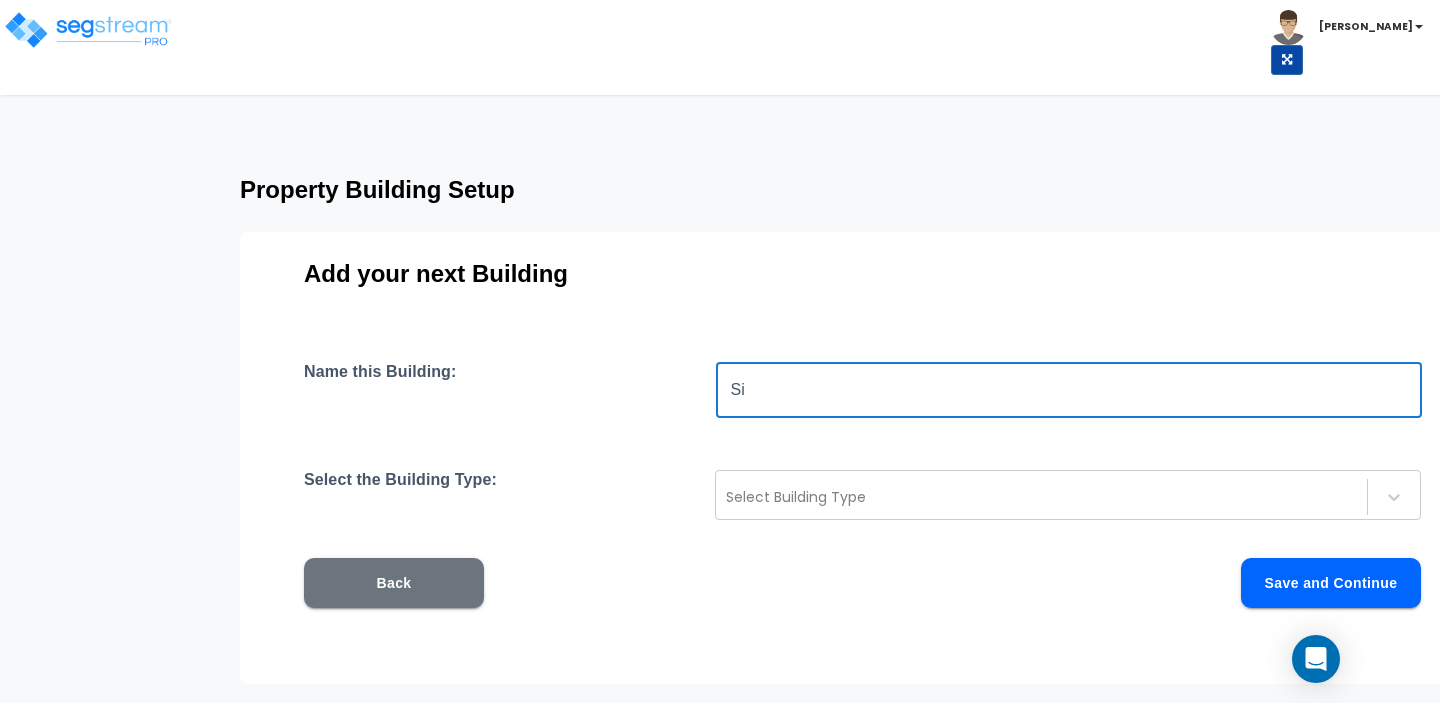 type on "S" 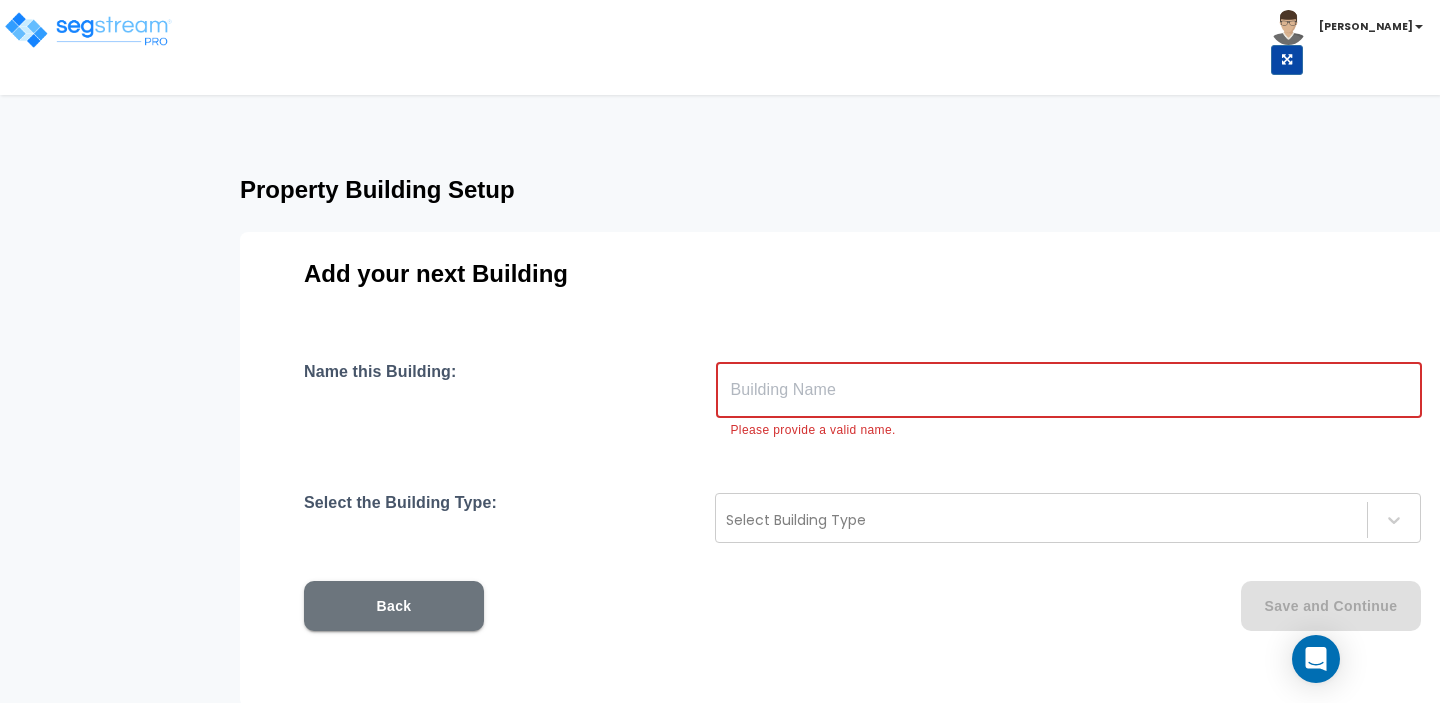 paste on "345 Fenimore St, Brooklyn, NY 11225 349 Fenimore St, Brooklyn, NY 11225" 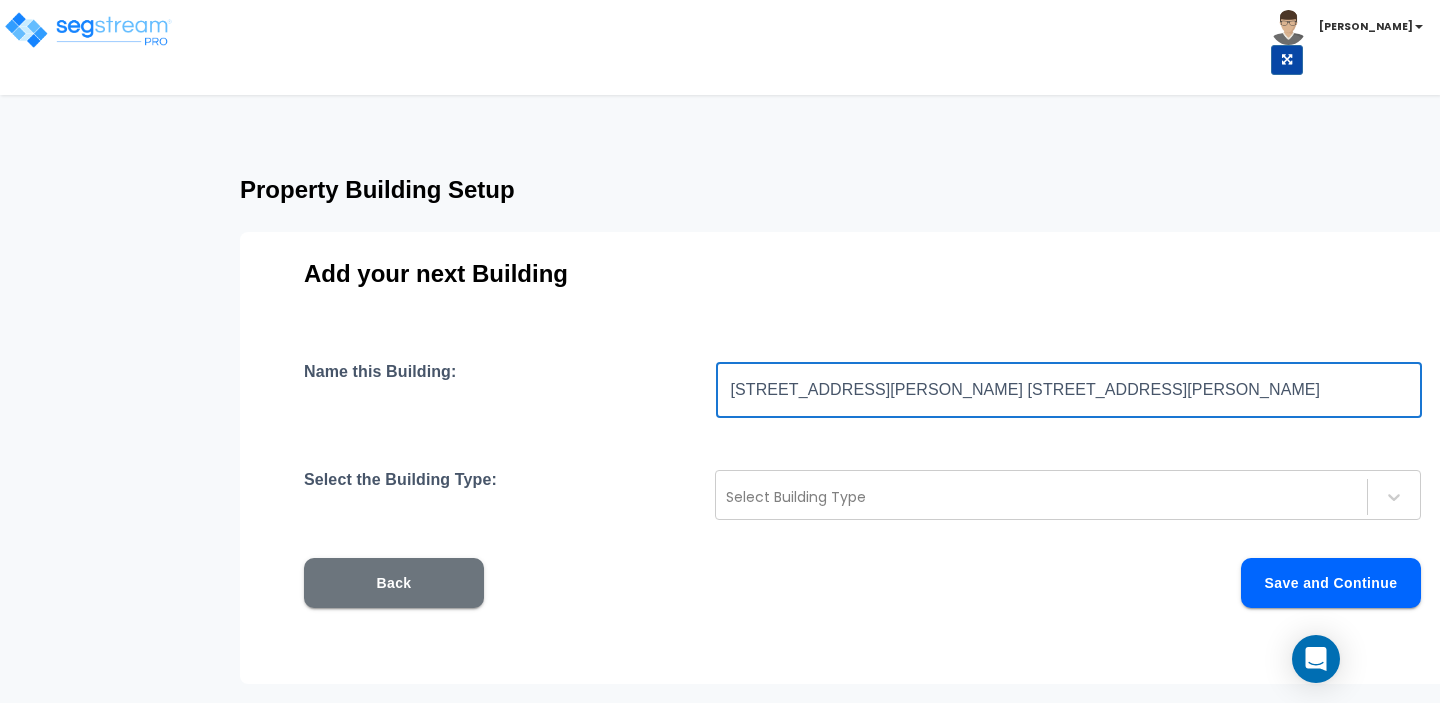 scroll, scrollTop: 1, scrollLeft: 0, axis: vertical 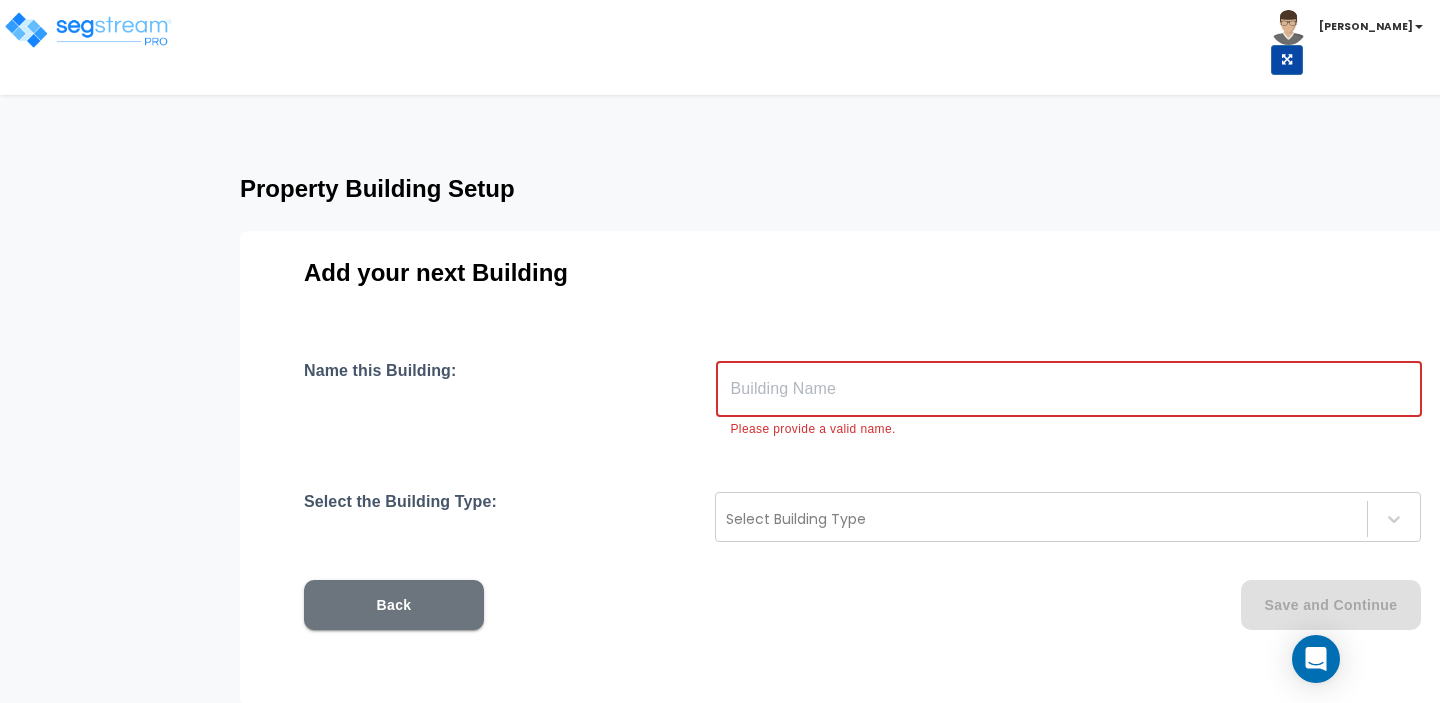 paste on "345 Fenimore St, Brooklyn, NY 11225 349 Fenimore St, Brooklyn, NY 11225" 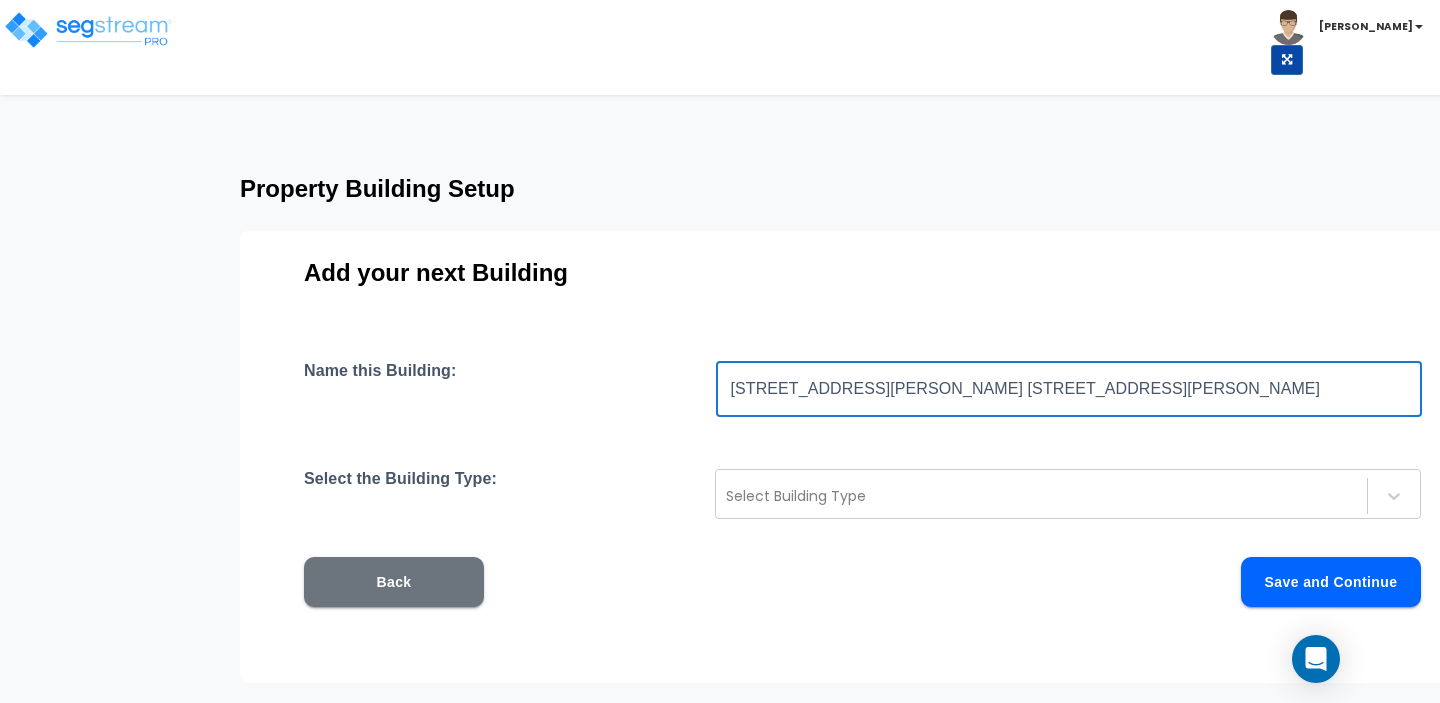 click on "345 Fenimore St, Brooklyn, NY 11225 349 Fenimore St, Brooklyn, NY 11225" at bounding box center (1069, 389) 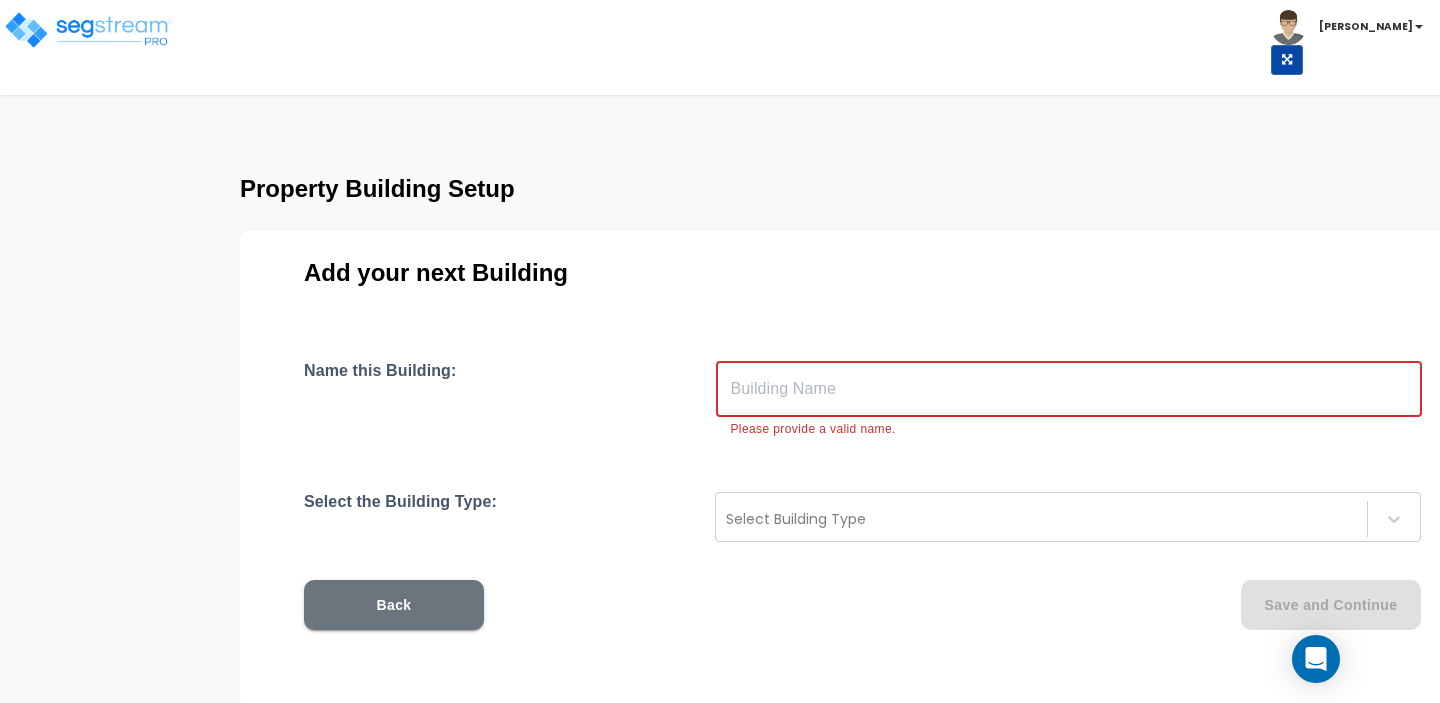 paste on "[STREET_ADDRESS]" 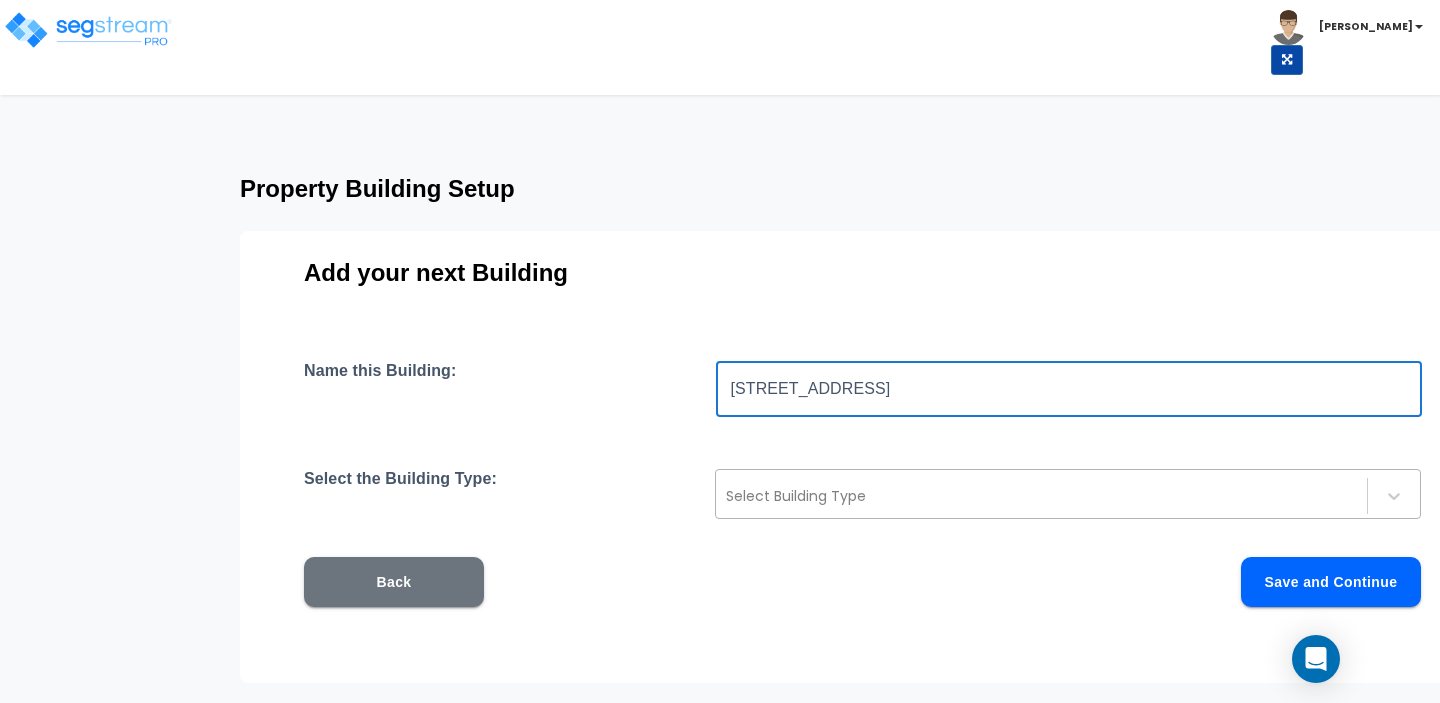 type on "[STREET_ADDRESS]" 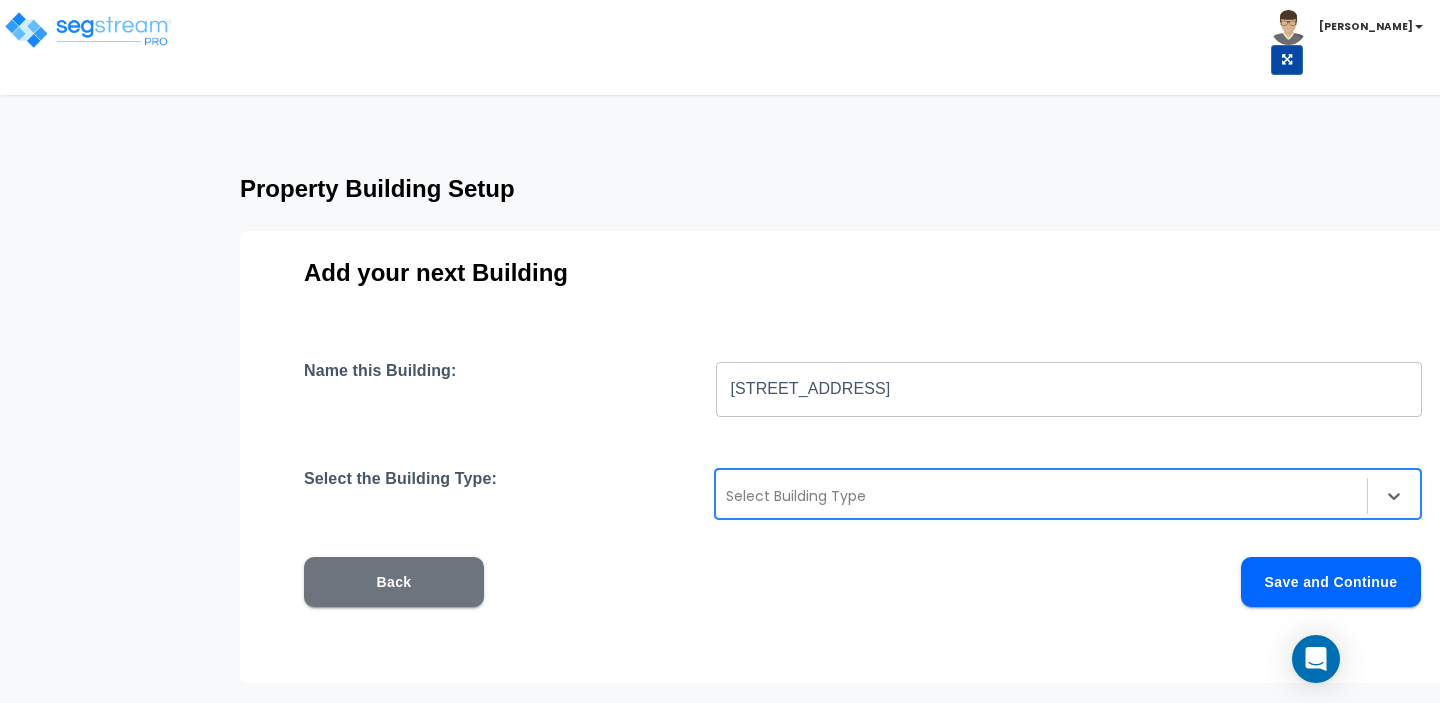 click at bounding box center (1041, 496) 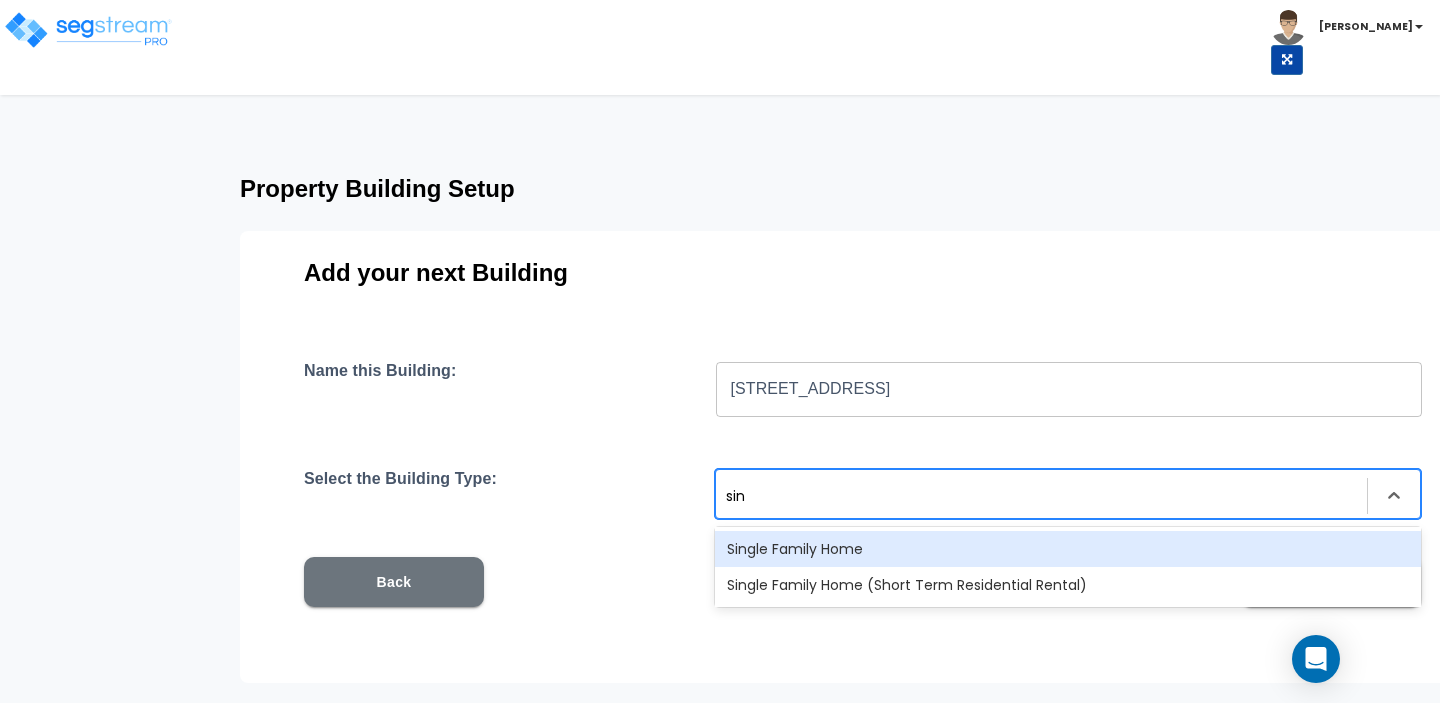 type on "sing" 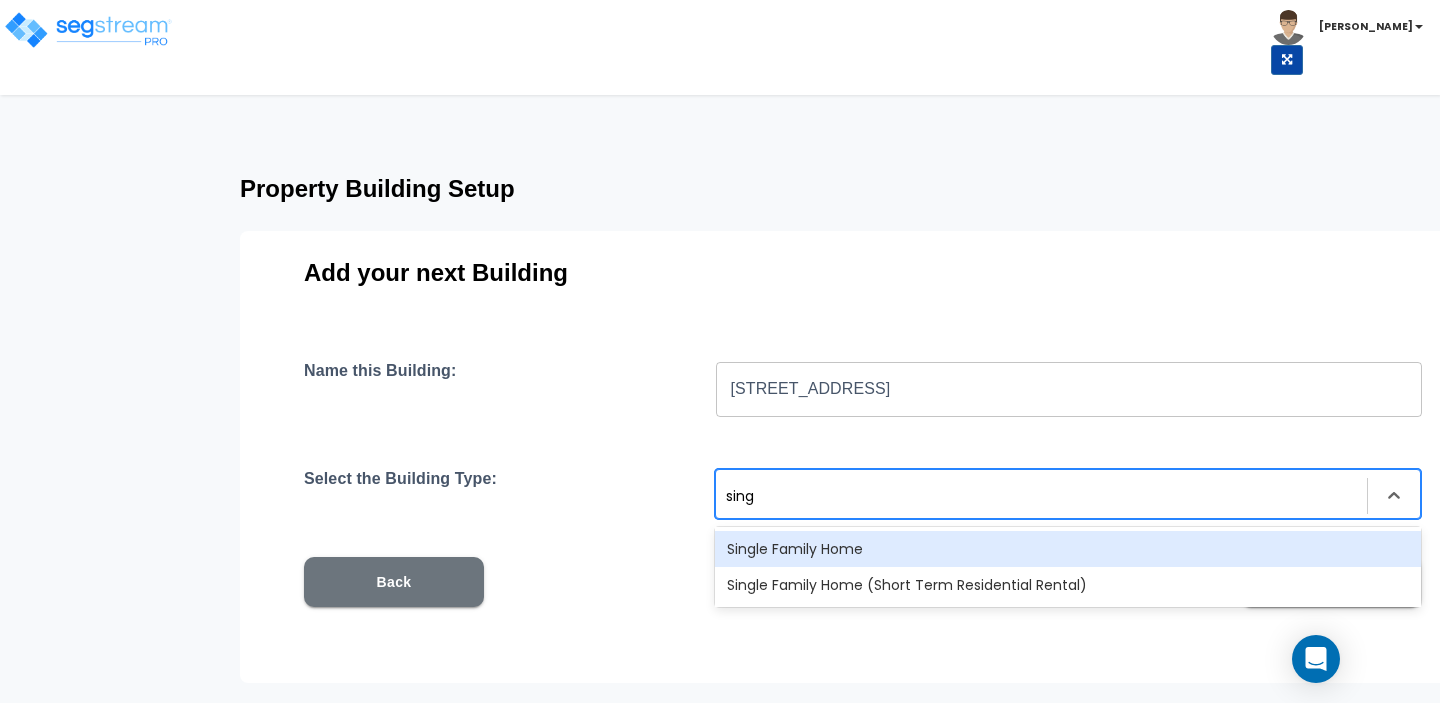 click on "Single Family Home" at bounding box center [1068, 549] 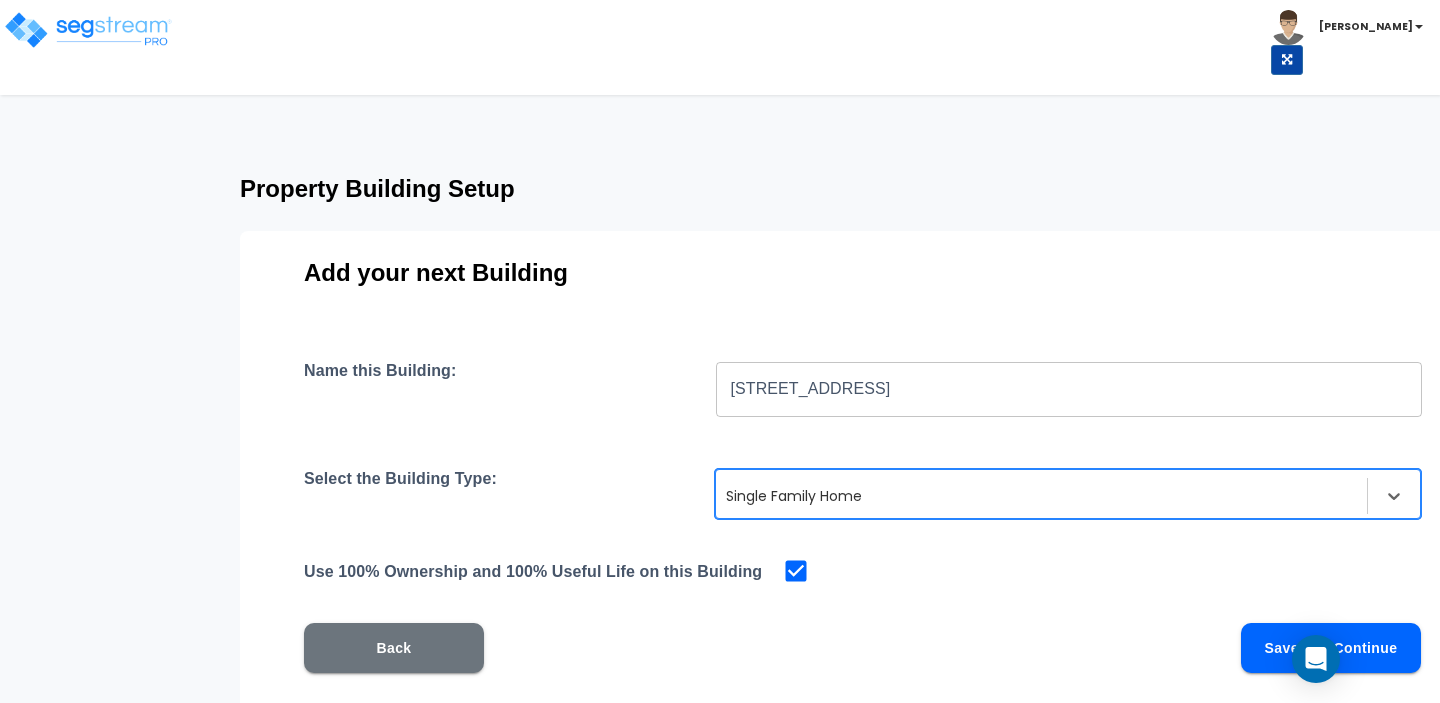 click on "Select the Building Type: option Single Family Home, selected. Single Family Home" at bounding box center (892, 494) 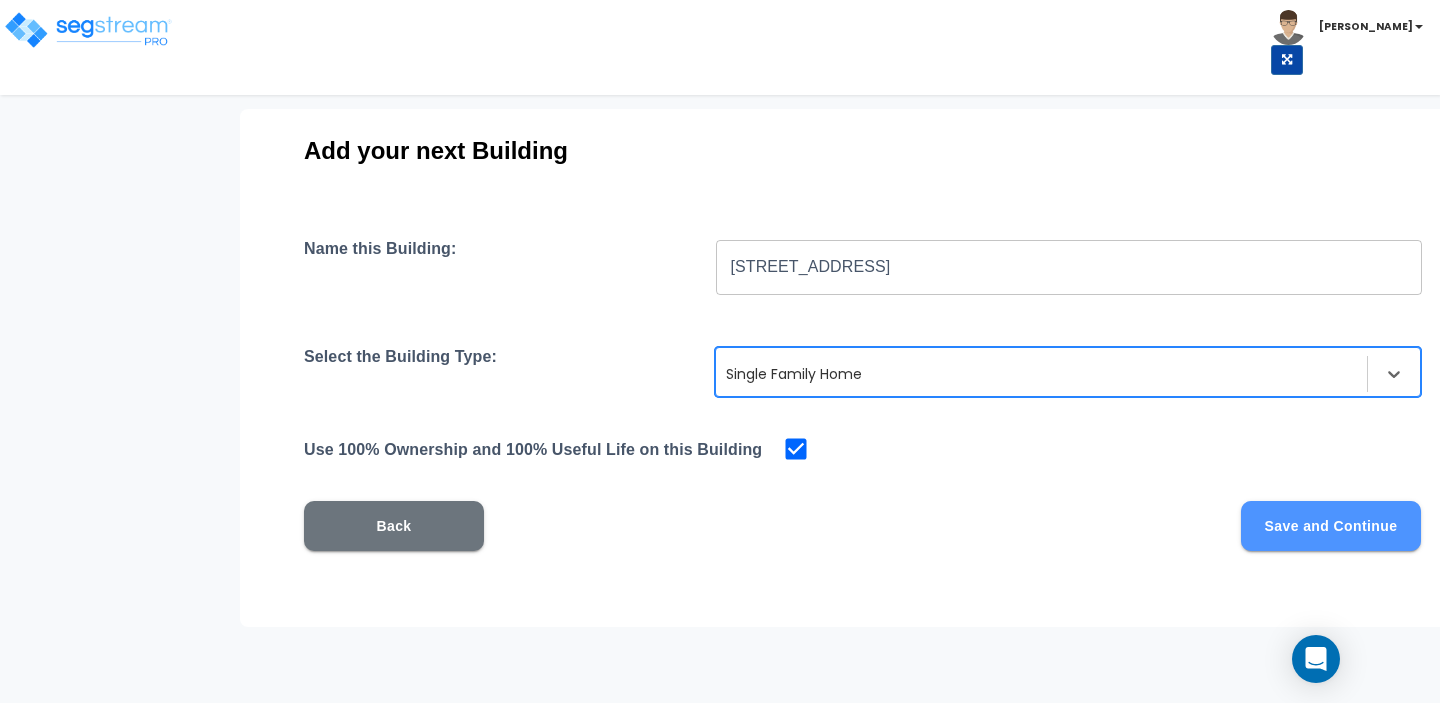 click on "Save and Continue" at bounding box center [1331, 526] 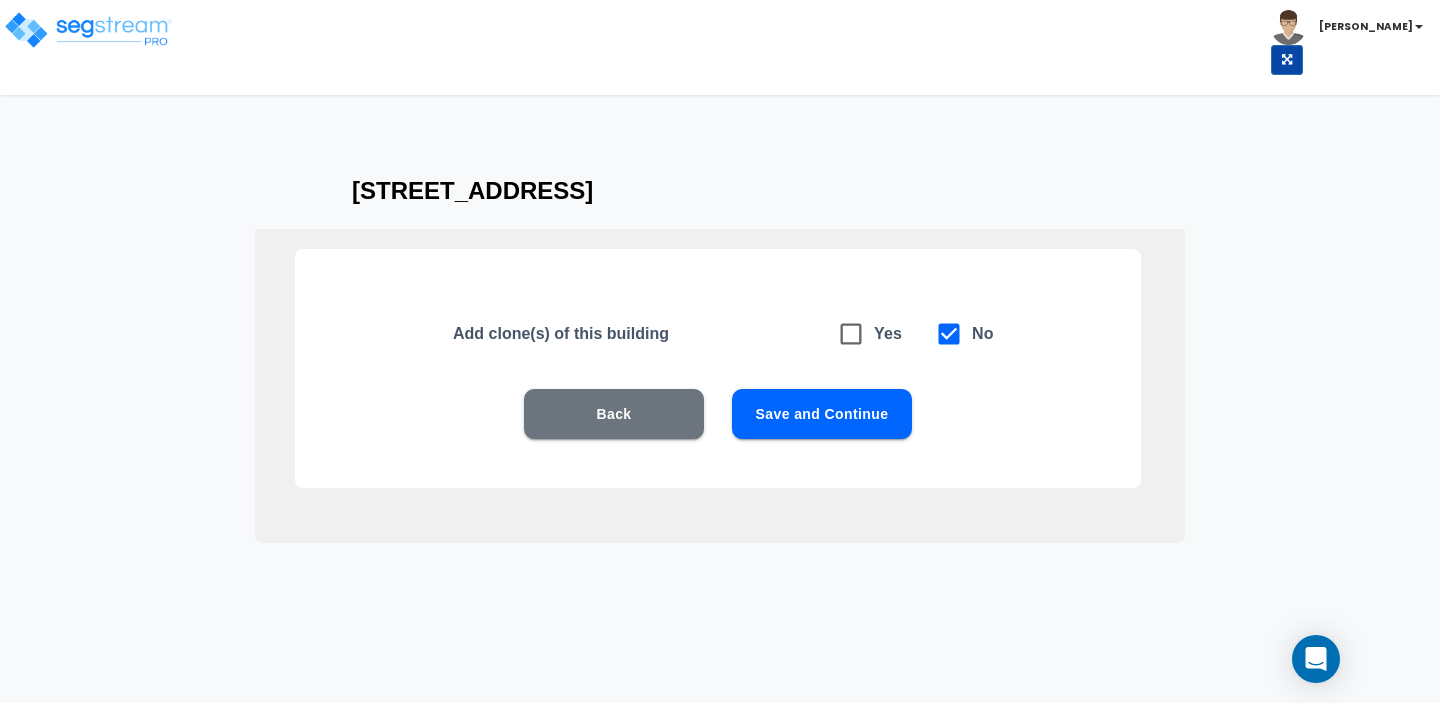 scroll, scrollTop: 51, scrollLeft: 0, axis: vertical 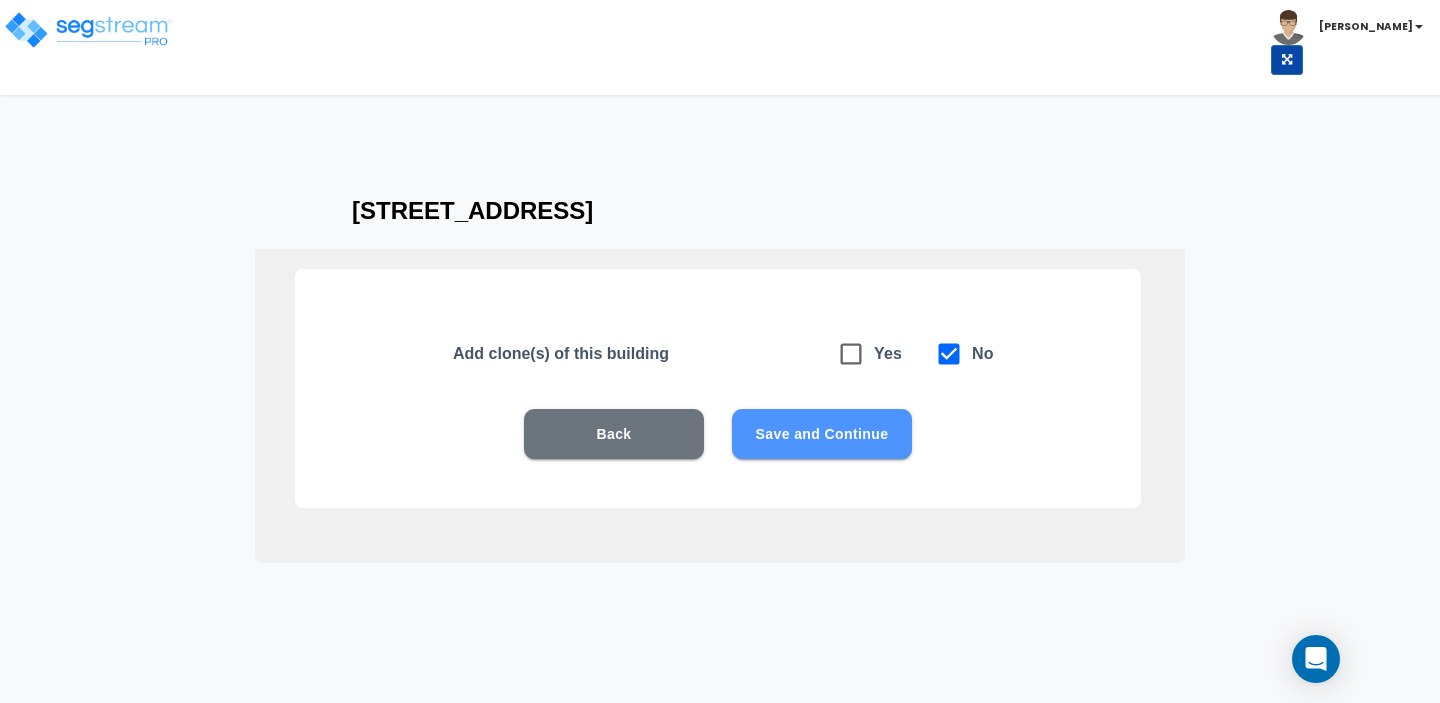 click on "Save and Continue" at bounding box center [822, 434] 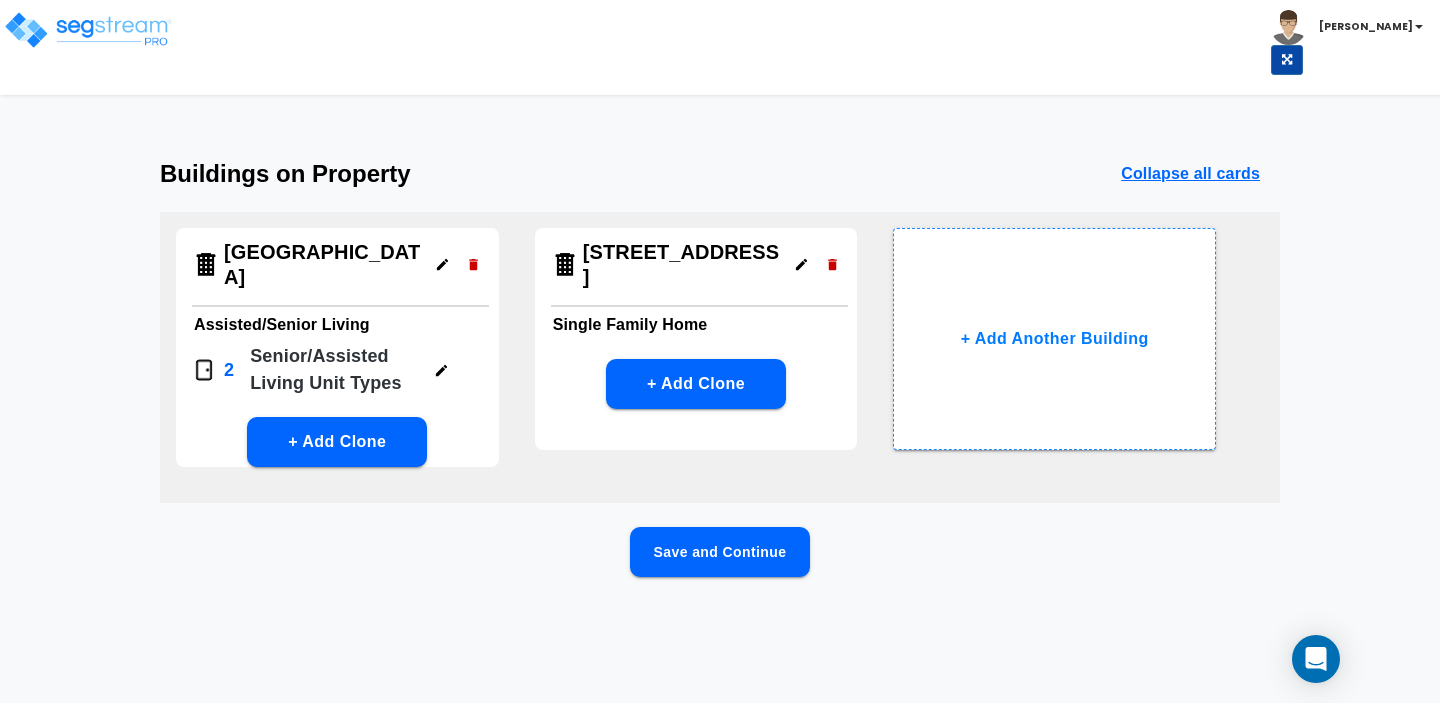 click 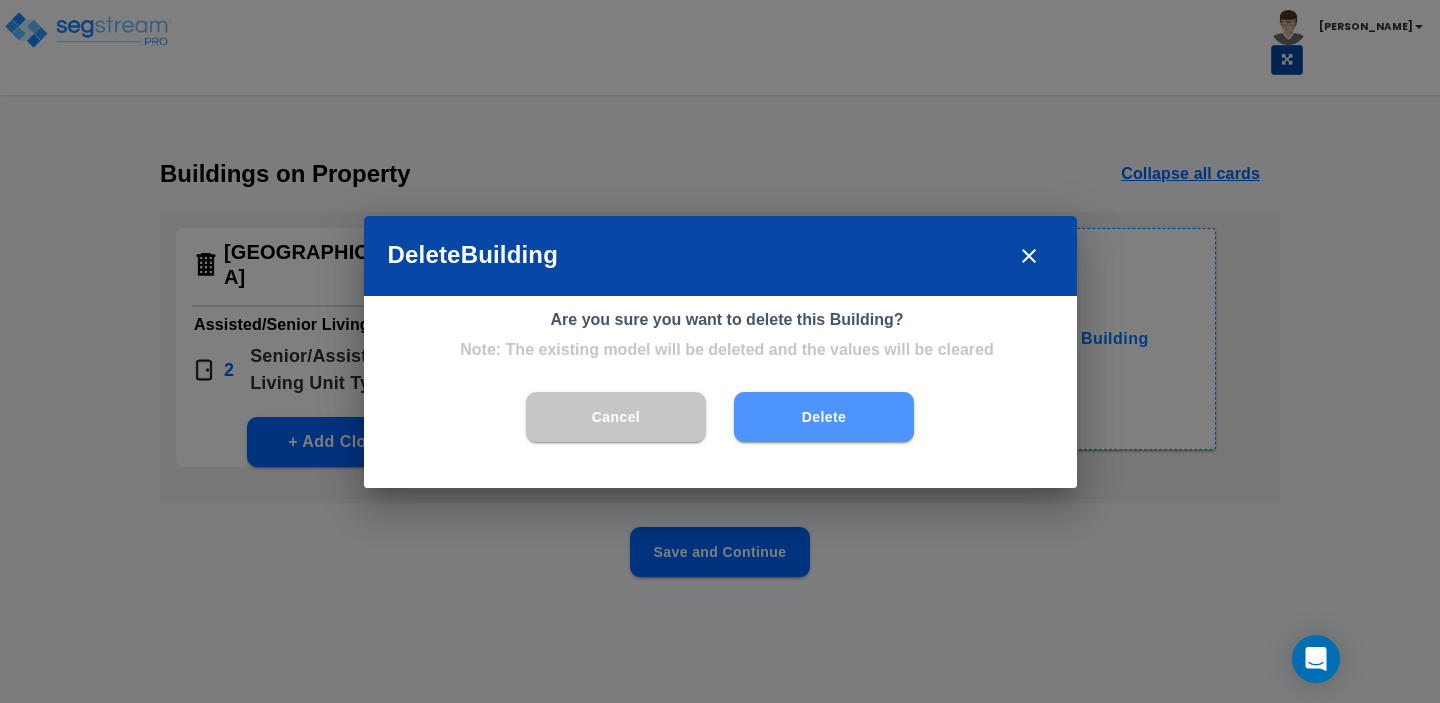 click on "Delete" at bounding box center [824, 417] 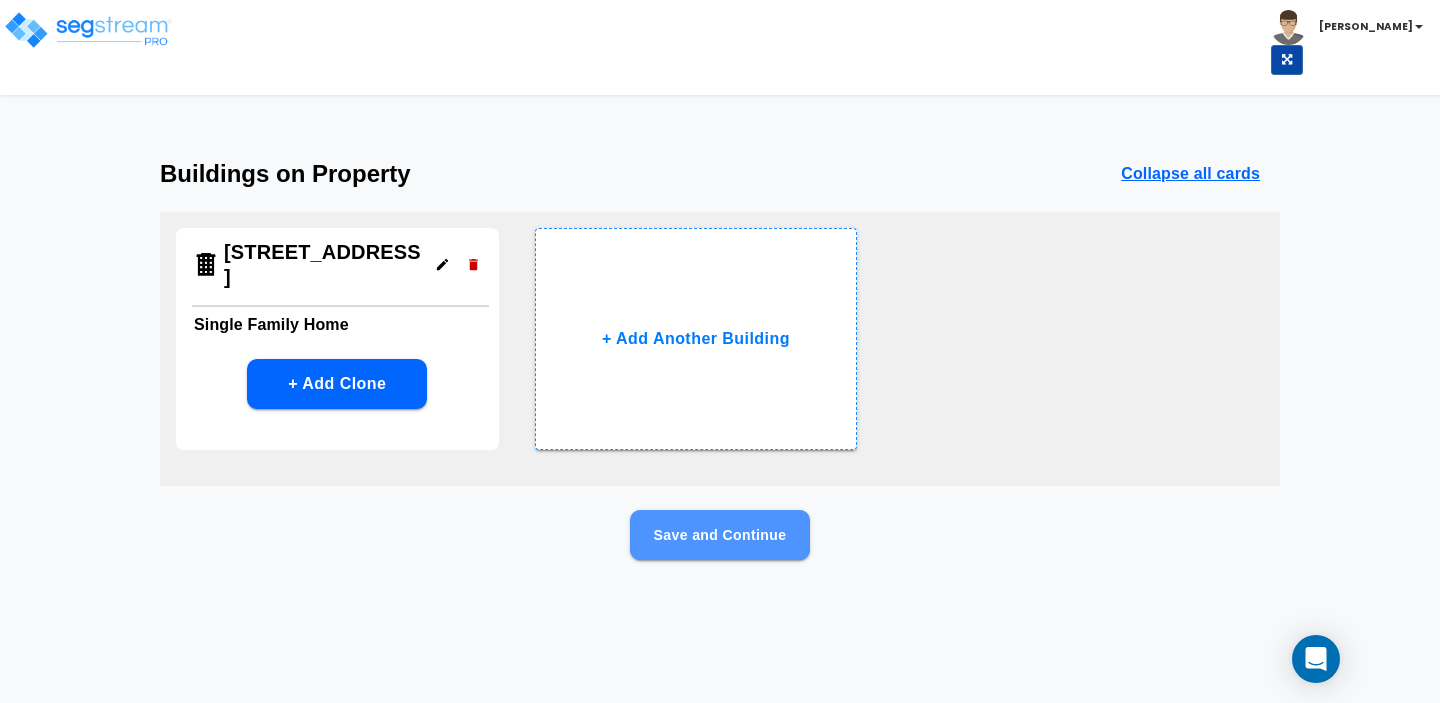 click on "Save and Continue" at bounding box center [720, 535] 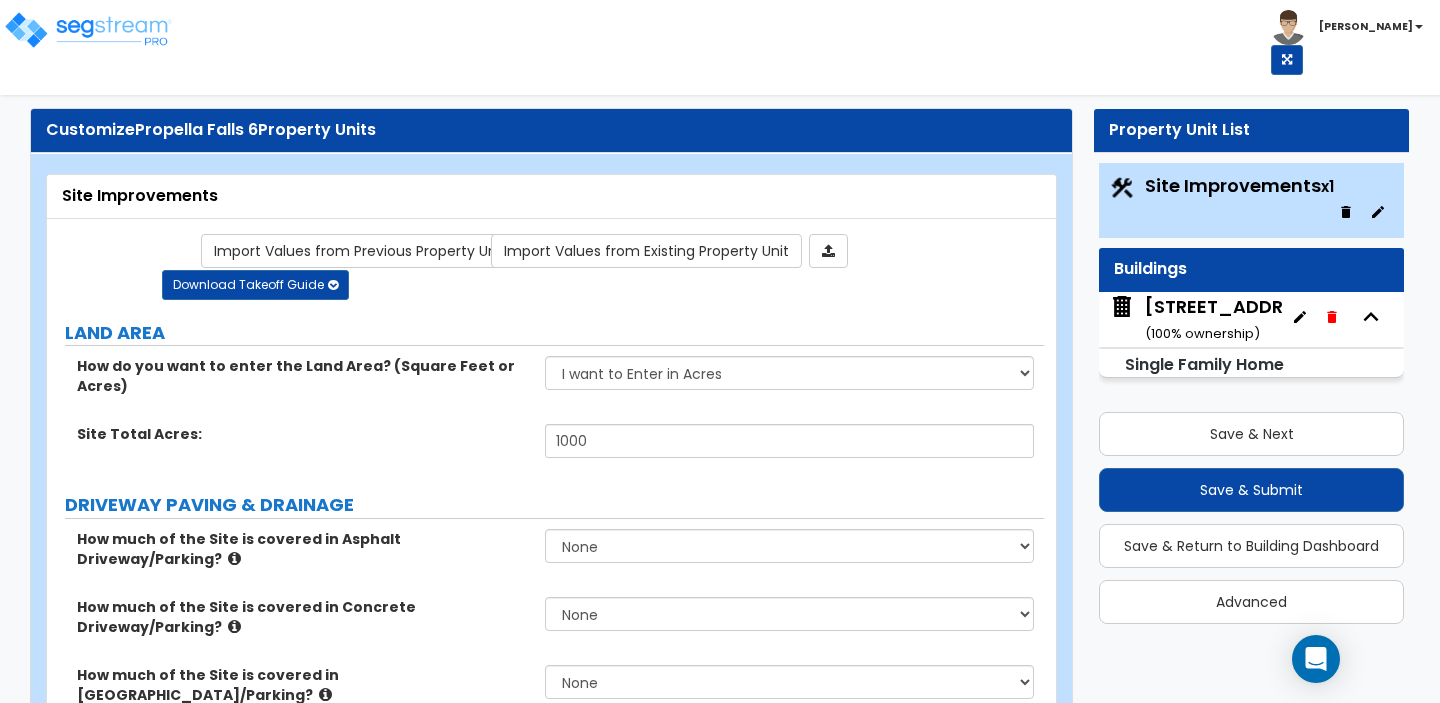 click on "Site Improvements  x1" at bounding box center [1239, 185] 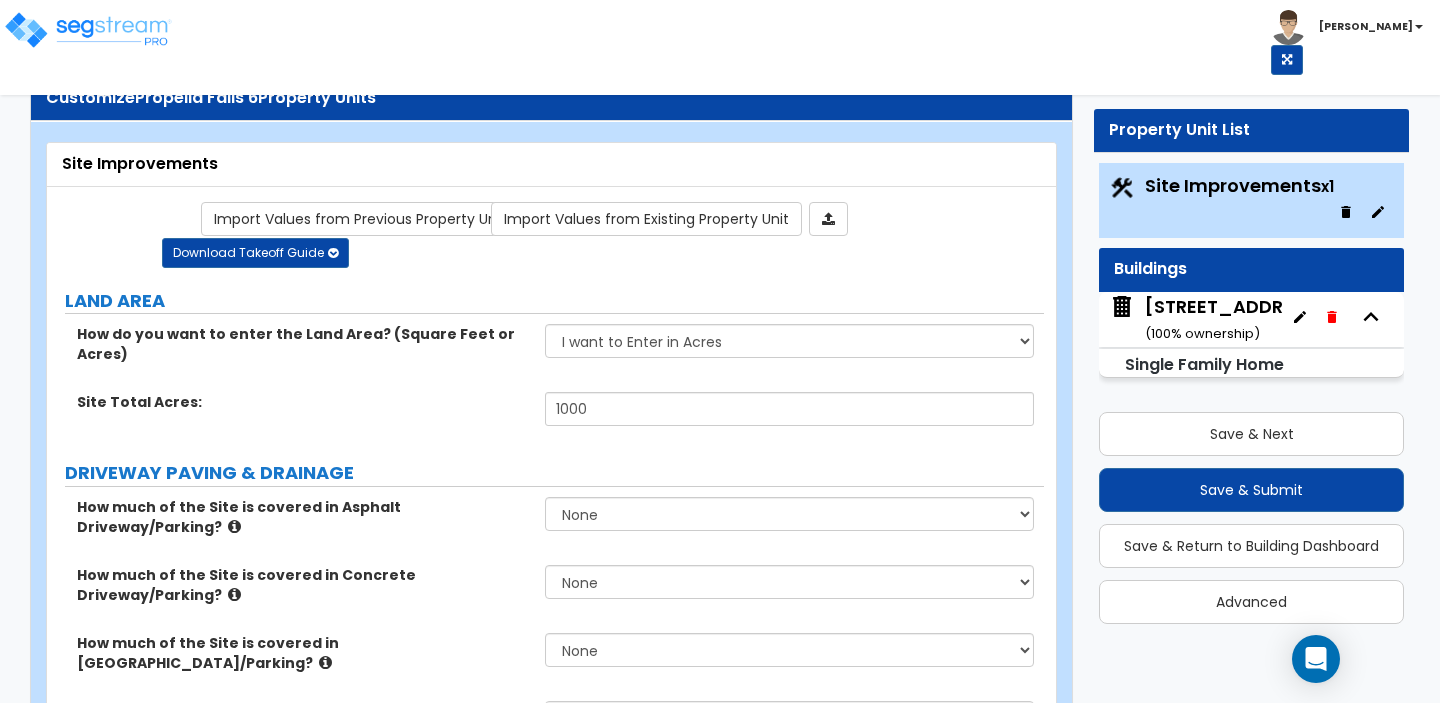 scroll, scrollTop: 0, scrollLeft: 0, axis: both 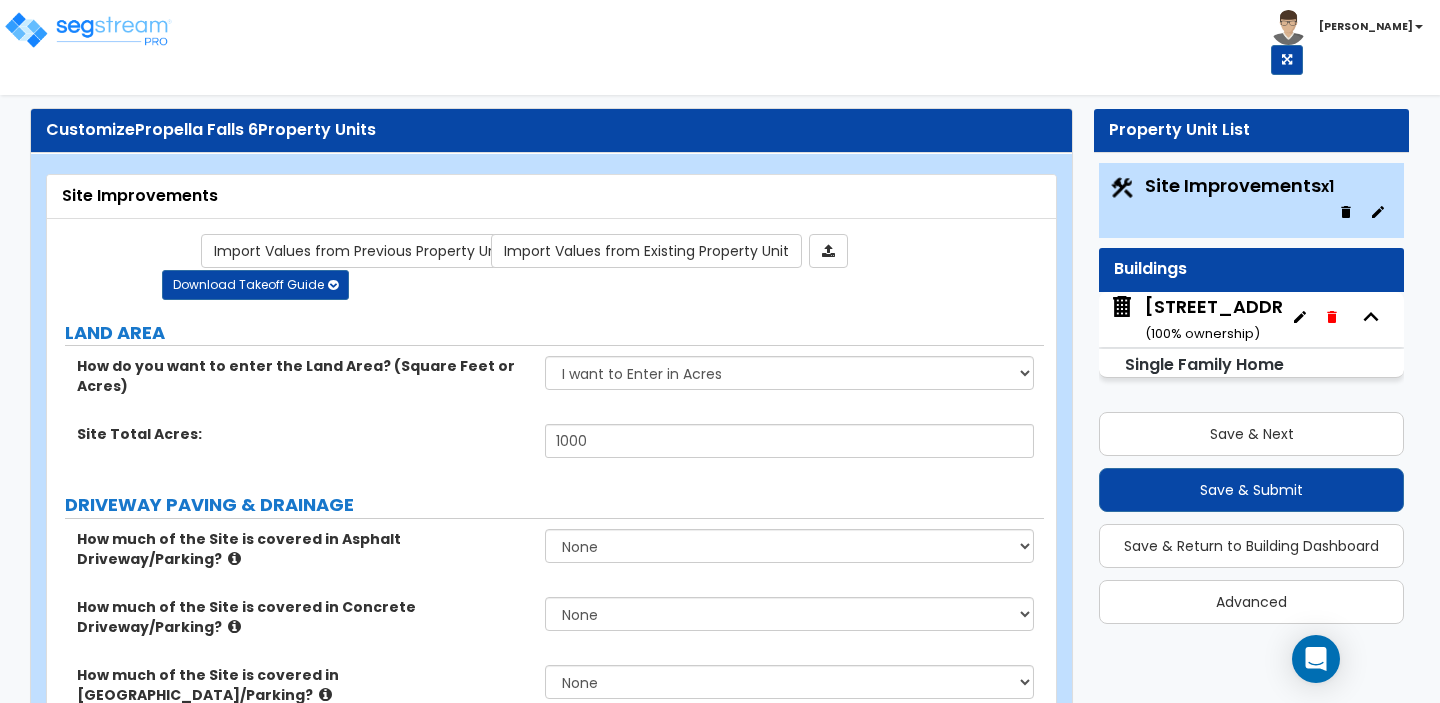 click on "164 8th Street ( 100 % ownership)" at bounding box center (1234, 319) 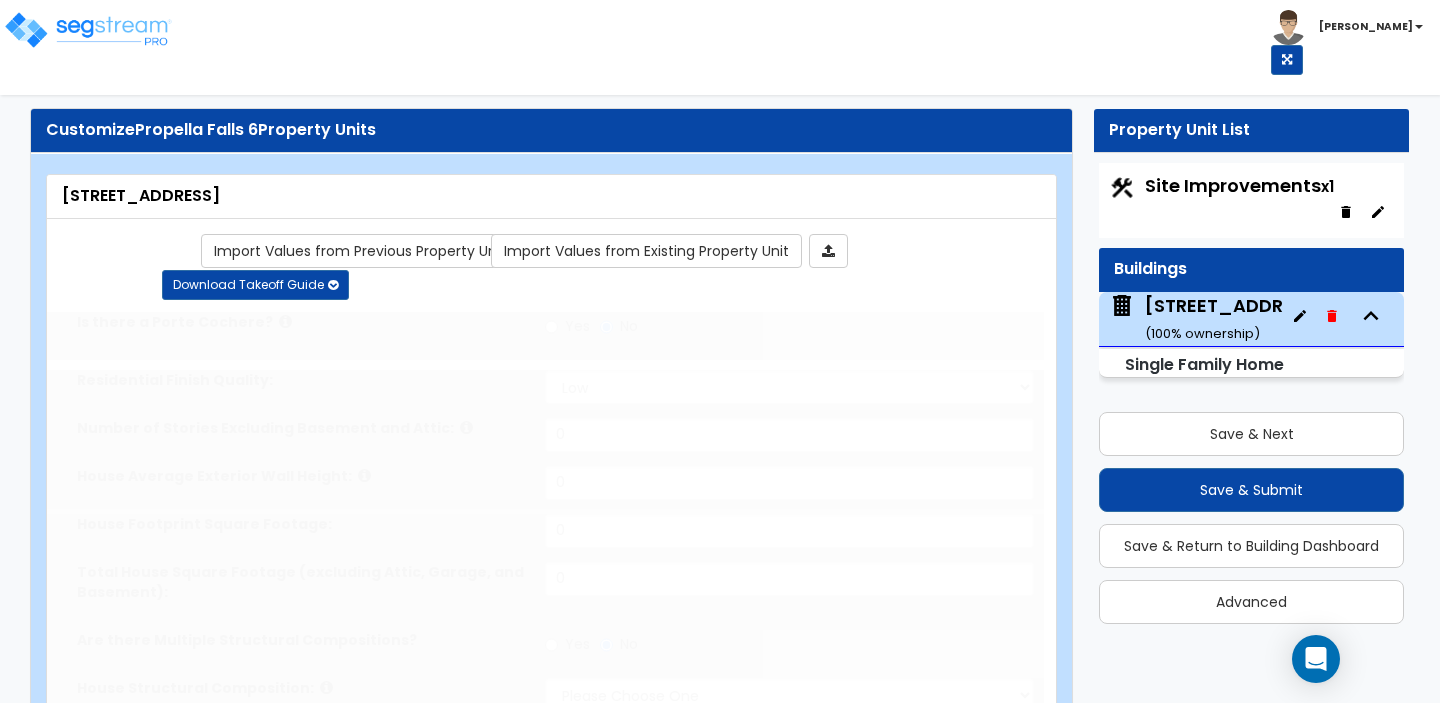type on "1" 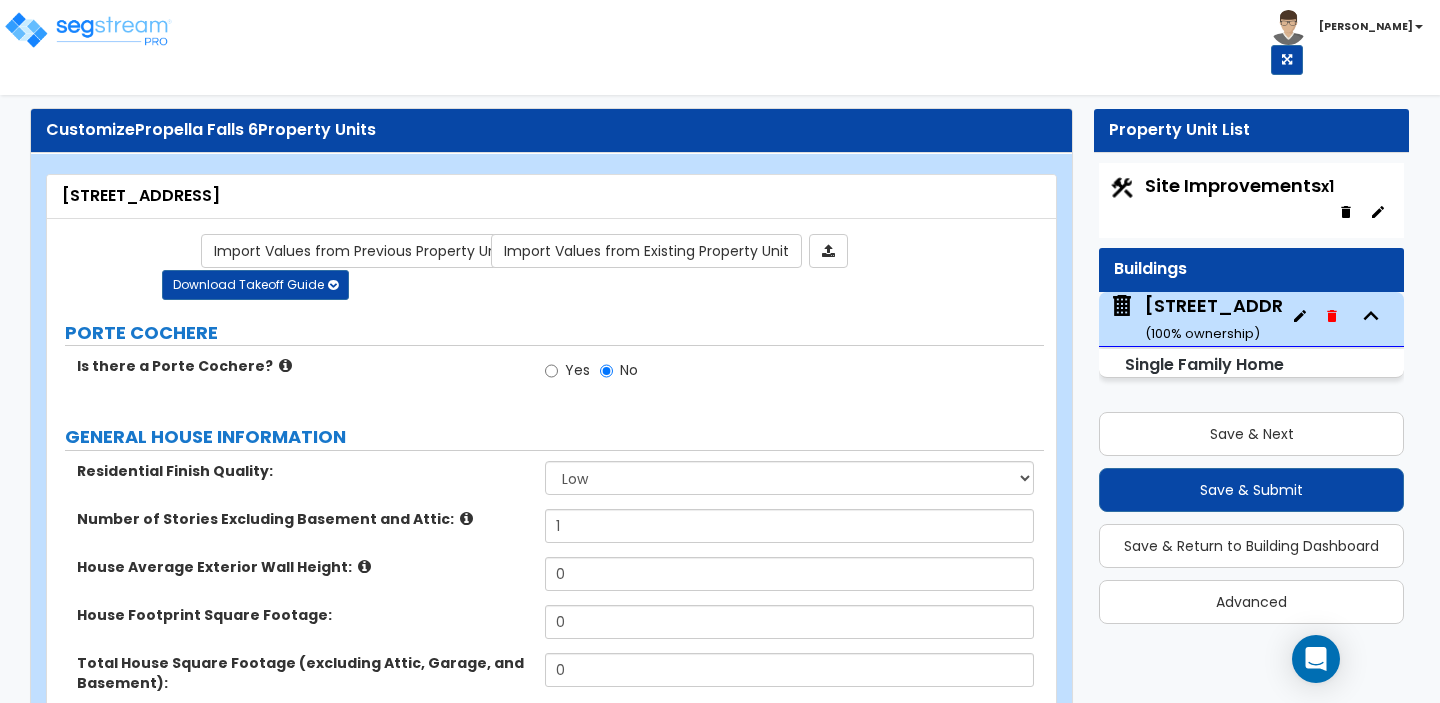 click on "Site Improvements  x1" at bounding box center [1251, 200] 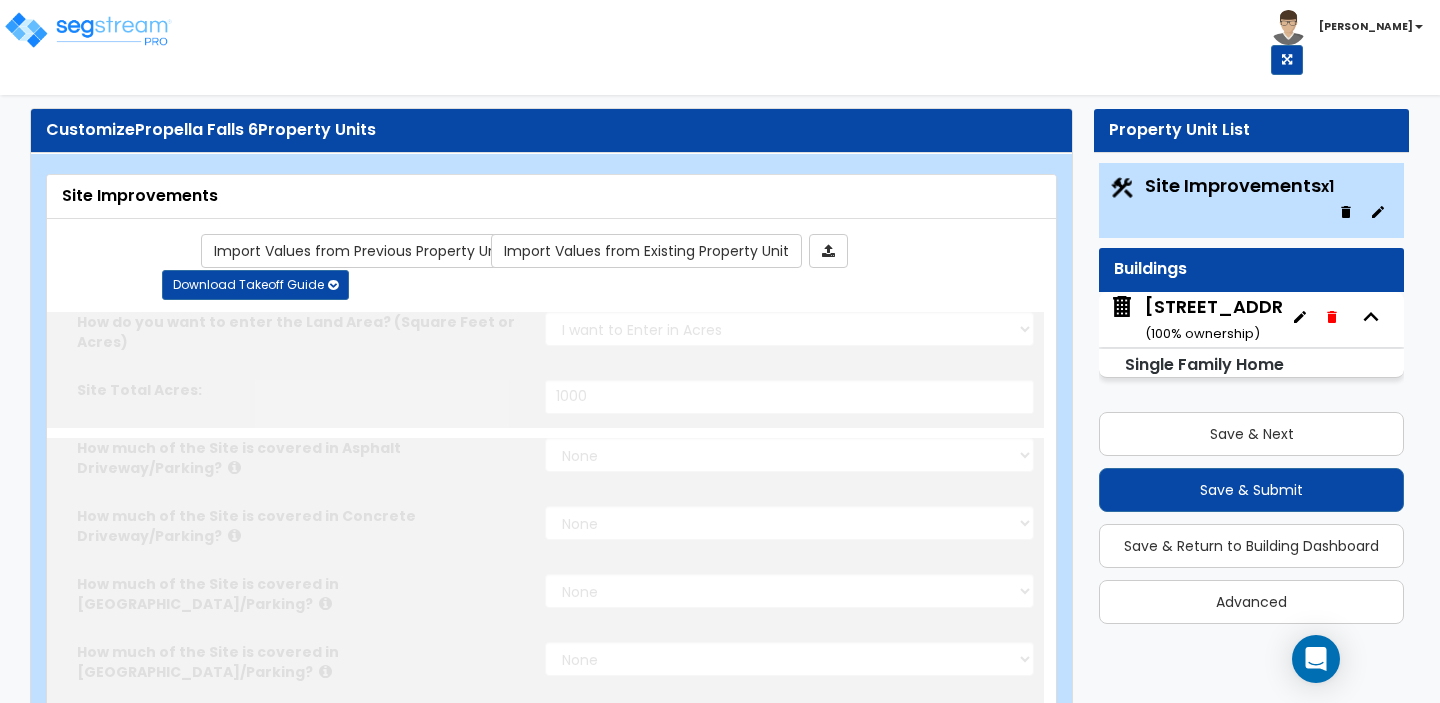 type on "1000" 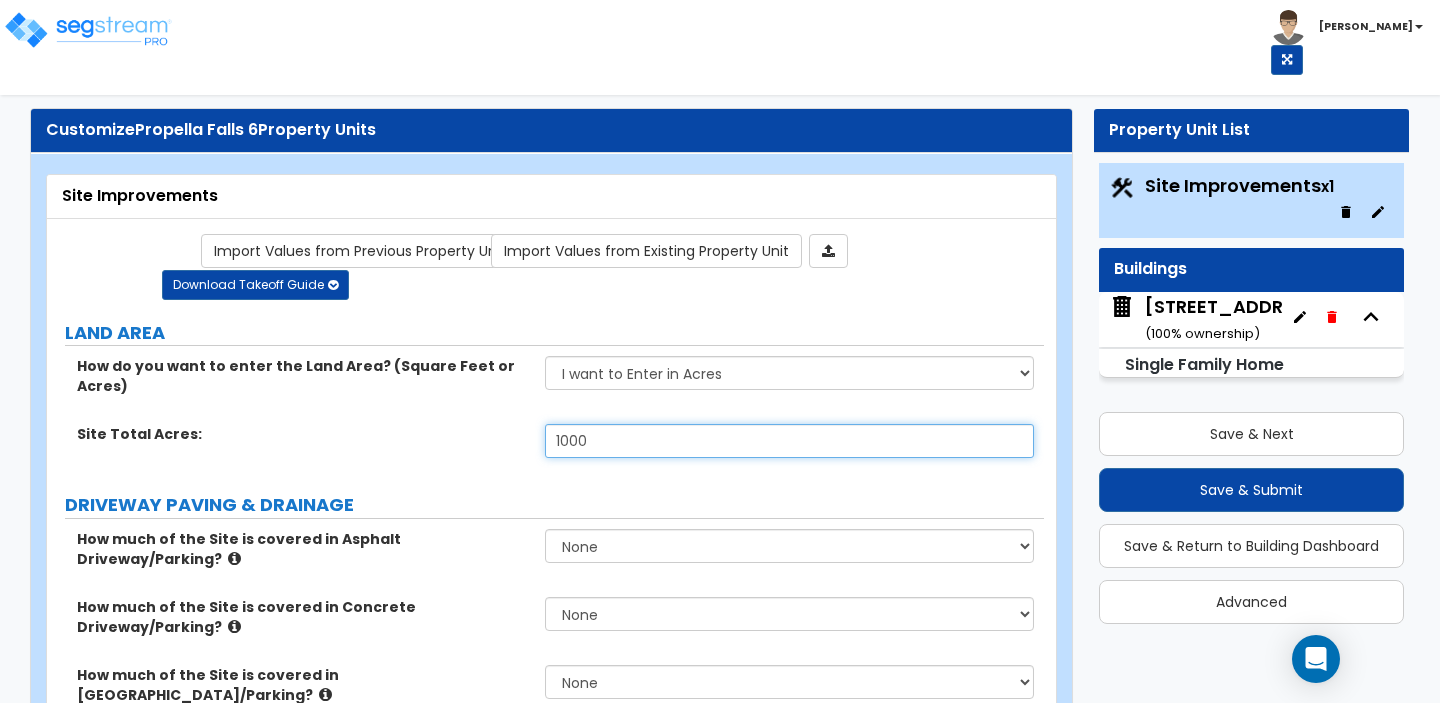 click on "1000" at bounding box center (789, 441) 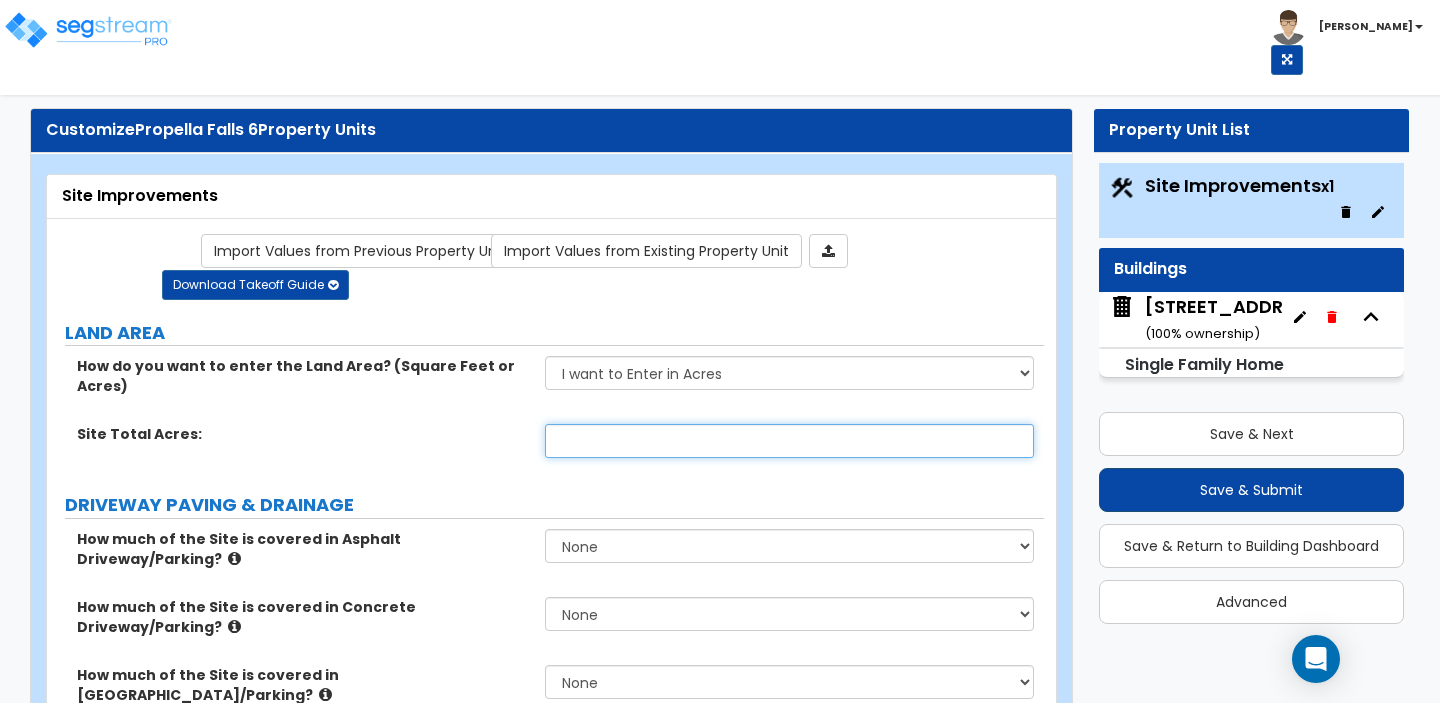 type 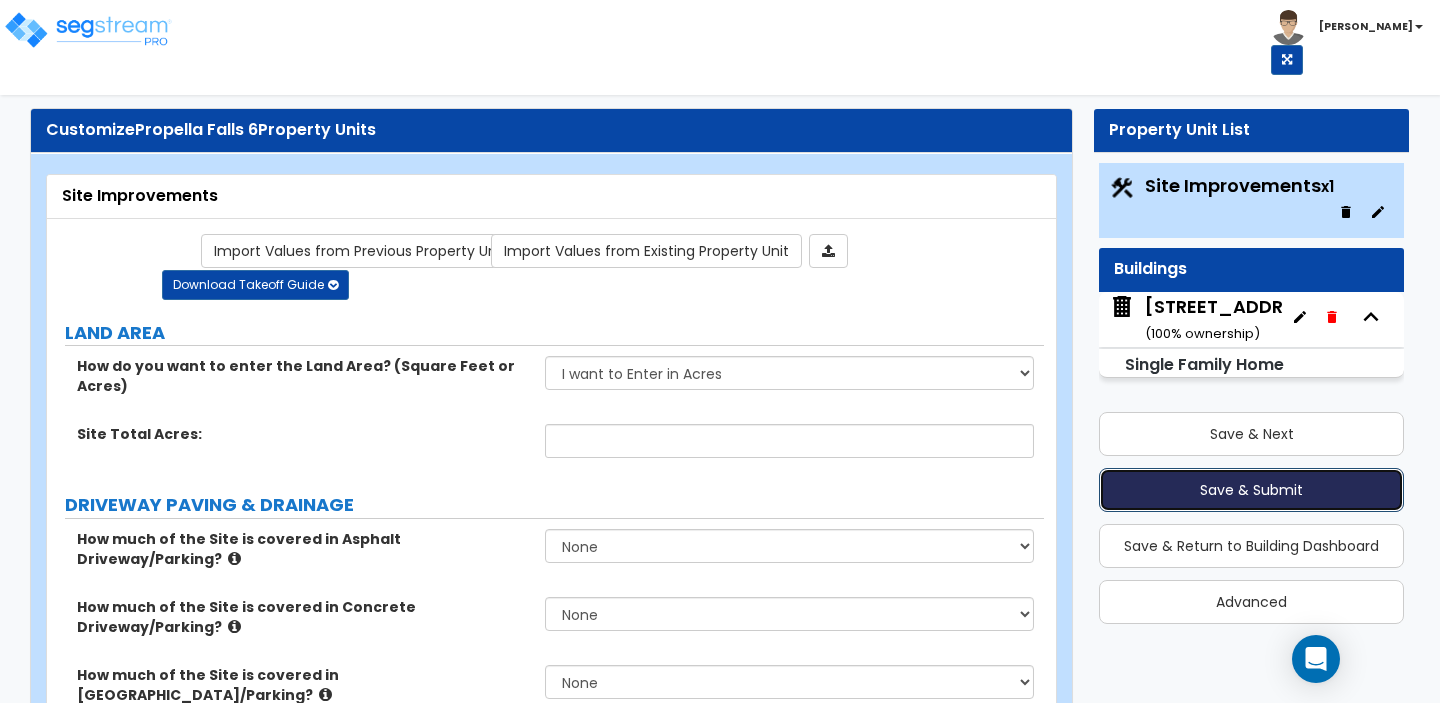 click on "Save & Submit" at bounding box center (1251, 490) 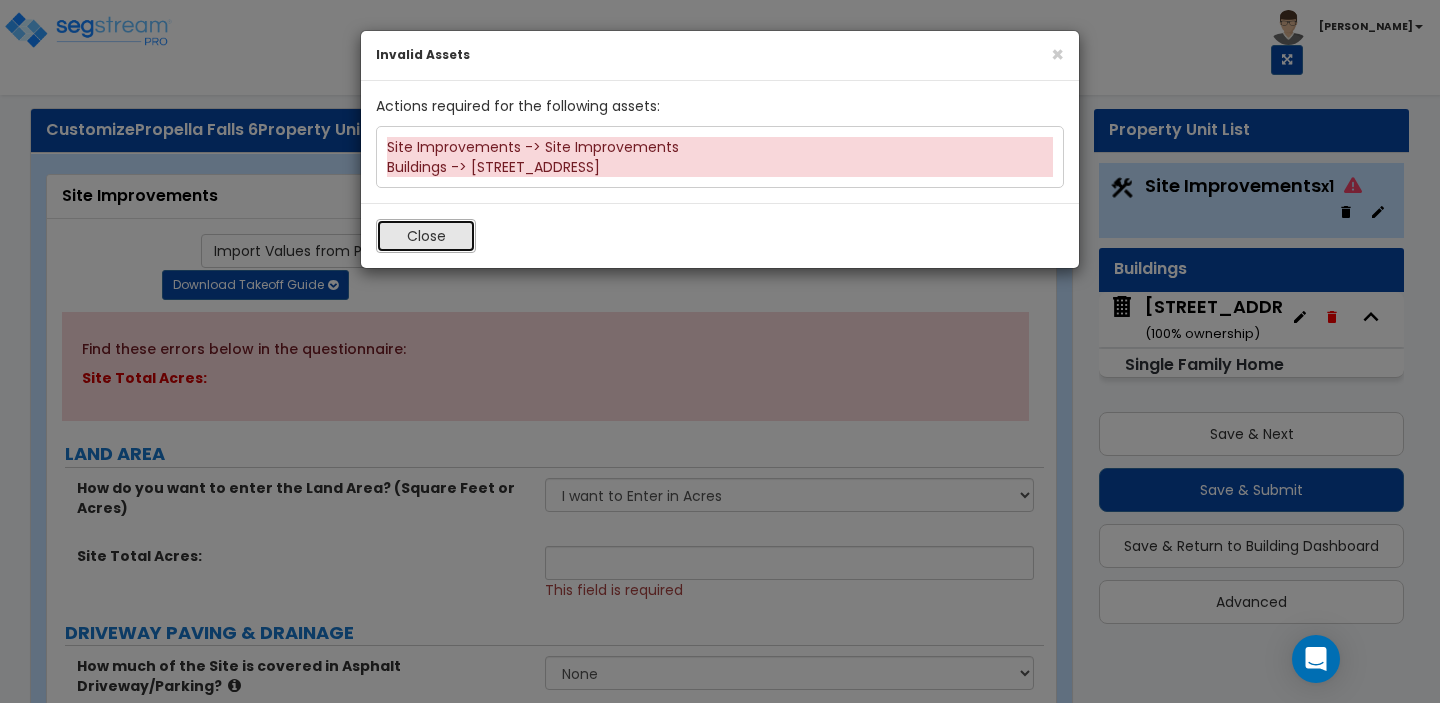 click on "Close" at bounding box center [426, 236] 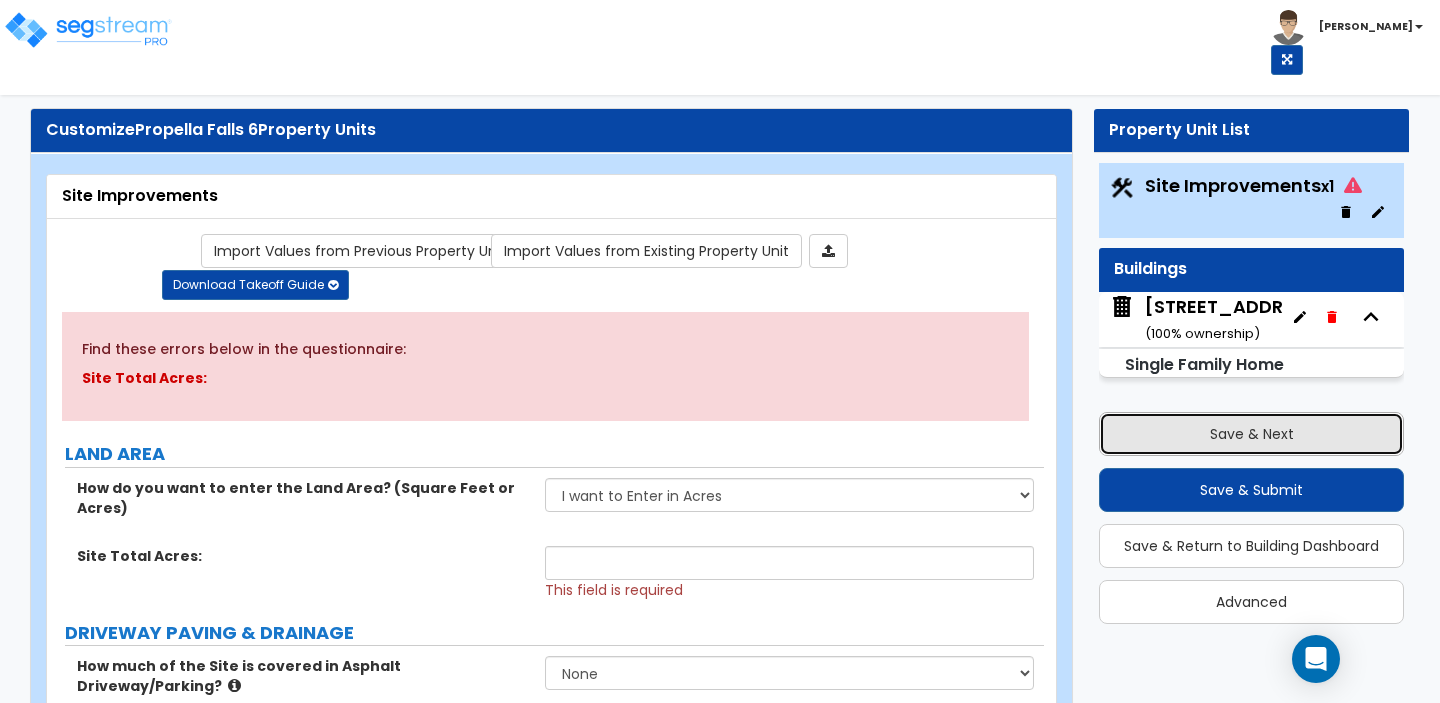 click on "Save & Next" at bounding box center [1251, 434] 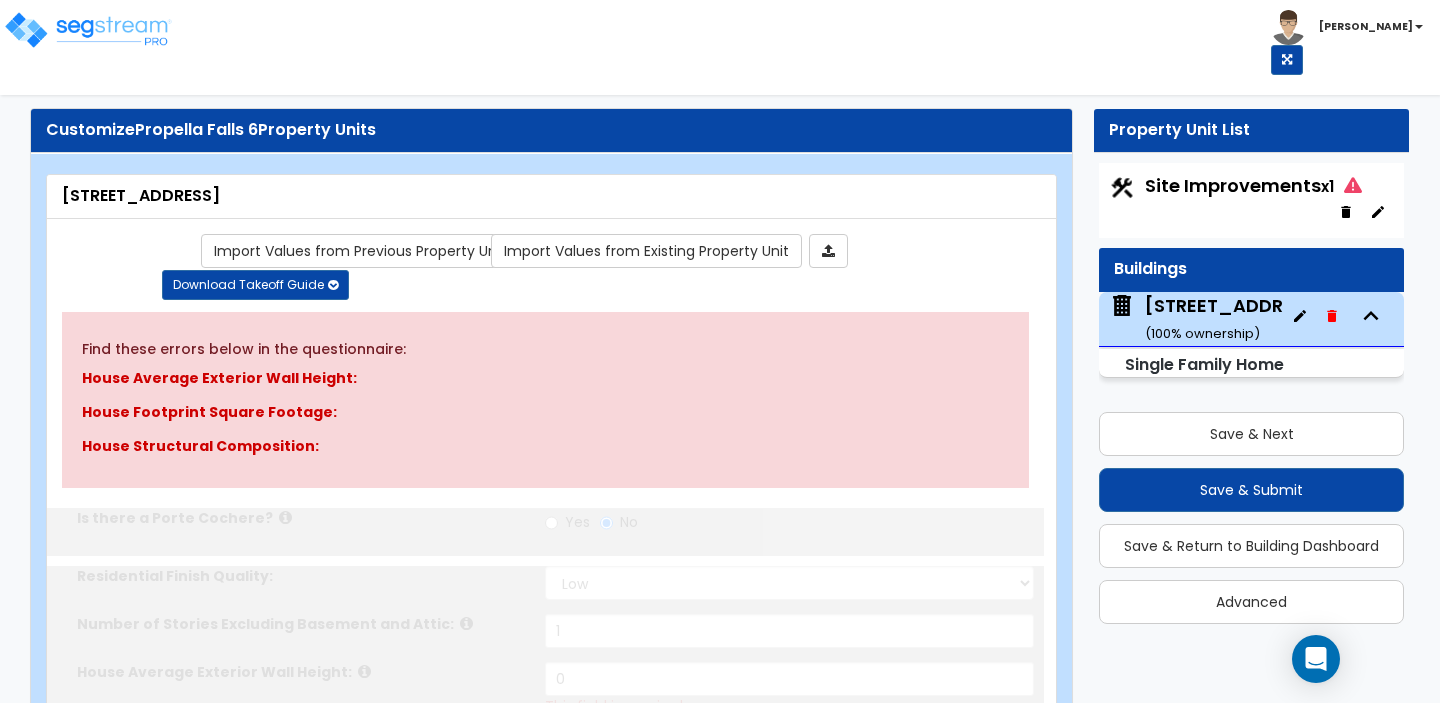type on "1" 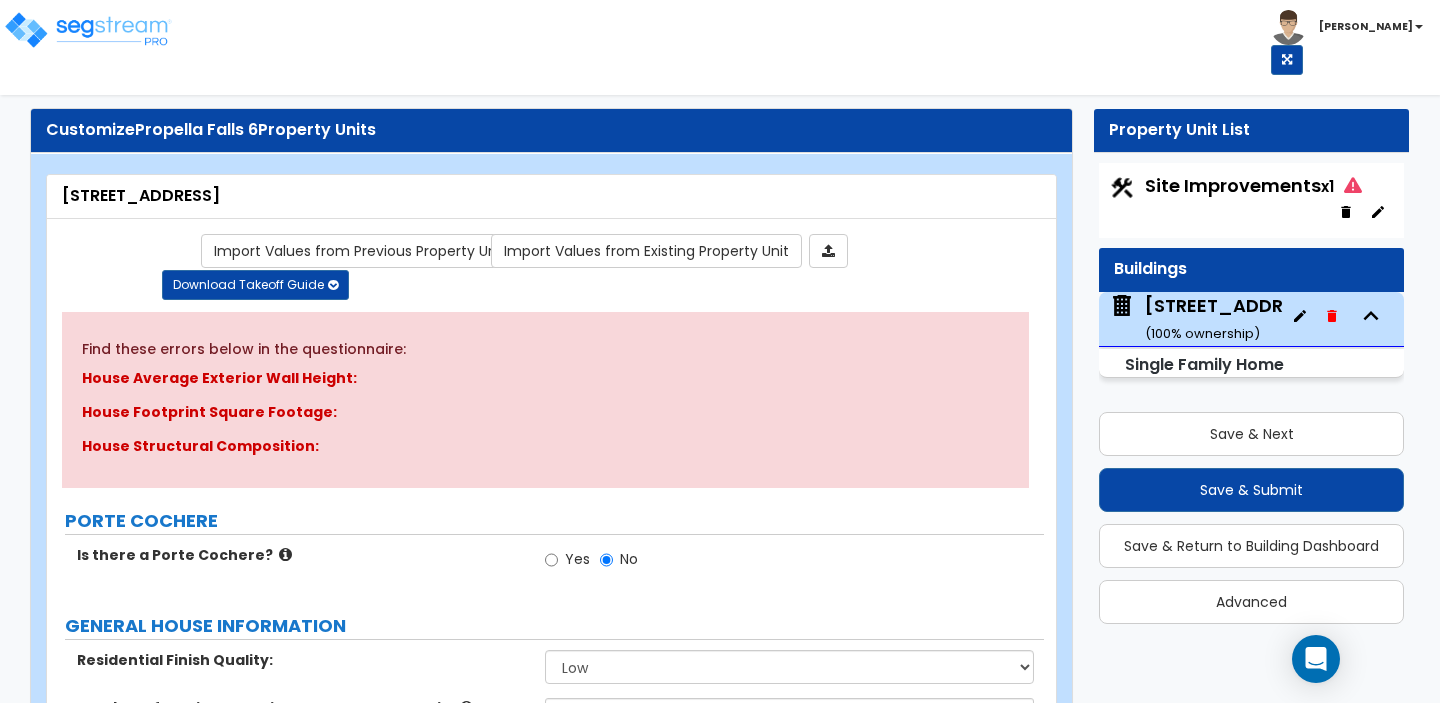 click on "Site Improvements  x1" at bounding box center [1253, 185] 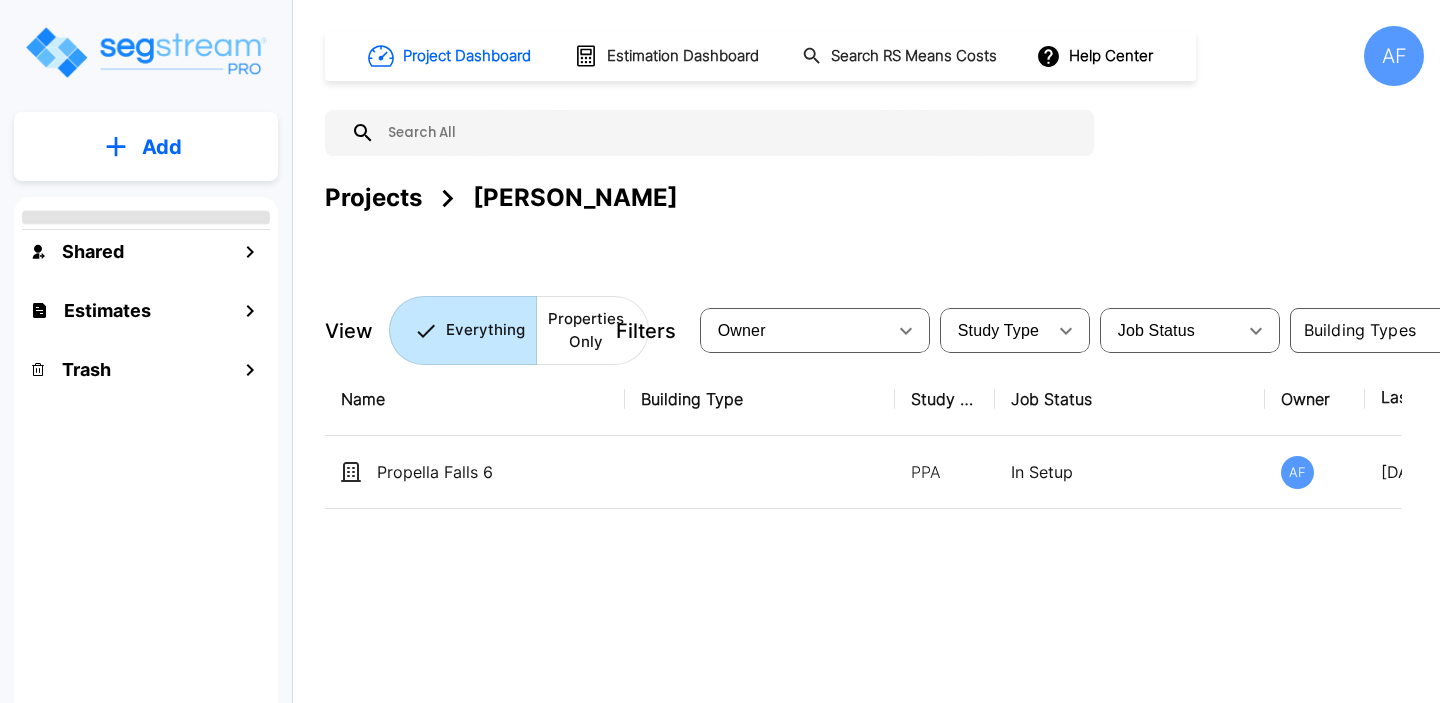 scroll, scrollTop: 0, scrollLeft: 0, axis: both 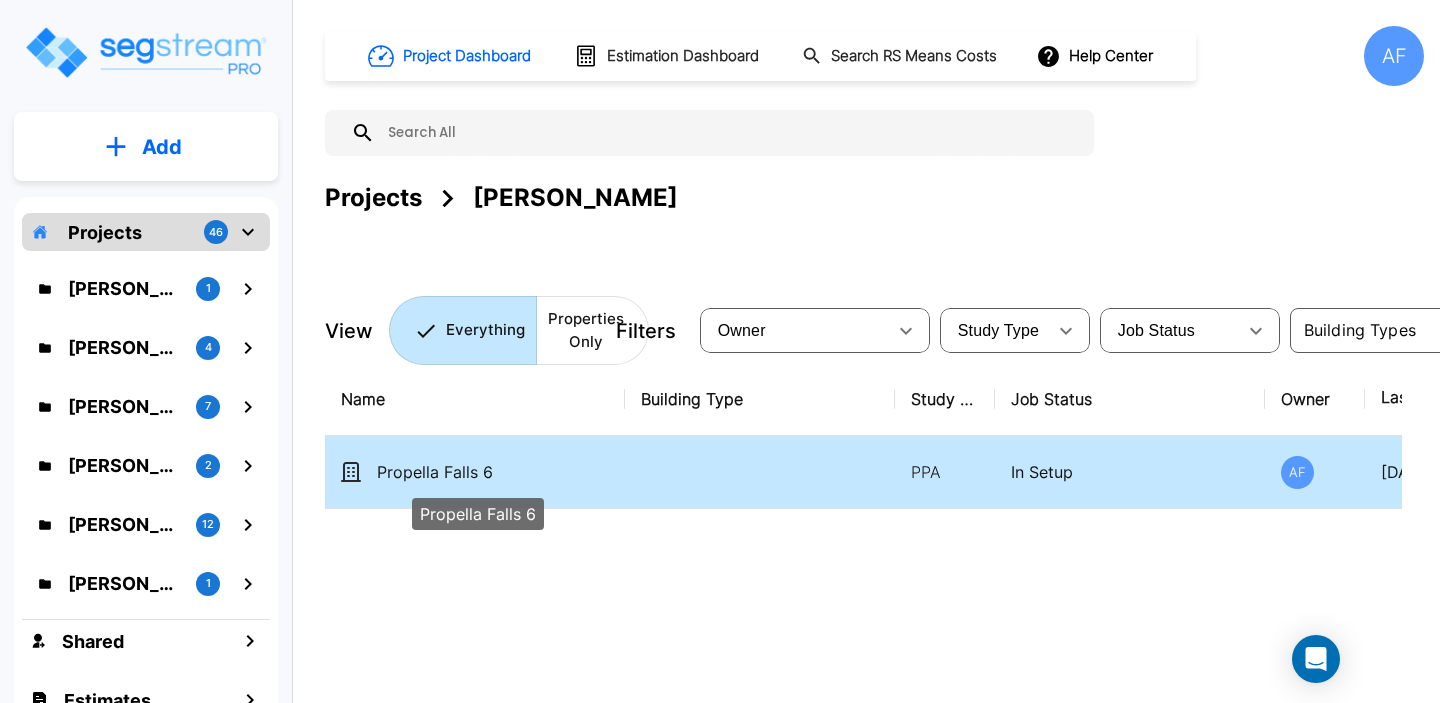 click on "Propella Falls 6" at bounding box center [477, 472] 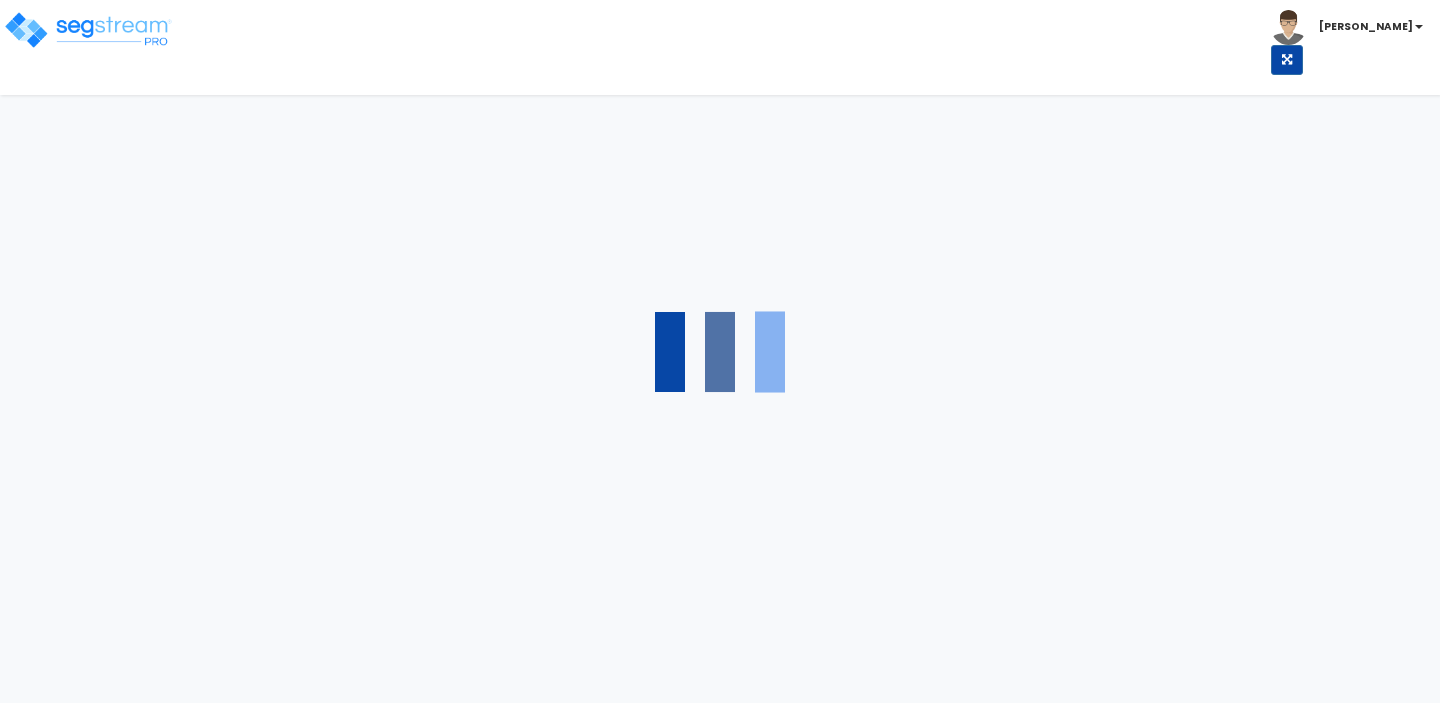 scroll, scrollTop: 0, scrollLeft: 0, axis: both 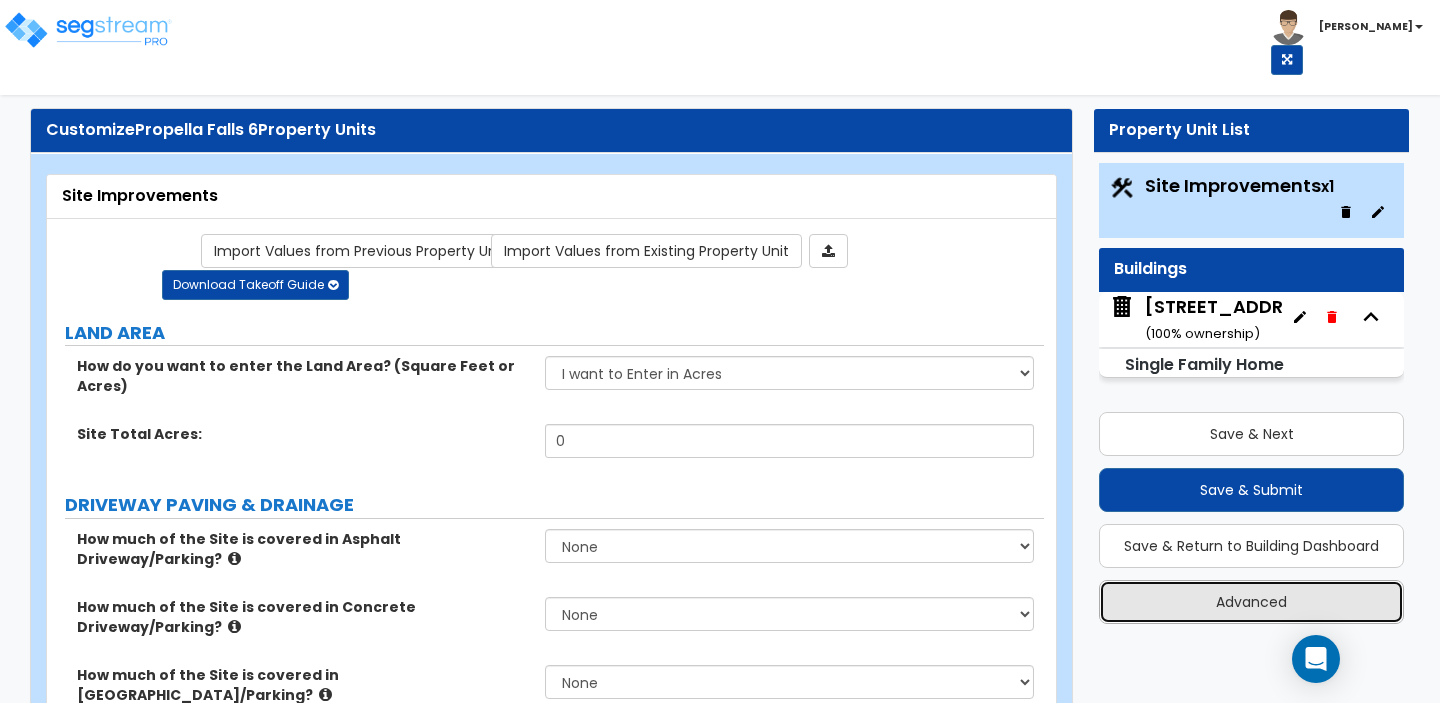 click on "Advanced" at bounding box center [1251, 602] 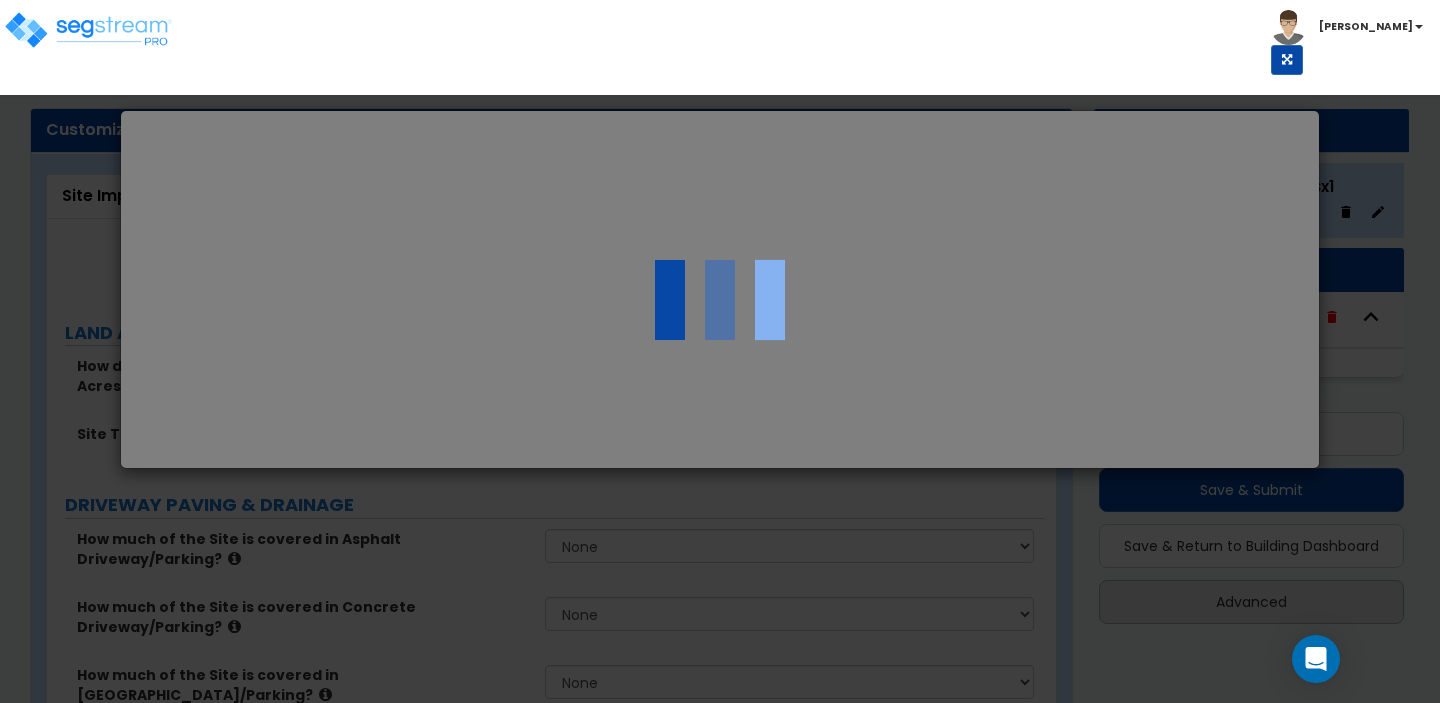 select on "GA" 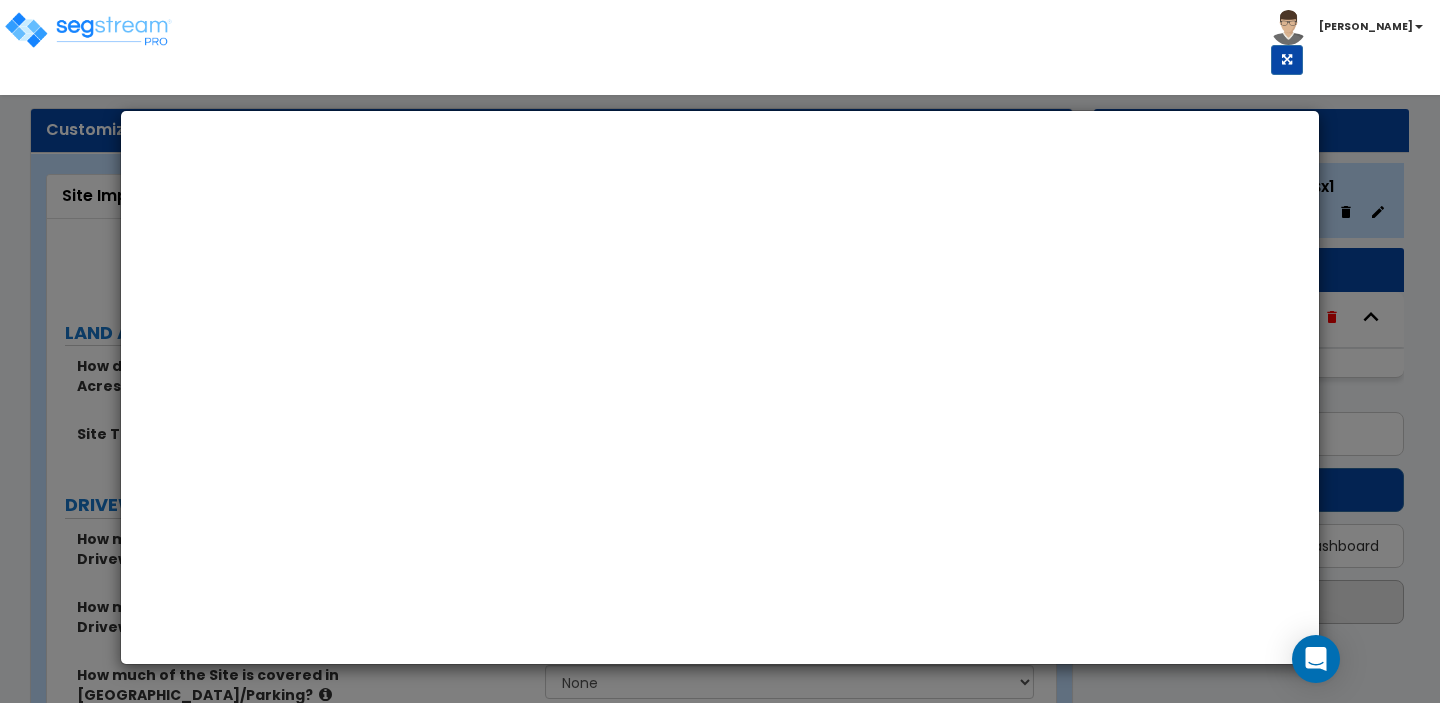 scroll, scrollTop: 0, scrollLeft: 0, axis: both 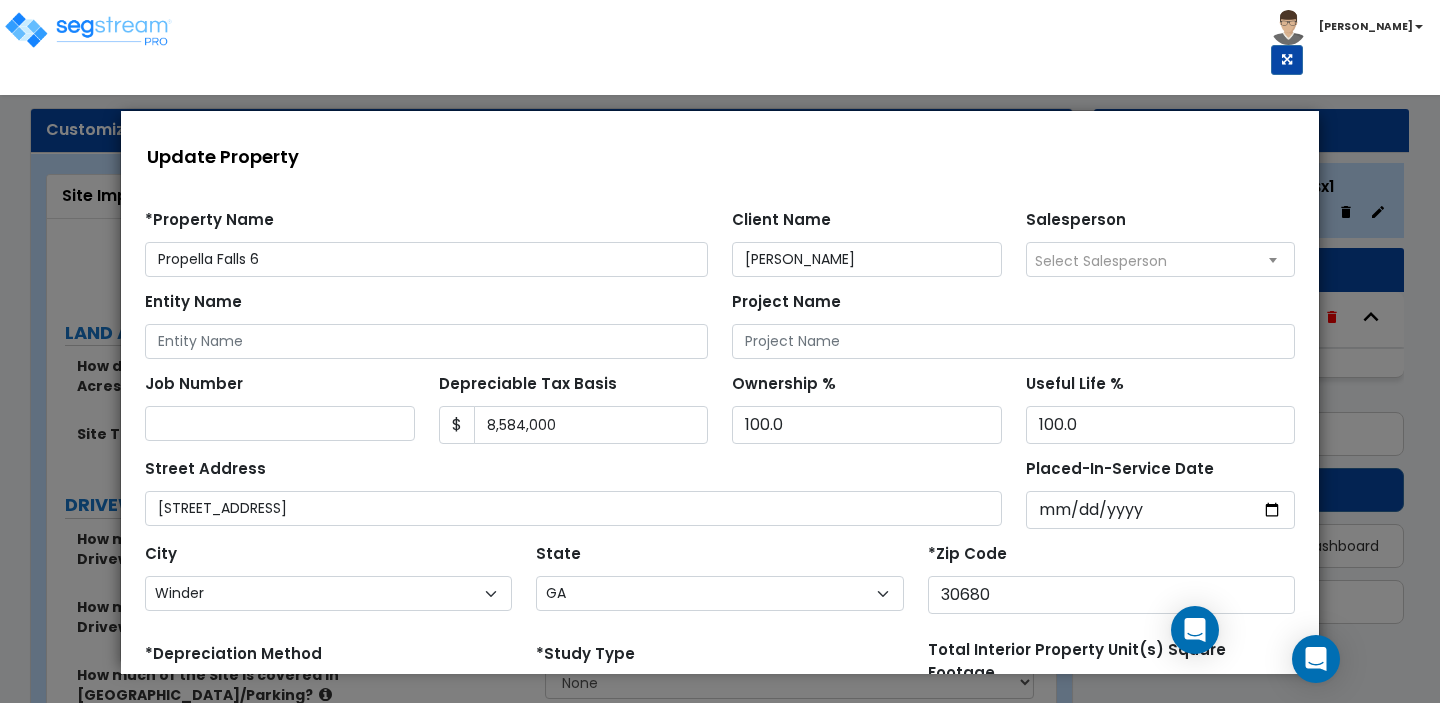 click on "Propella Falls 6" at bounding box center (426, 259) 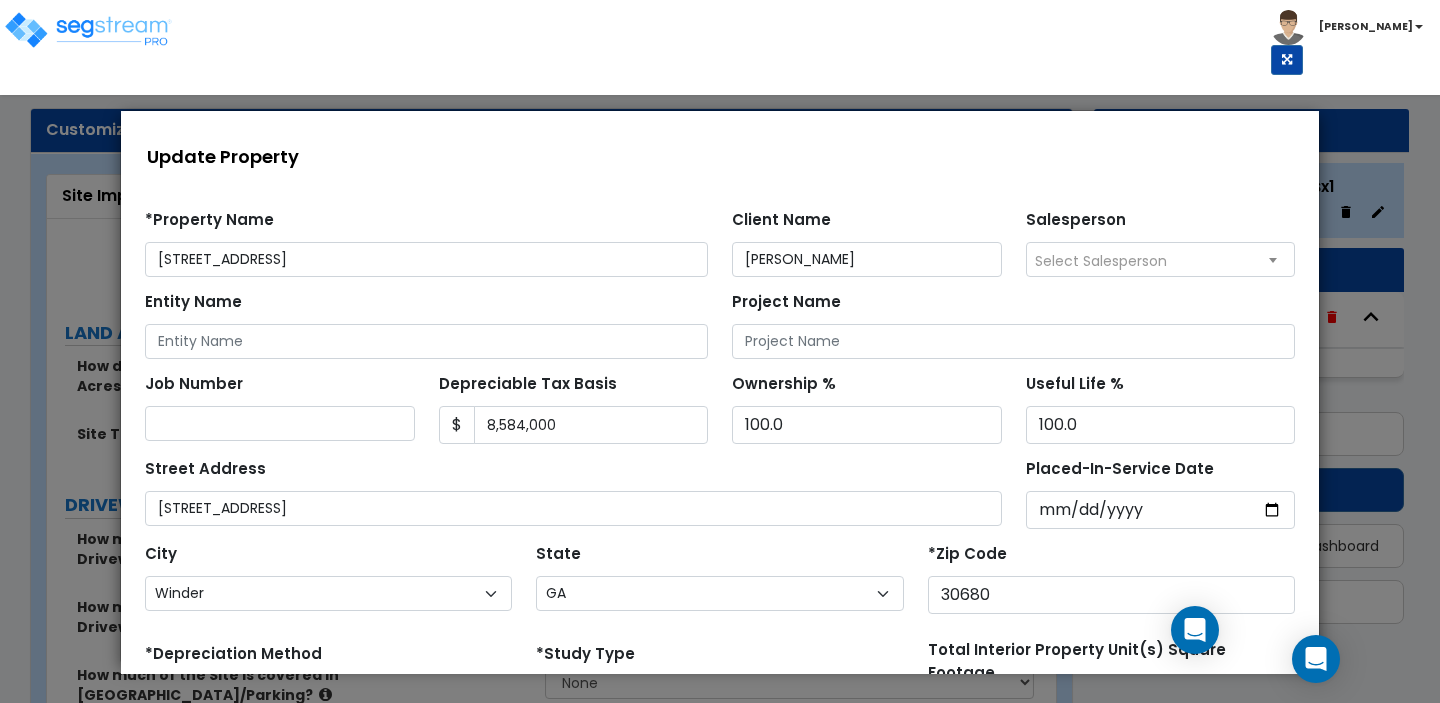 type on "[STREET_ADDRESS]" 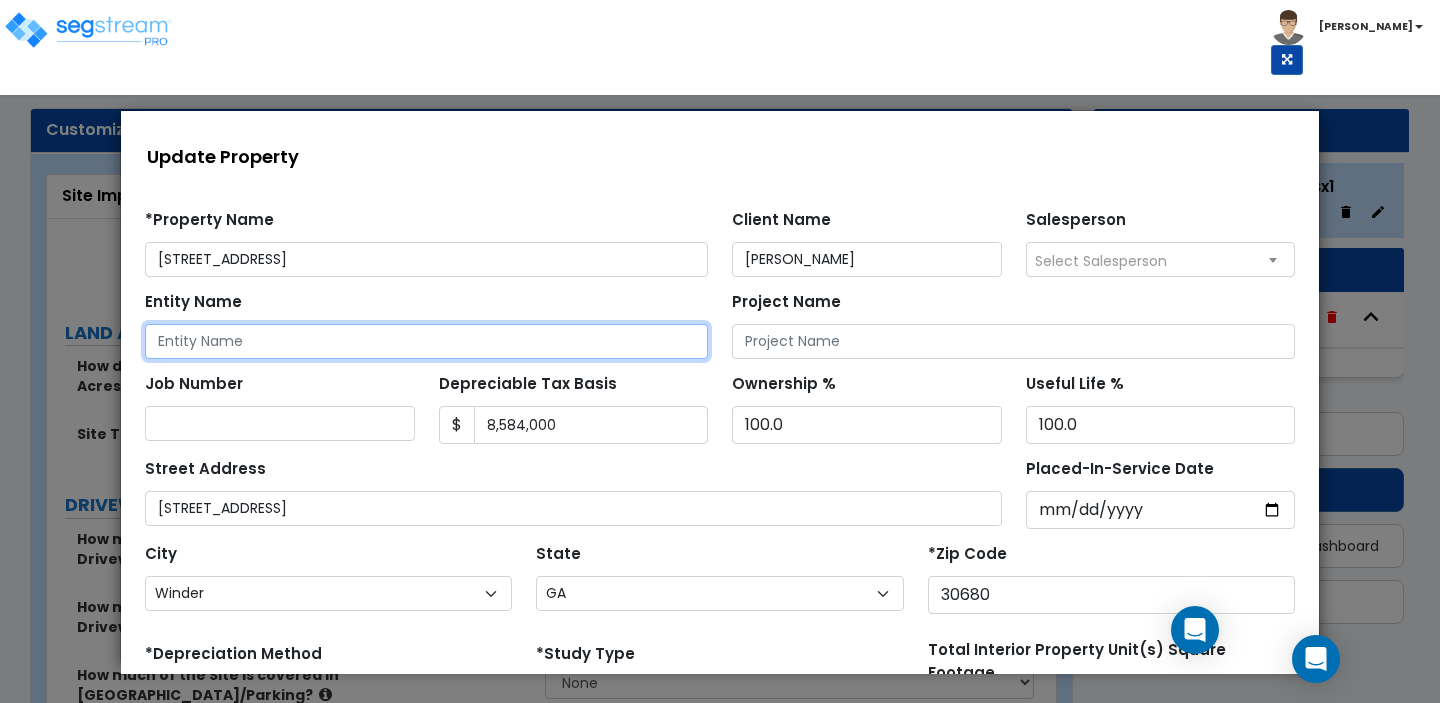 click on "Entity Name" at bounding box center [426, 341] 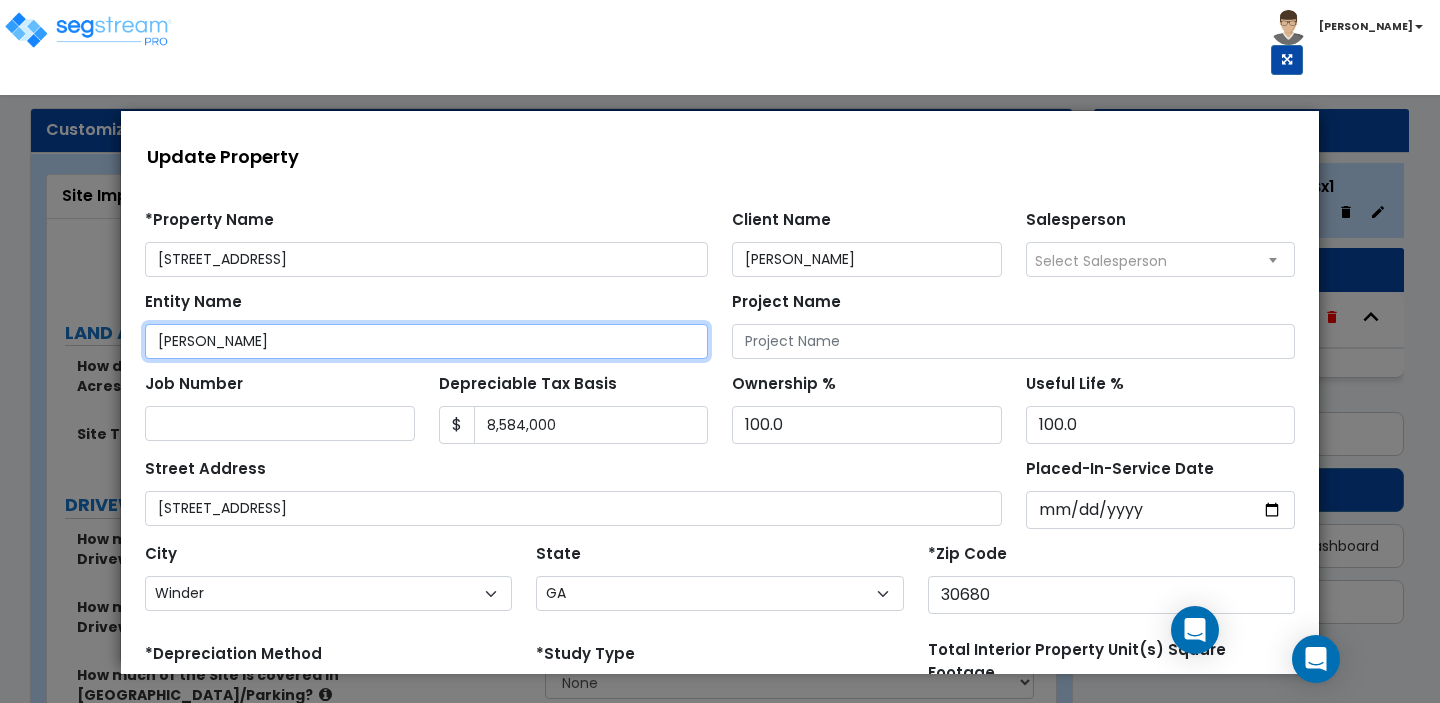 type on "[PERSON_NAME]" 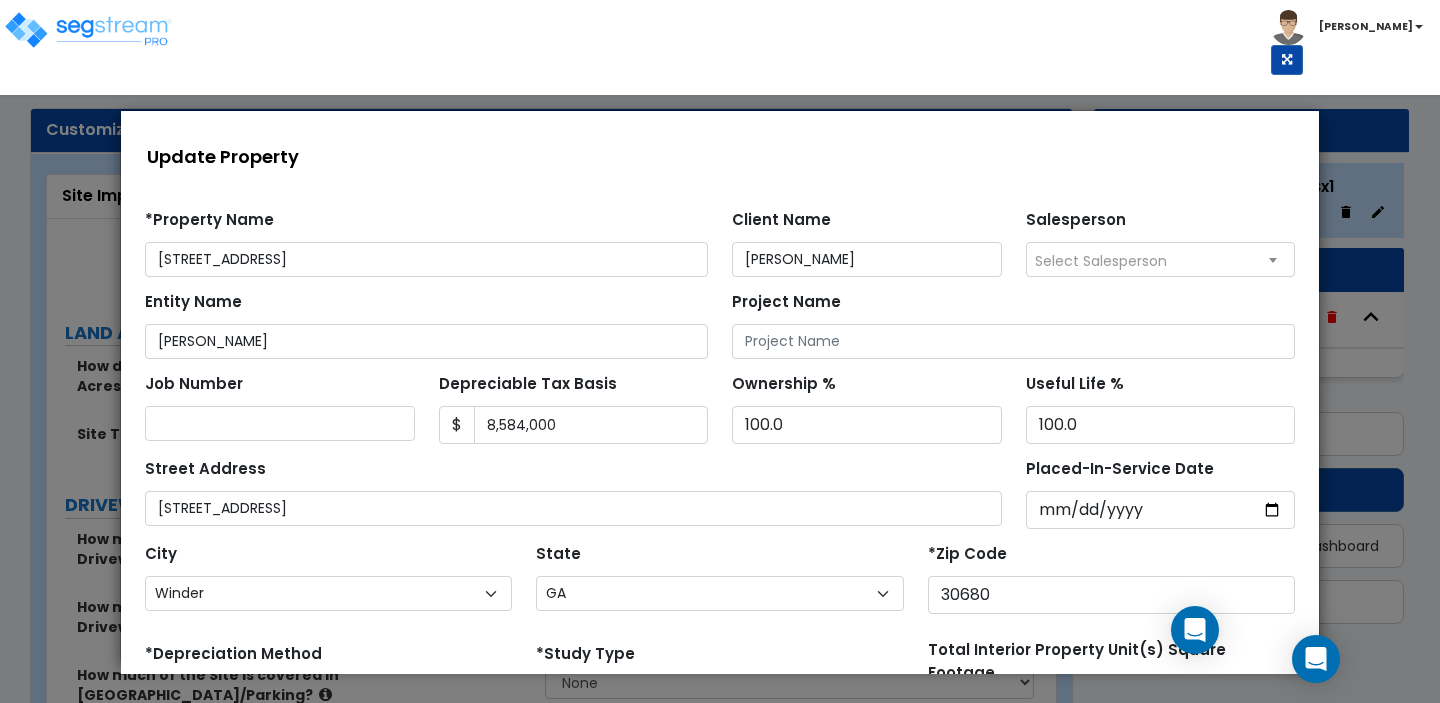click on "Update Property" at bounding box center (725, 156) 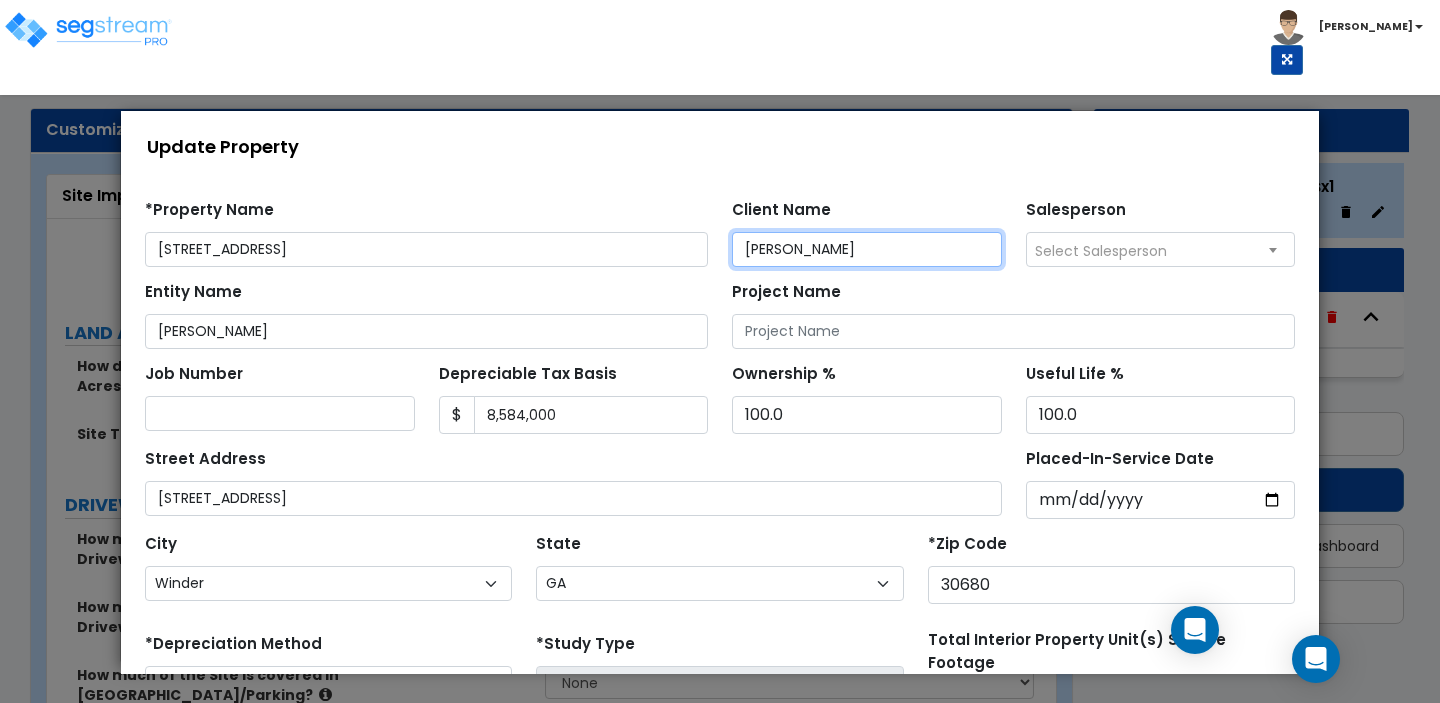 click on "[PERSON_NAME]" at bounding box center [867, 249] 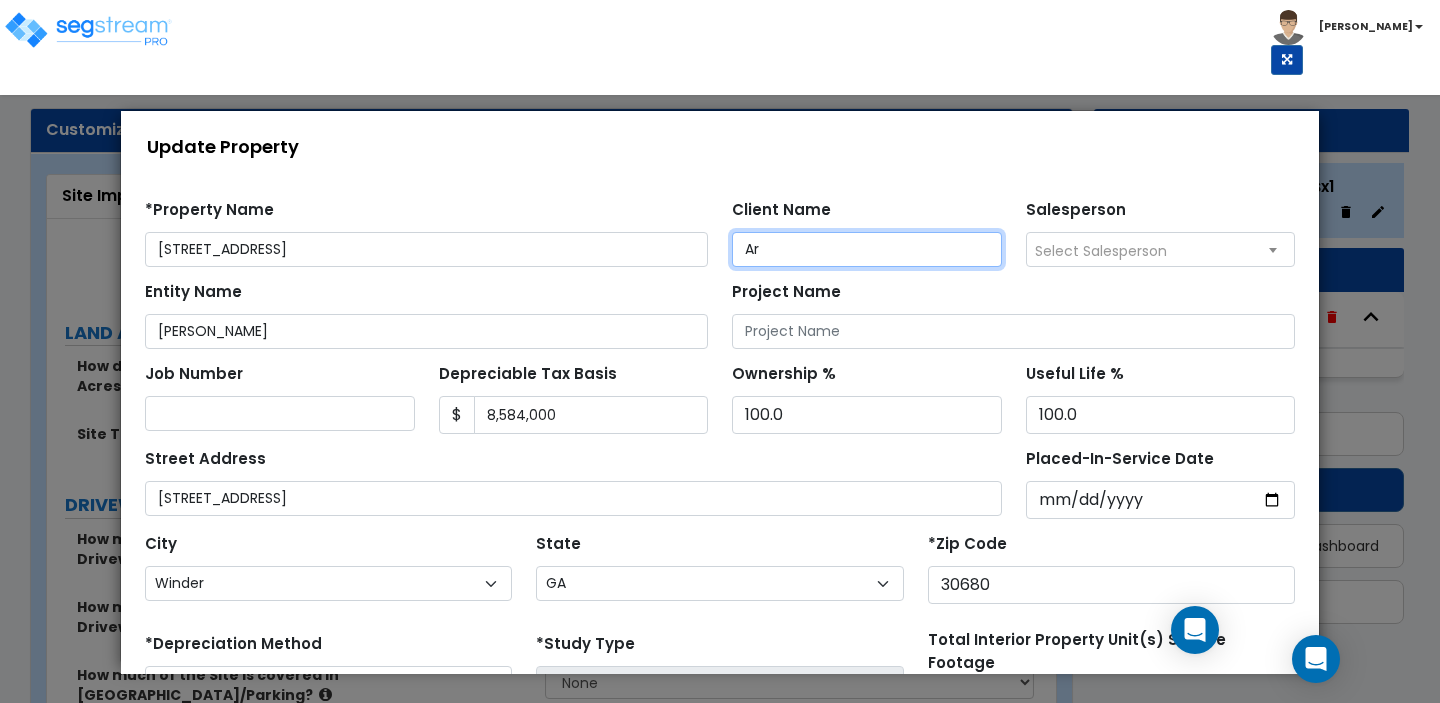 type on "A" 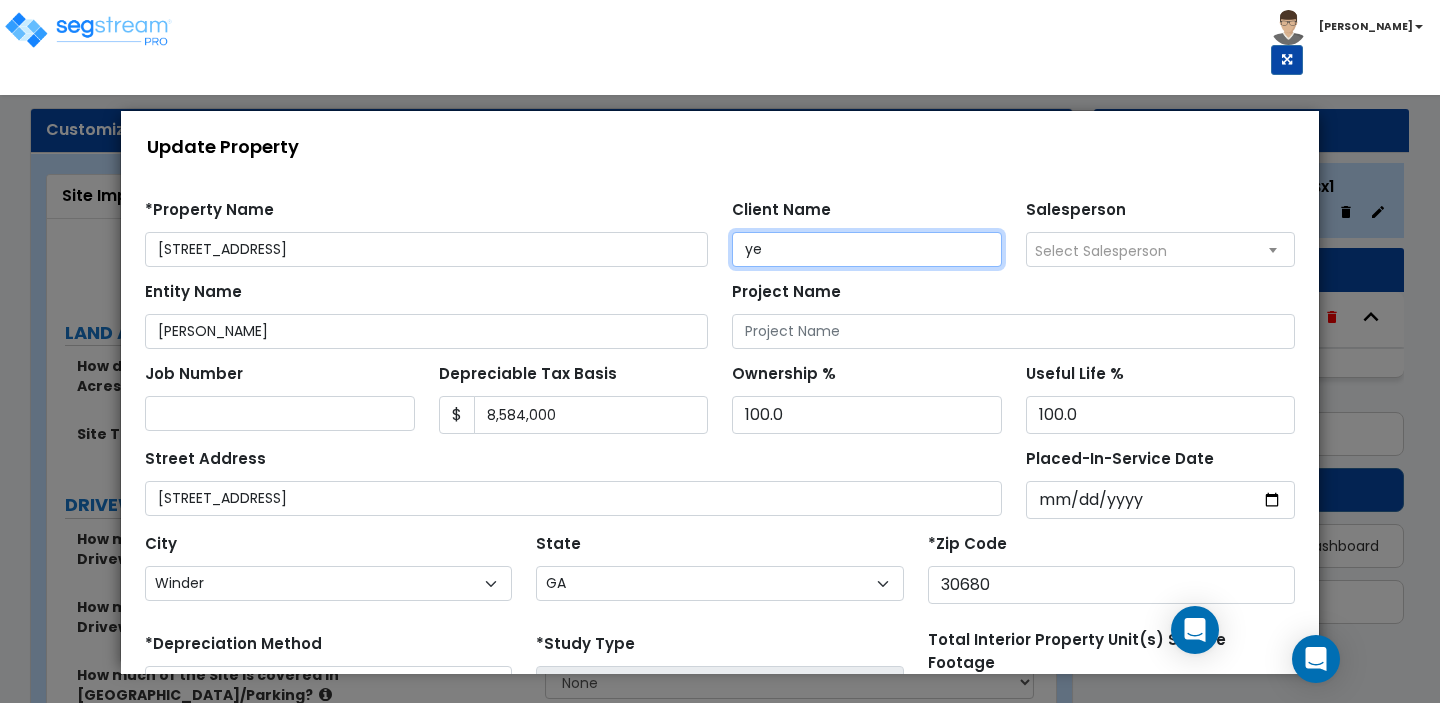 type on "y" 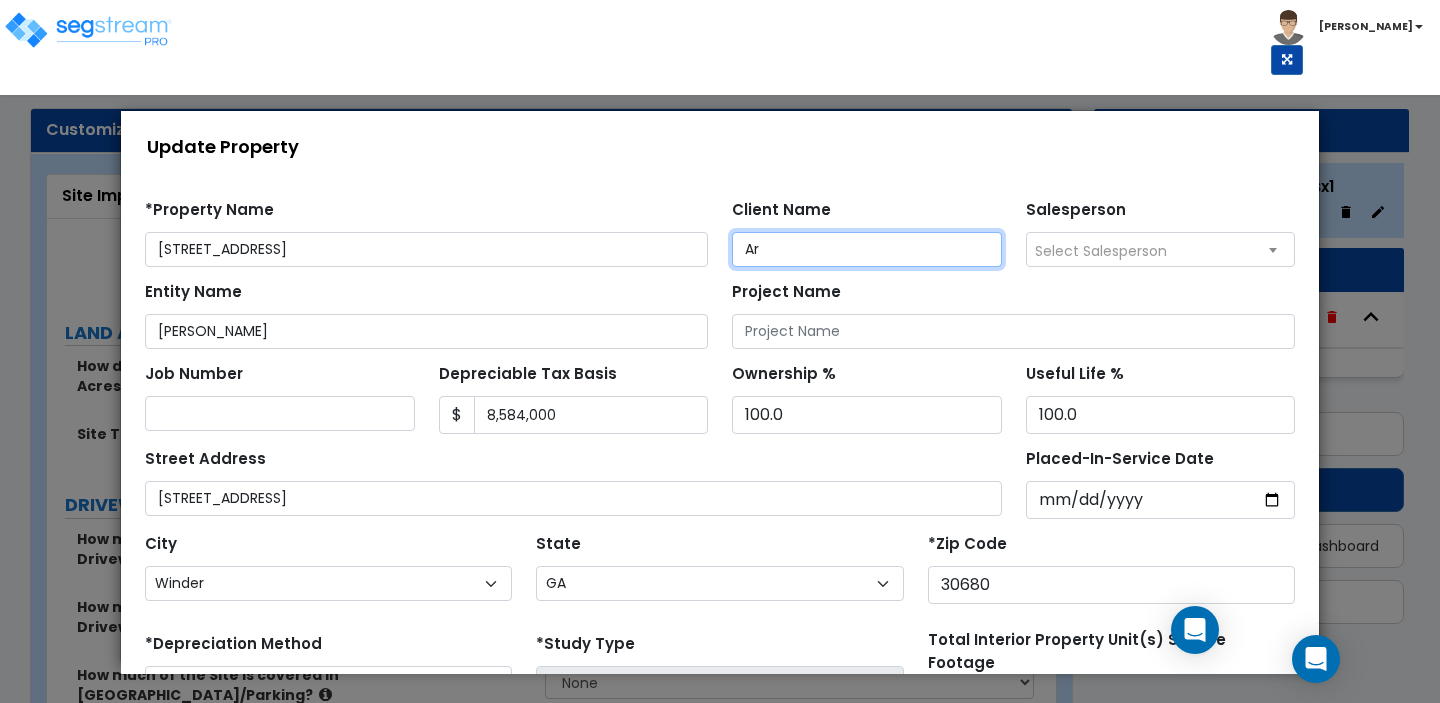 type on "A" 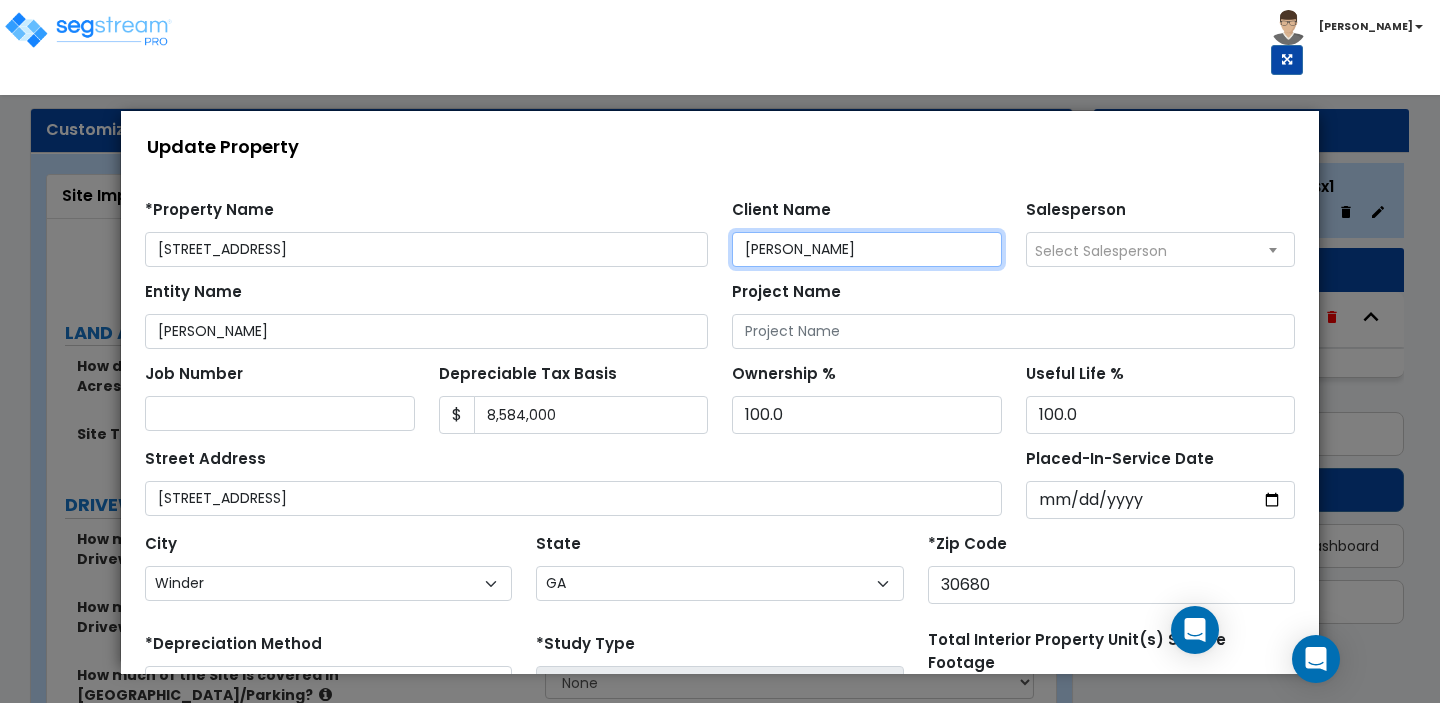 type on "[PERSON_NAME]" 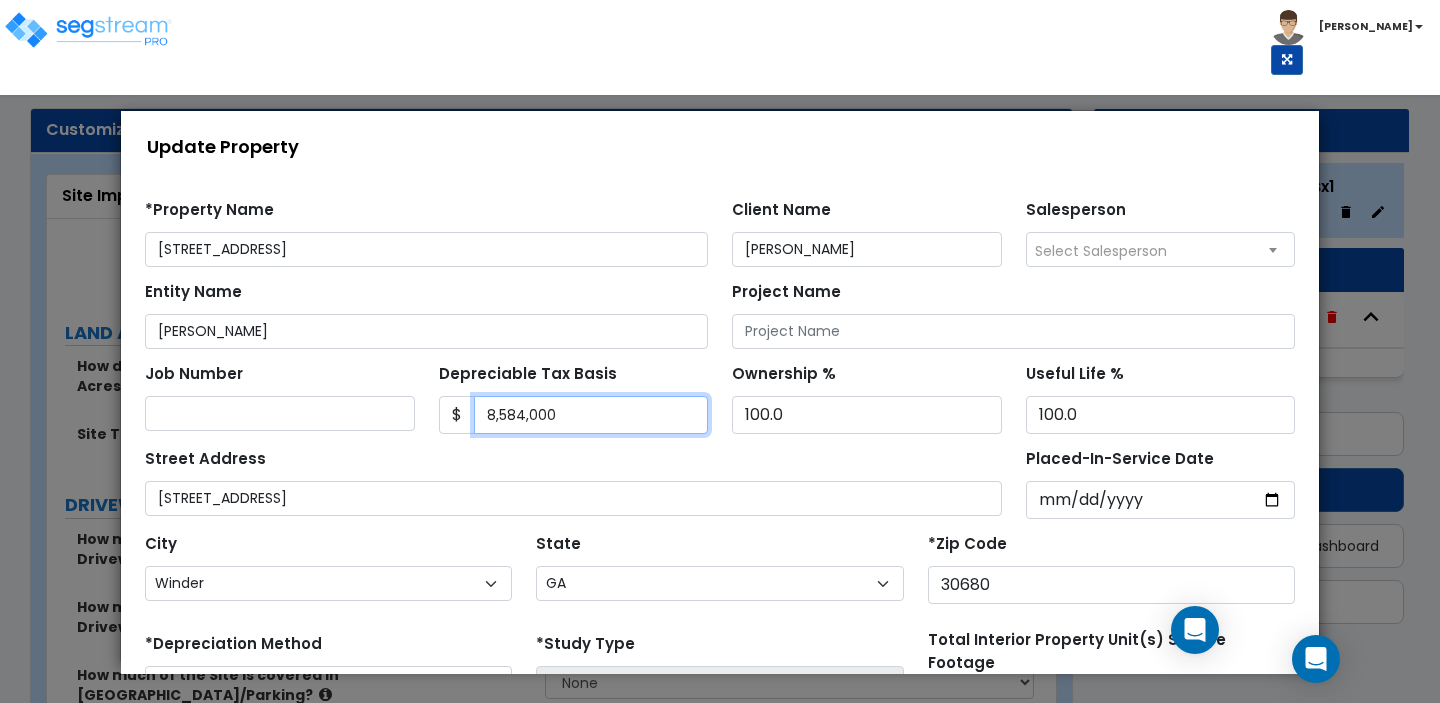click on "8,584,000" at bounding box center [591, 415] 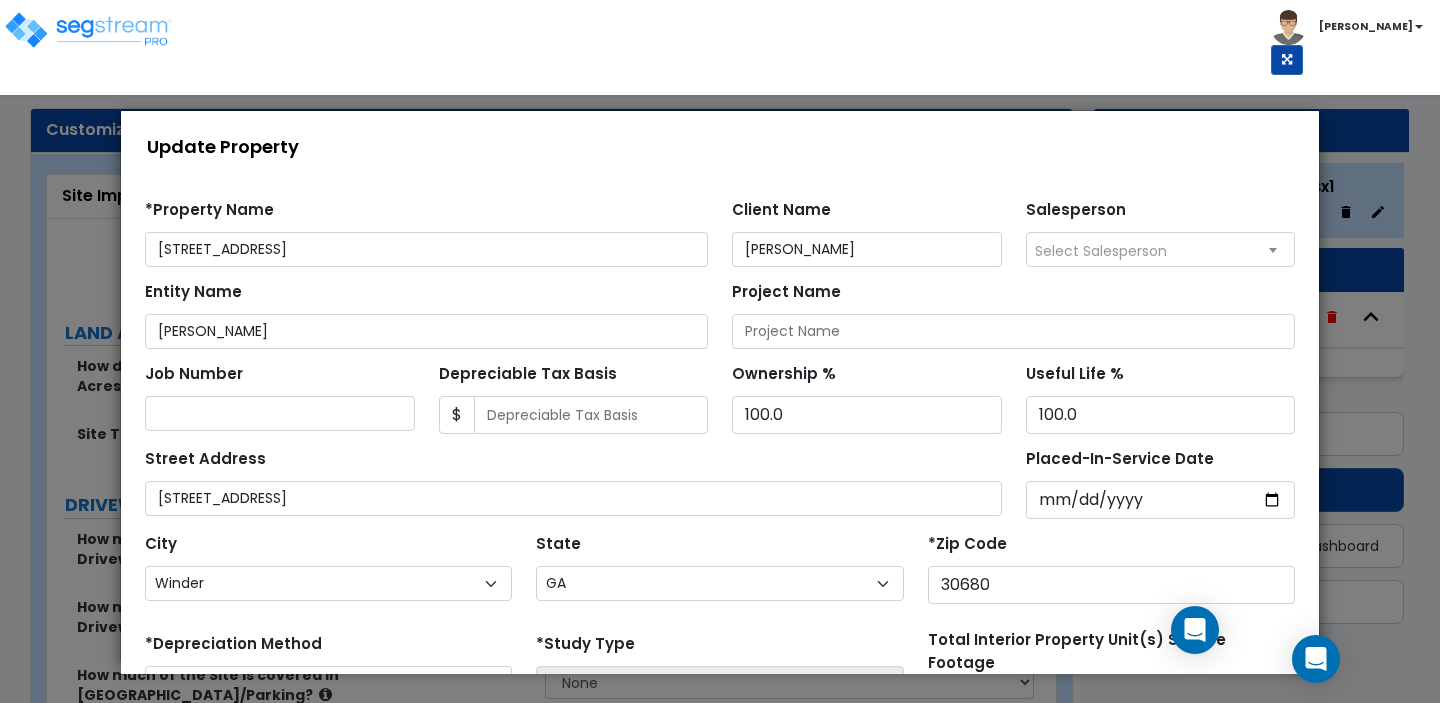 click on "Street Address
[STREET_ADDRESS]" at bounding box center (573, 480) 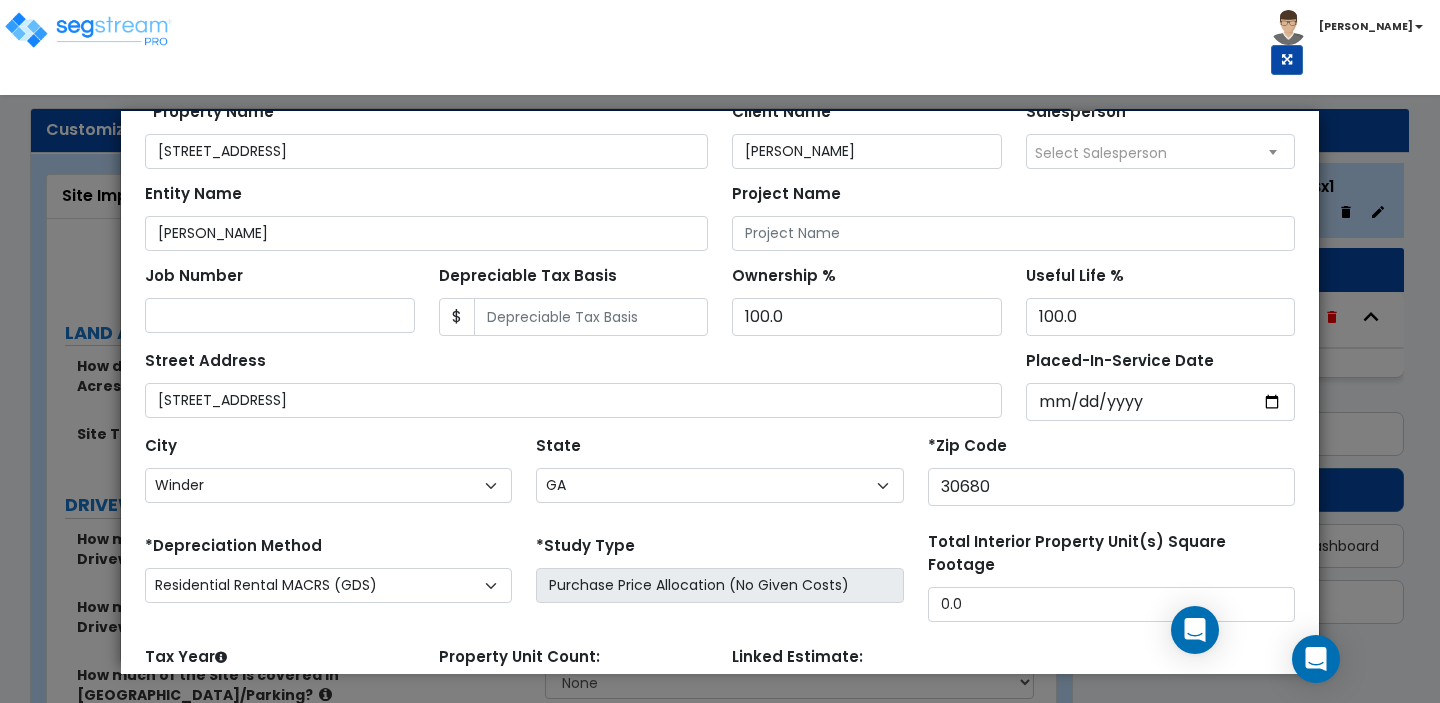 scroll, scrollTop: 97, scrollLeft: 0, axis: vertical 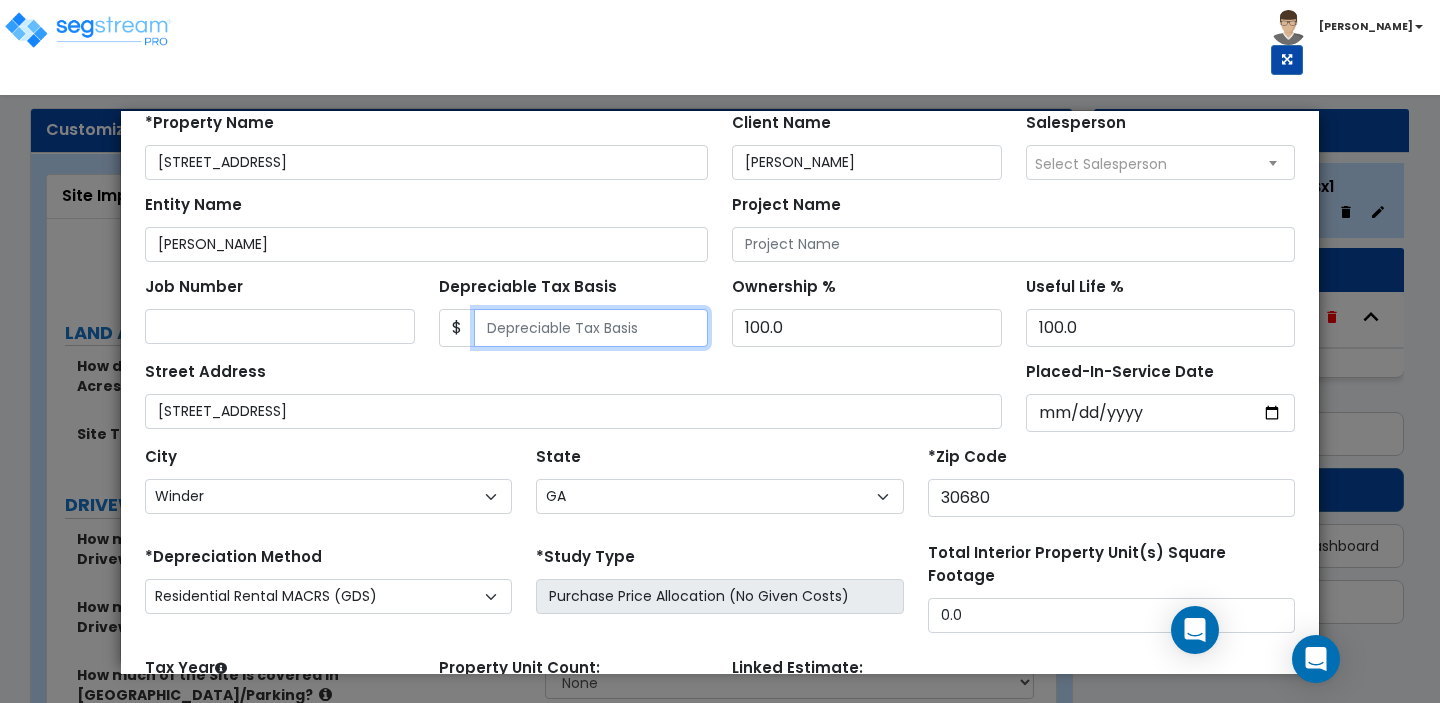 click on "Depreciable Tax Basis" at bounding box center (591, 328) 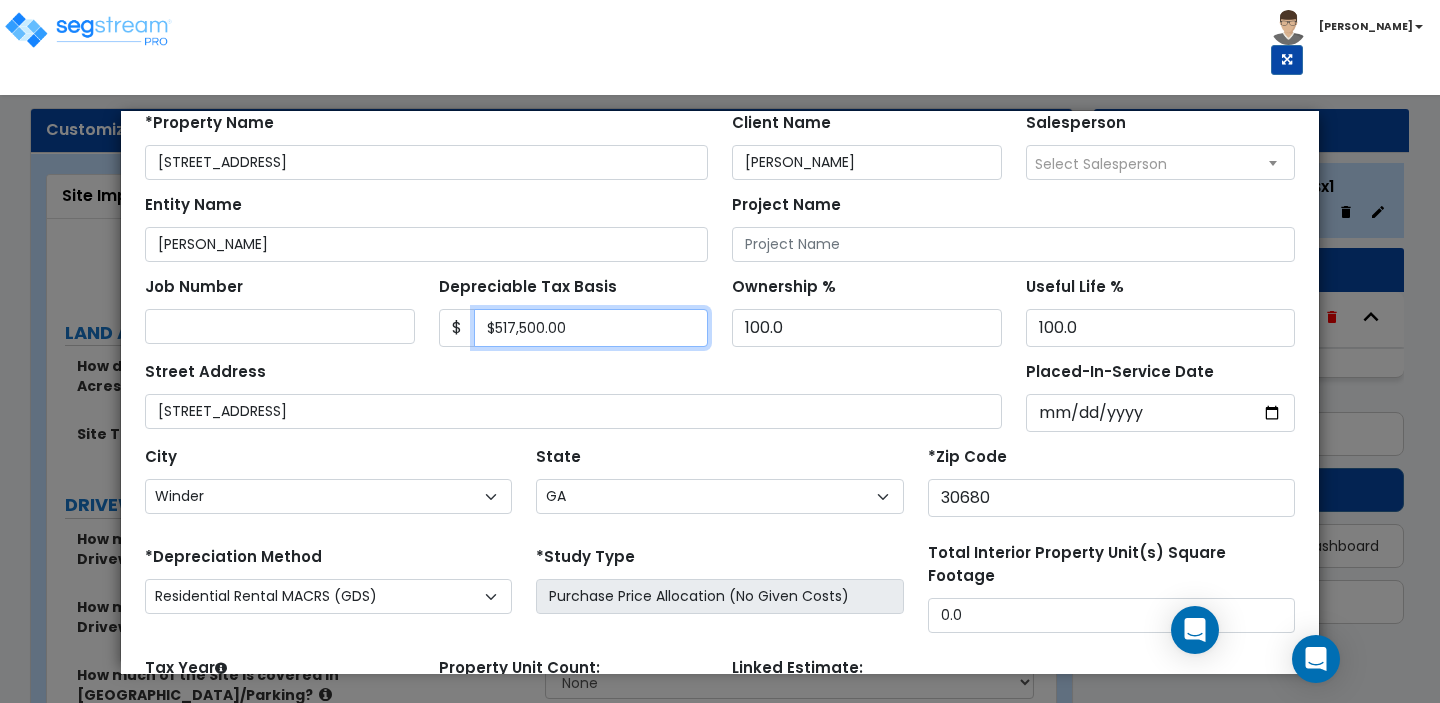 type on "$517,500.00" 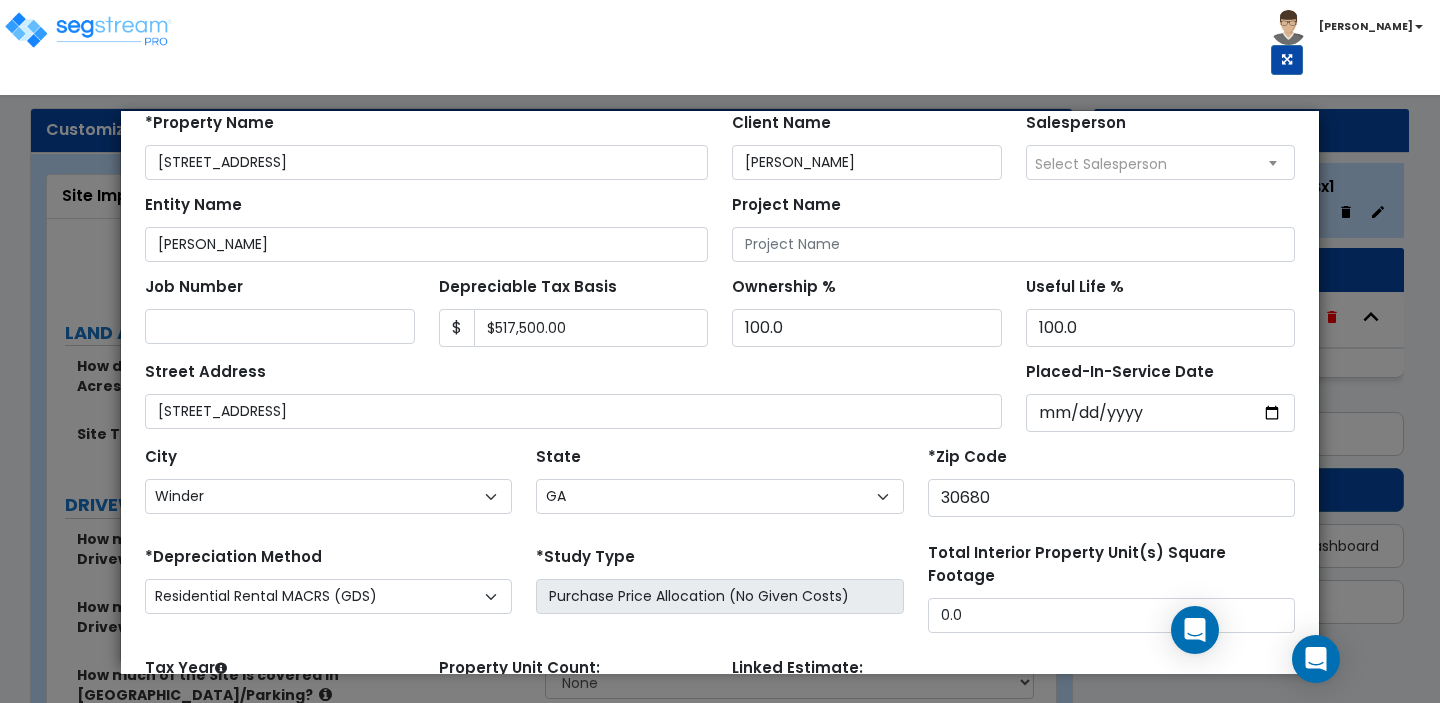 click on "Street Address
[STREET_ADDRESS]" at bounding box center (573, 393) 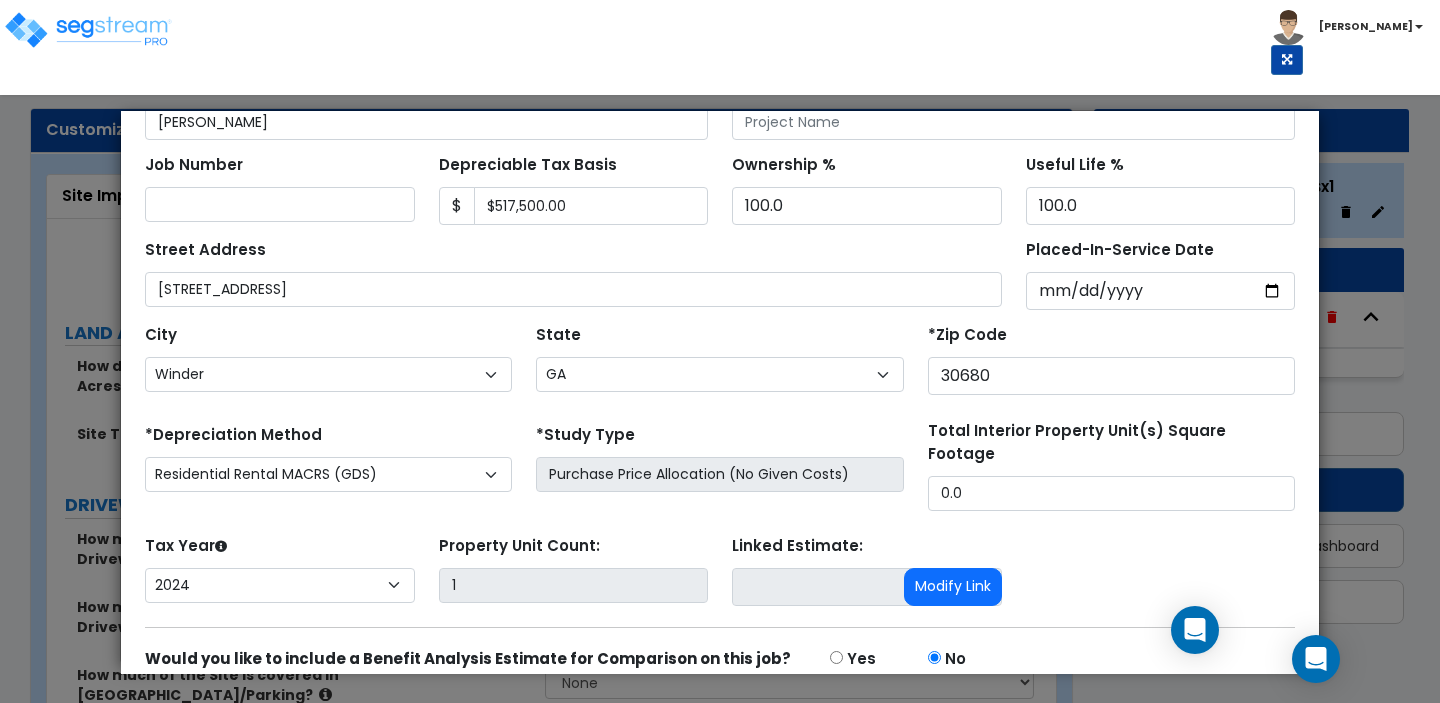 scroll, scrollTop: 220, scrollLeft: 0, axis: vertical 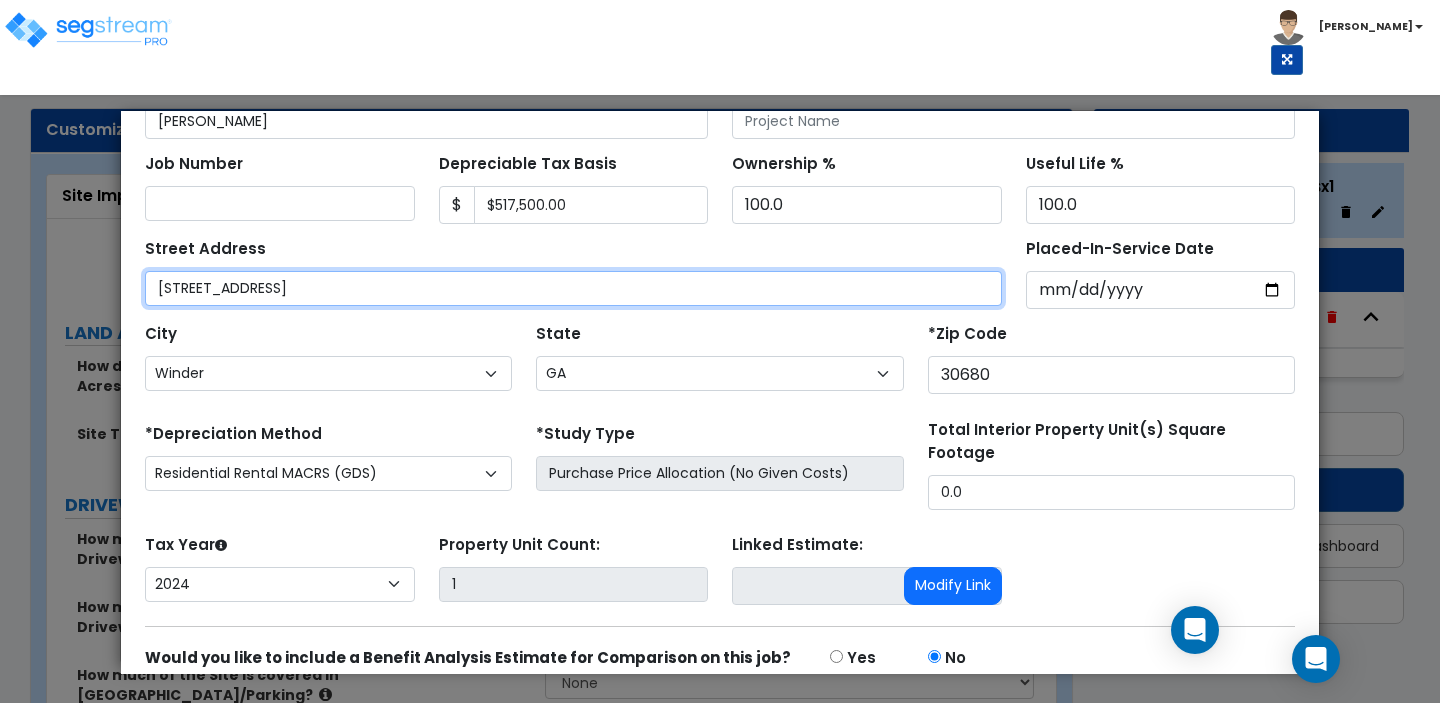 drag, startPoint x: 291, startPoint y: 300, endPoint x: 123, endPoint y: 284, distance: 168.76018 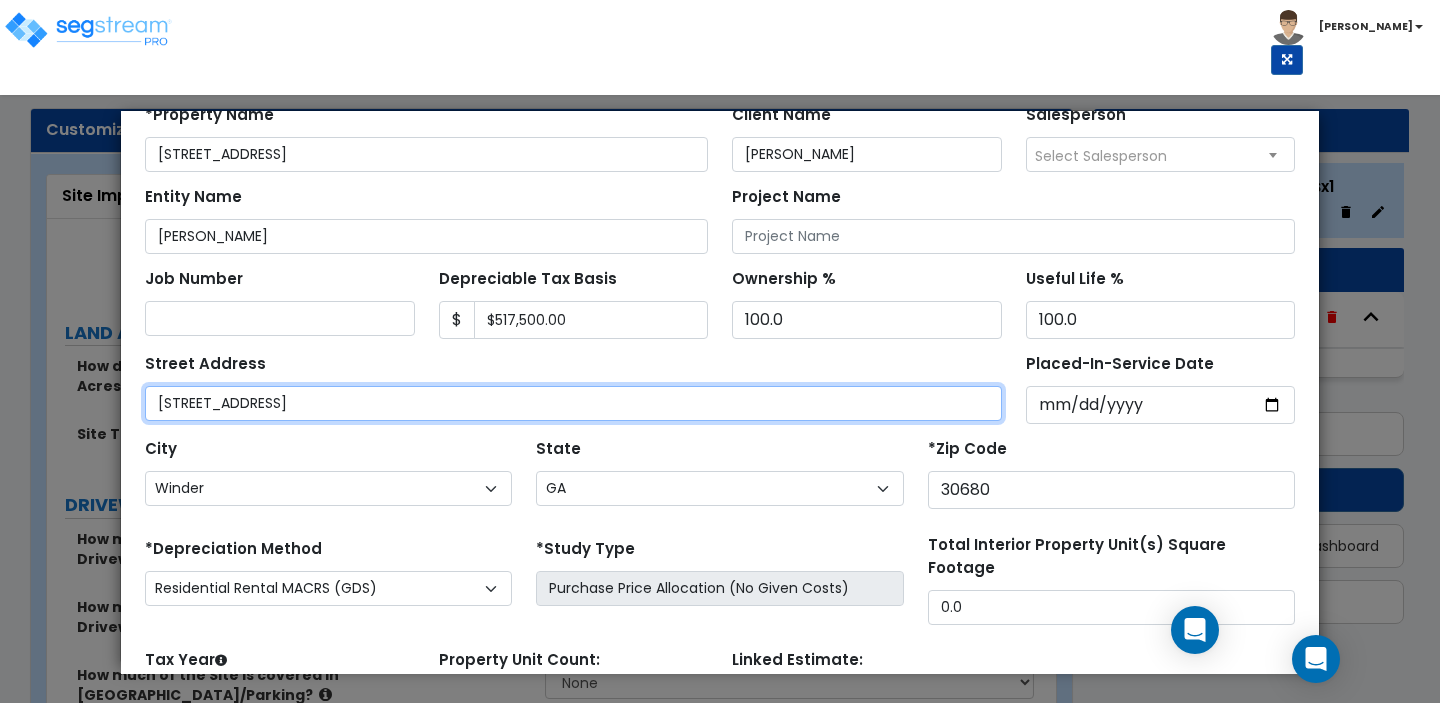 scroll, scrollTop: 0, scrollLeft: 0, axis: both 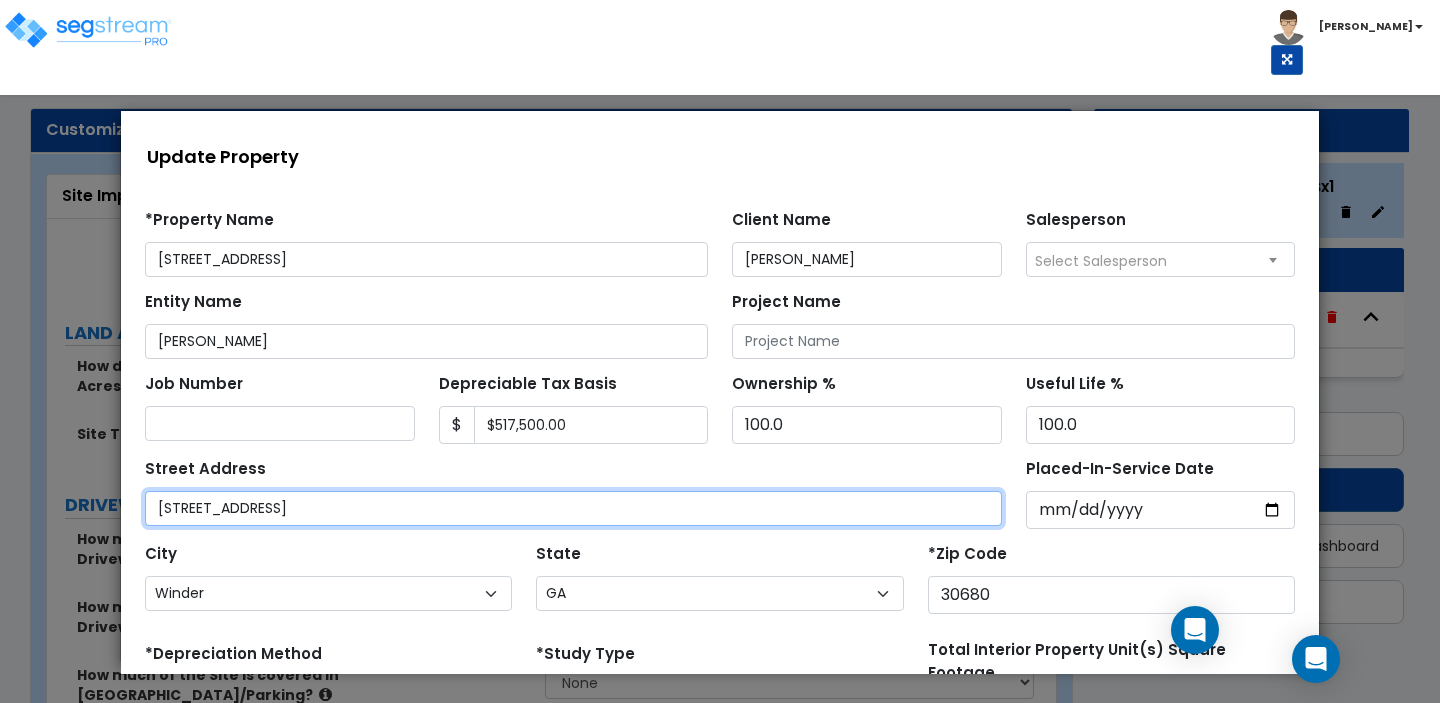 paste on "$517,500.00" 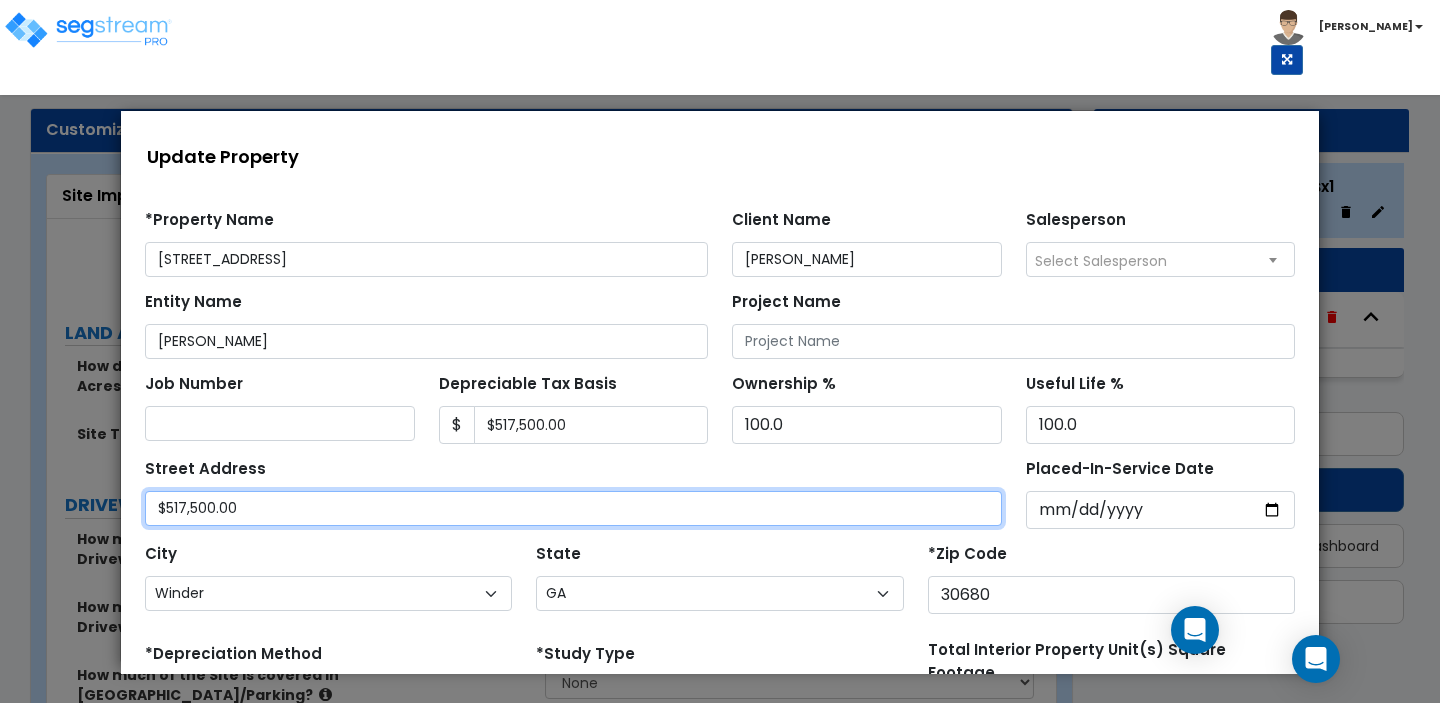 type on "$517,500.00" 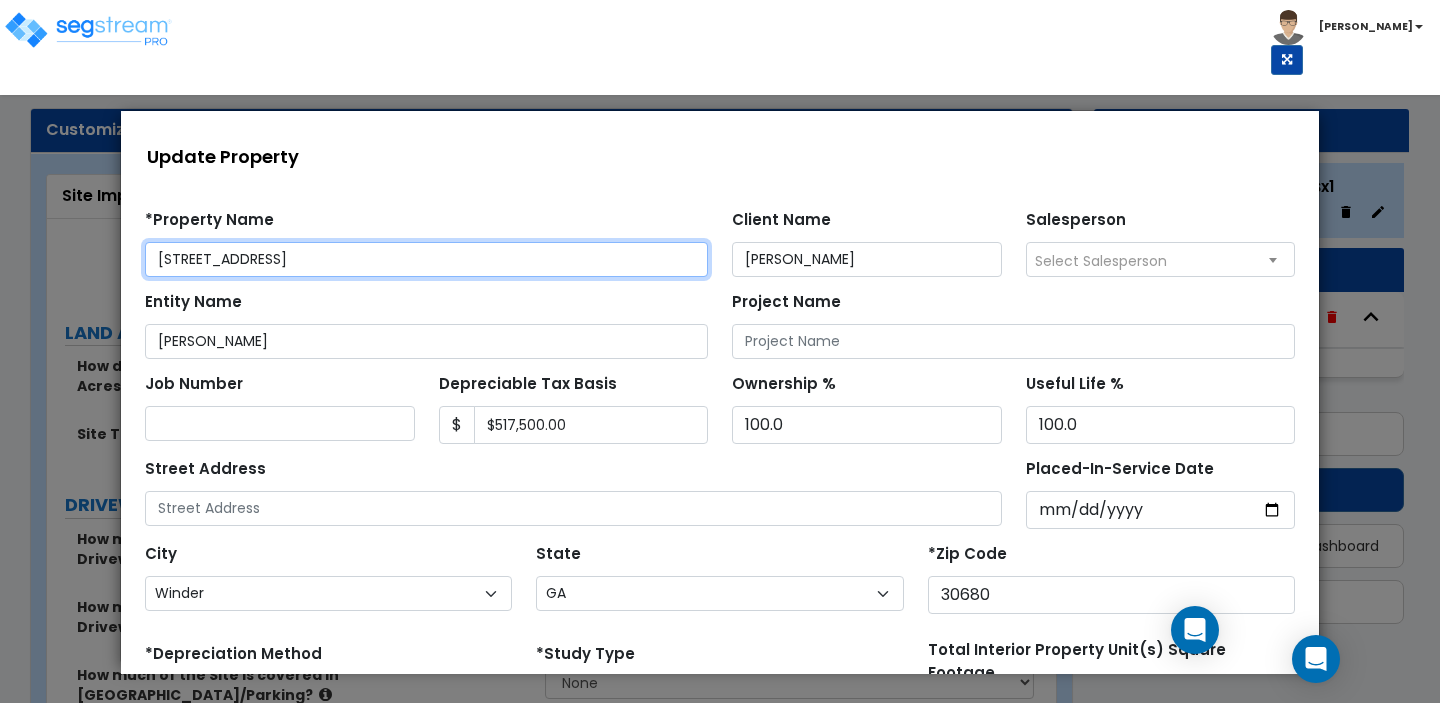 drag, startPoint x: 271, startPoint y: 262, endPoint x: 140, endPoint y: 248, distance: 131.74597 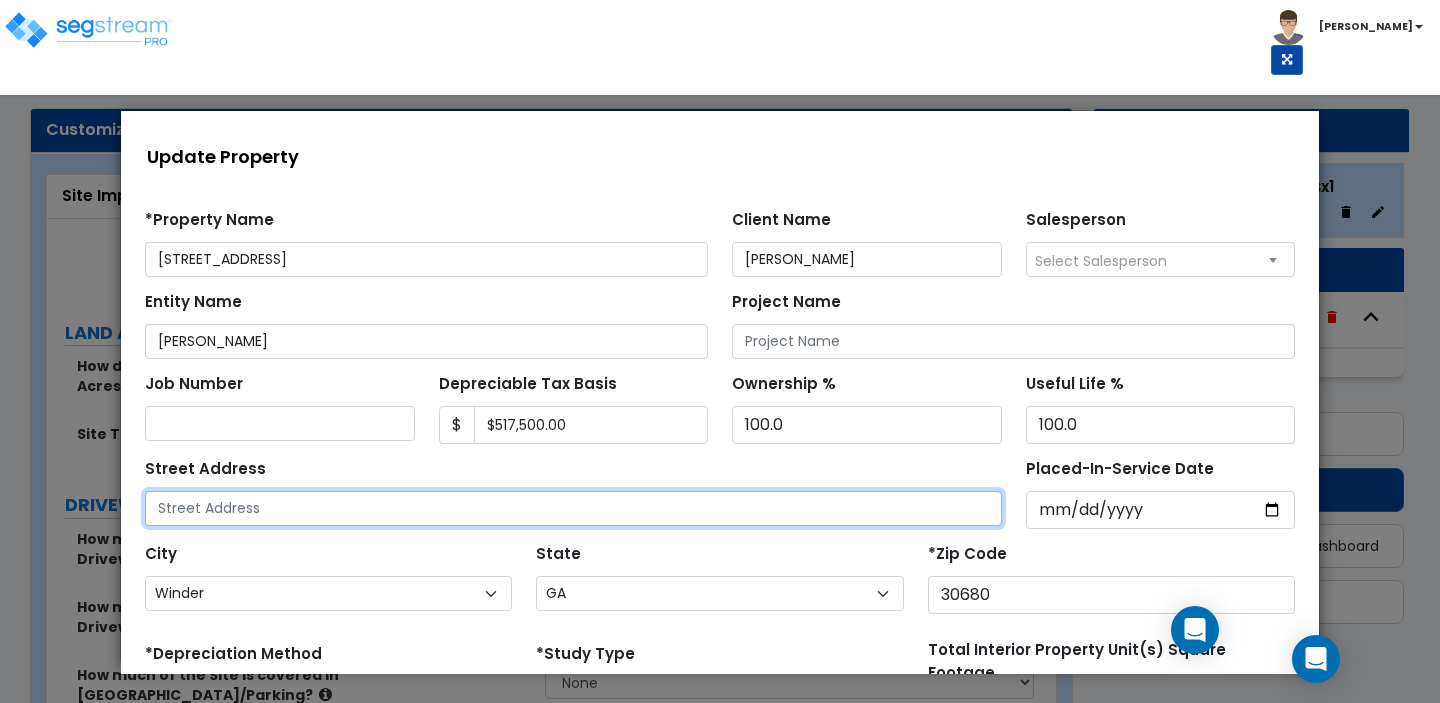click at bounding box center (573, 508) 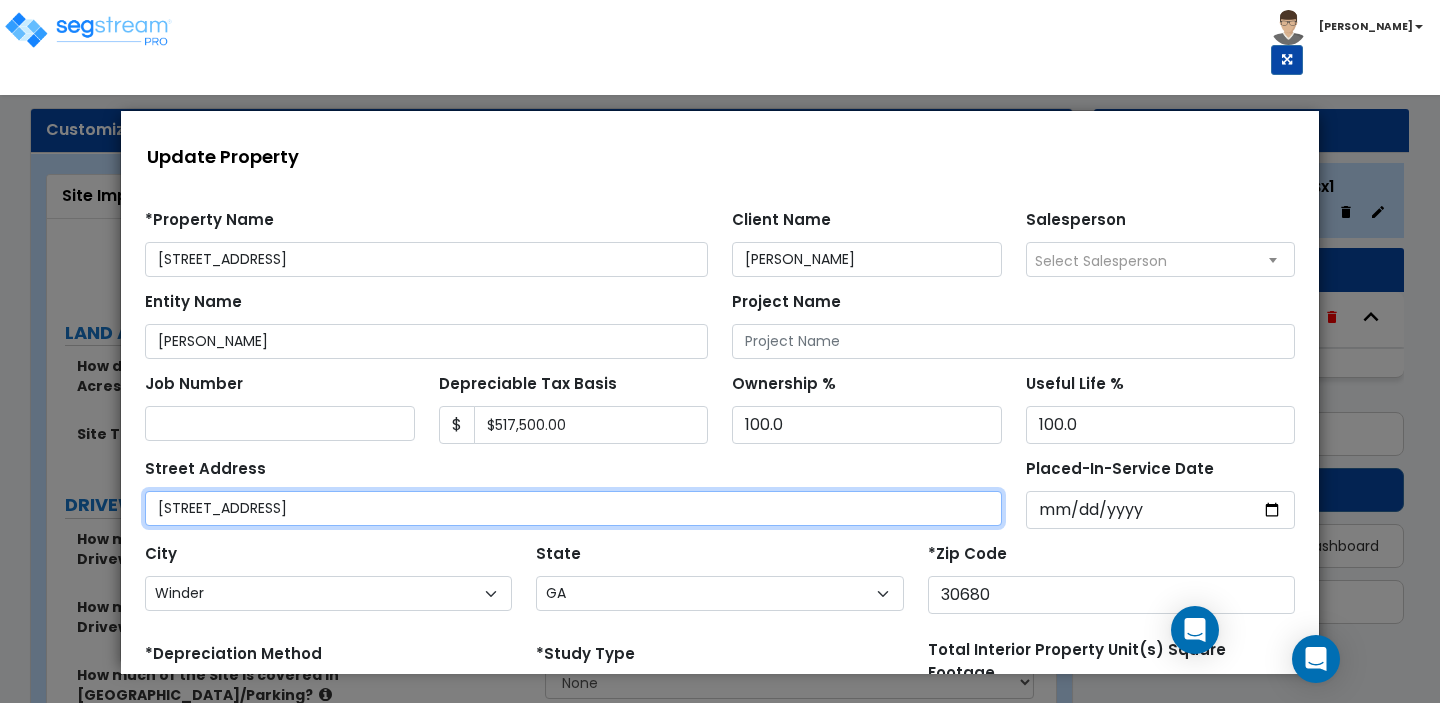 type on "[STREET_ADDRESS]" 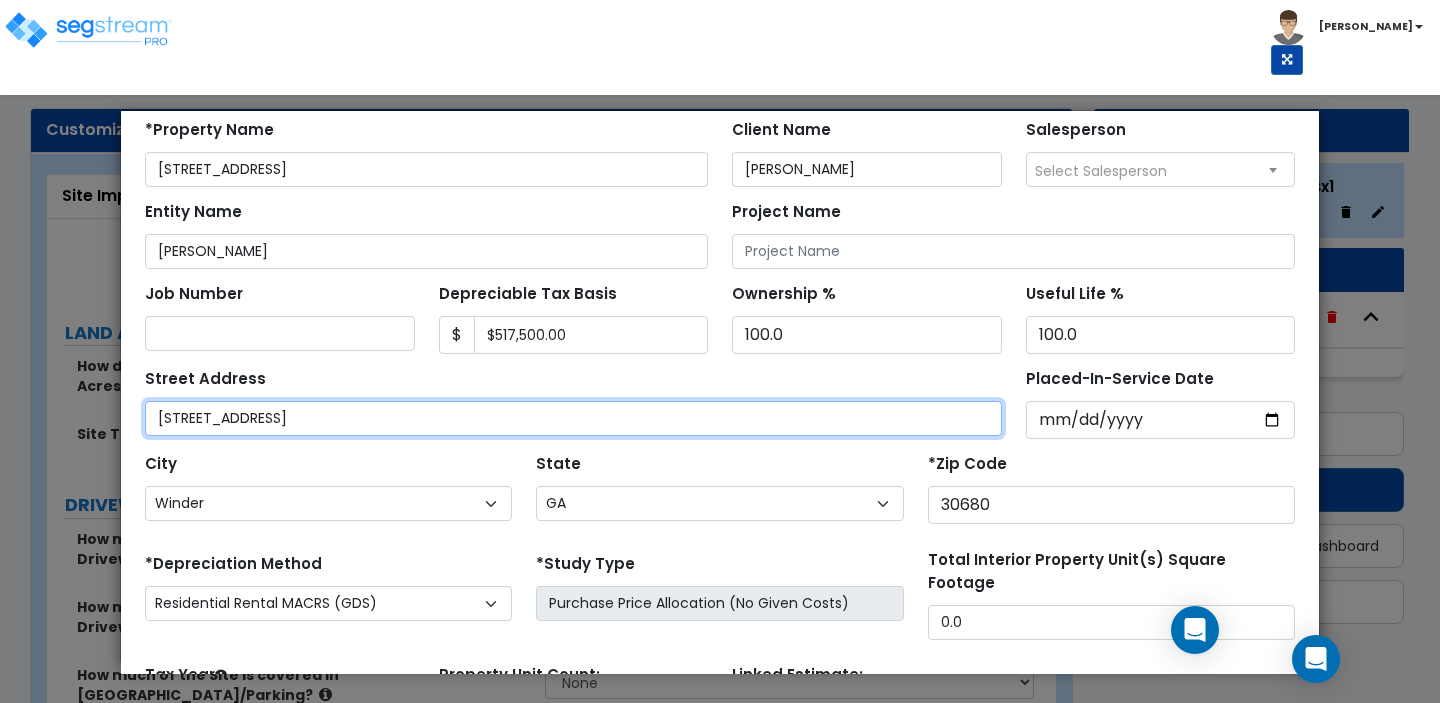 scroll, scrollTop: 92, scrollLeft: 0, axis: vertical 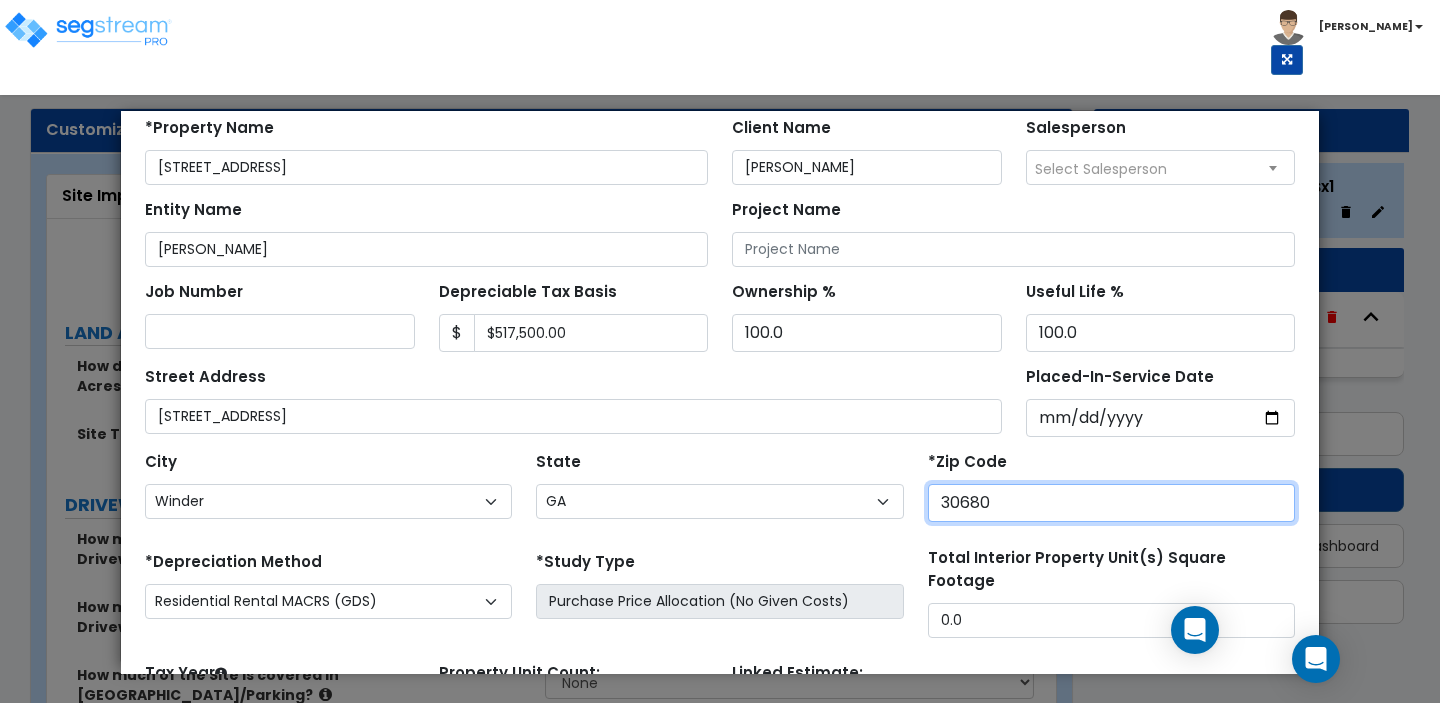 click on "30680" at bounding box center (1111, 503) 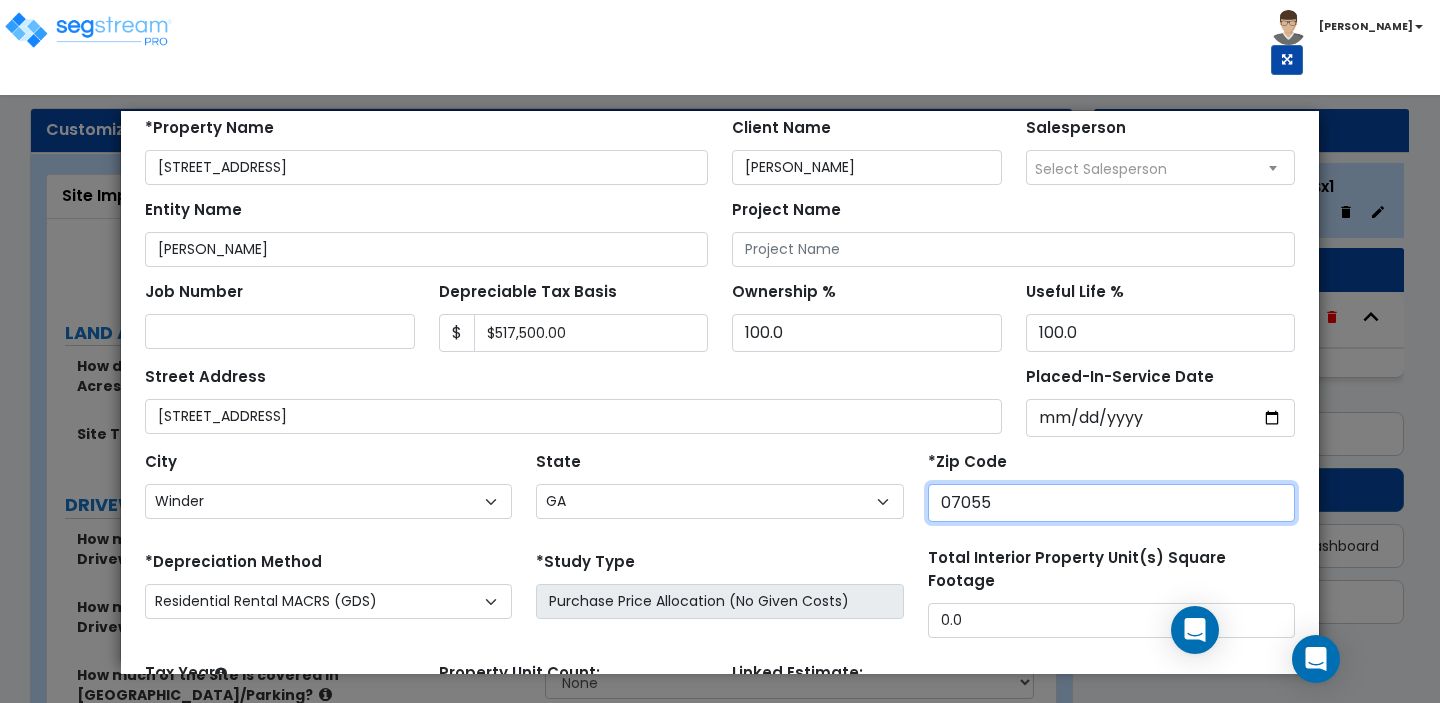 select on "NJ" 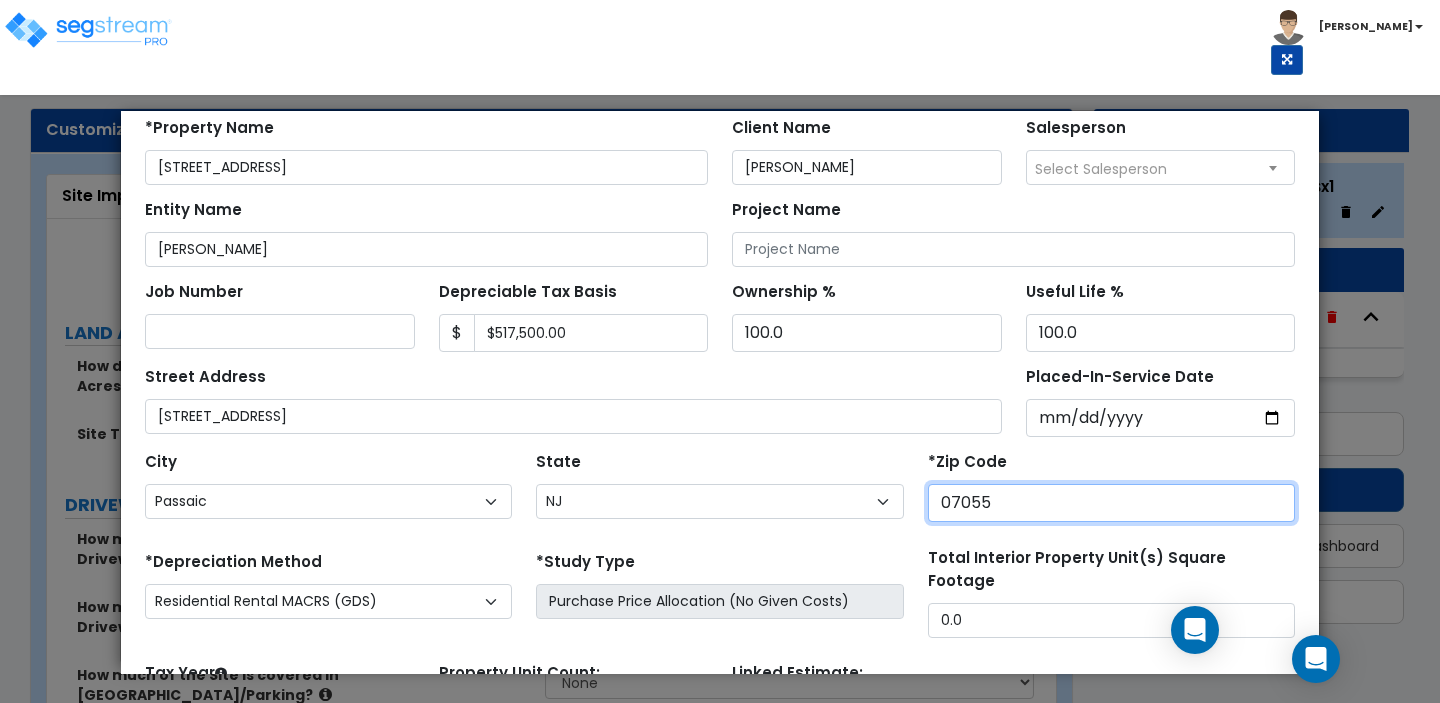 type on "07055" 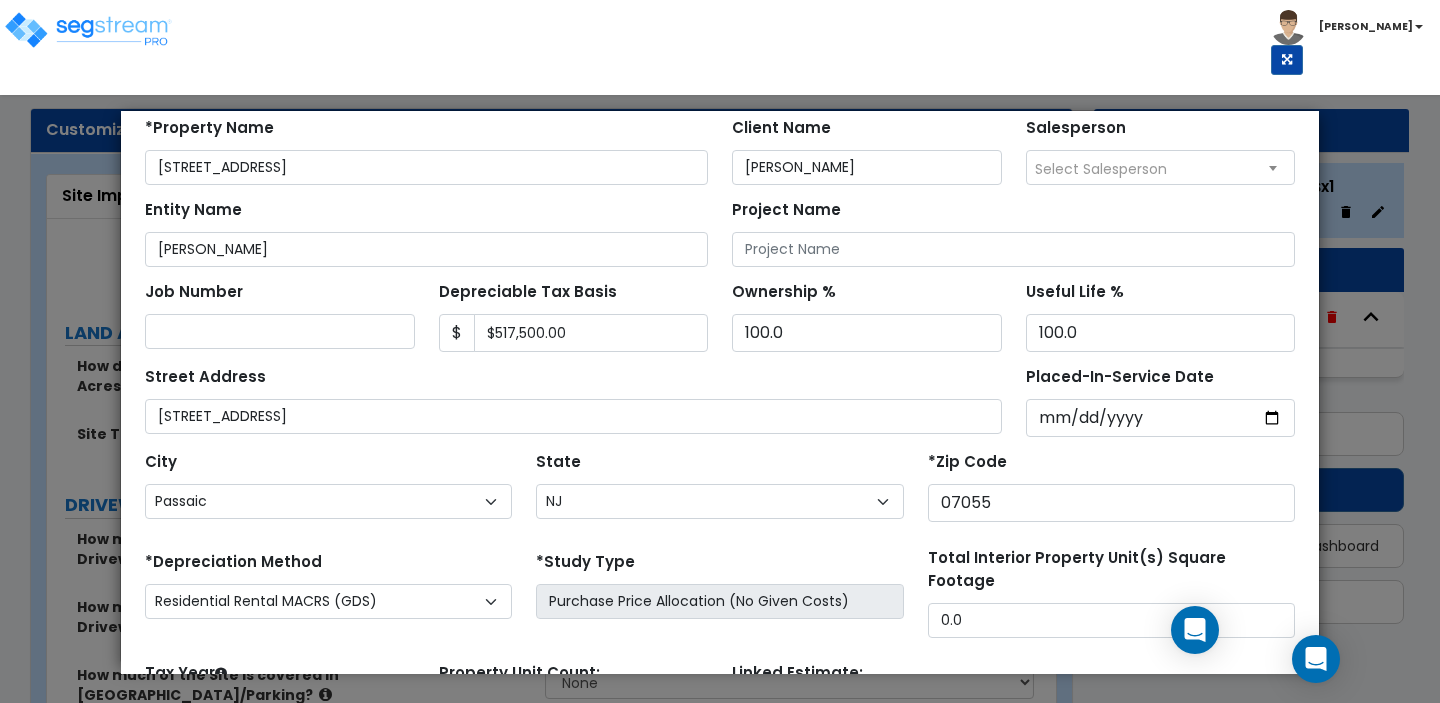 click on "State
State
National Average
AB
AK
AL
AR
AZ
[GEOGRAPHIC_DATA]
CA CO CT DC DE FL GA HI" at bounding box center [719, 487] 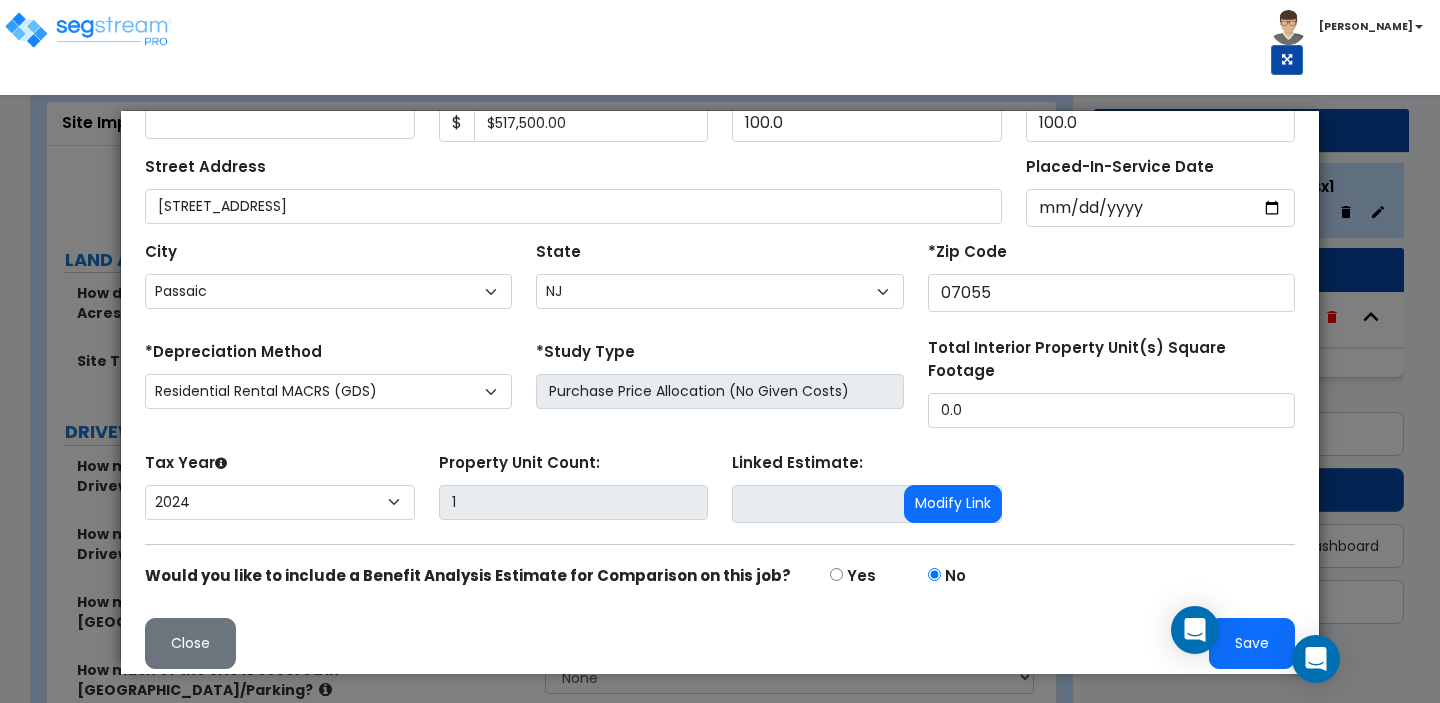 scroll, scrollTop: 87, scrollLeft: 0, axis: vertical 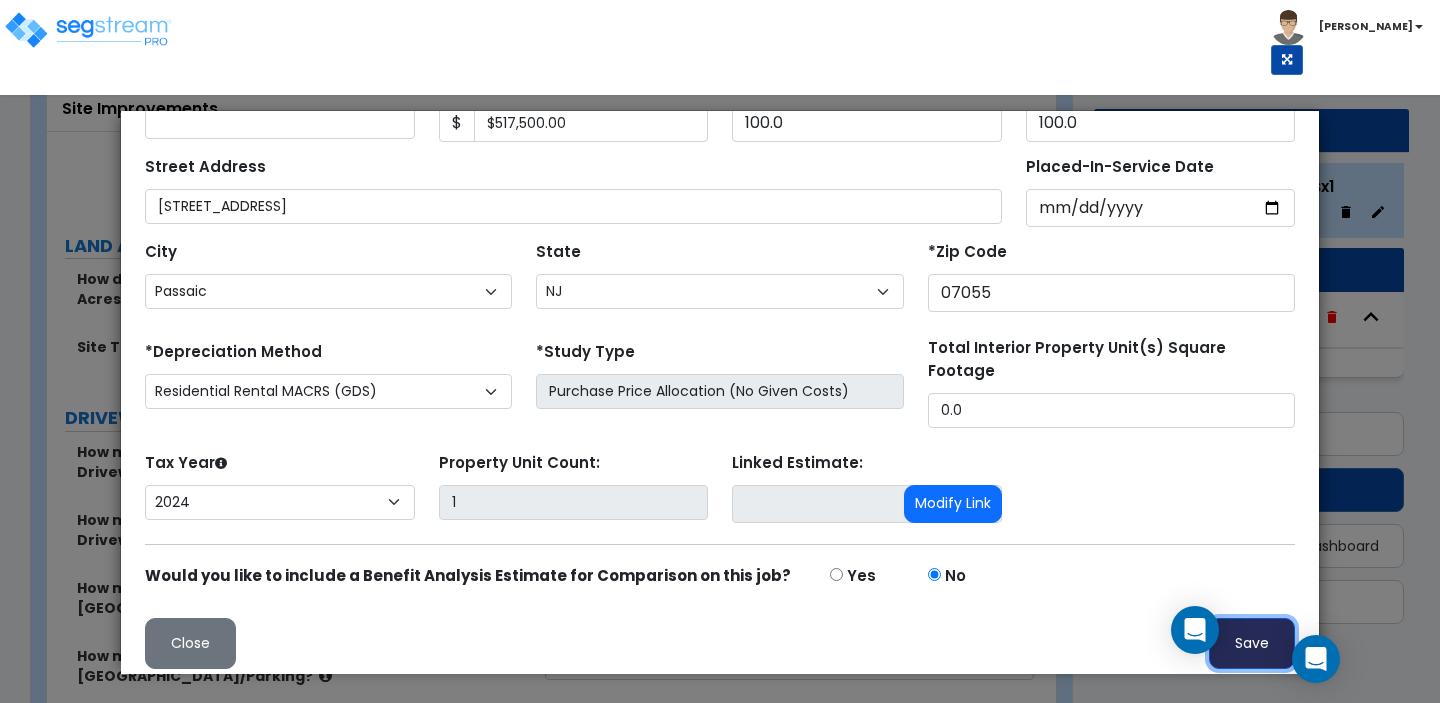 click on "Save" at bounding box center [1252, 643] 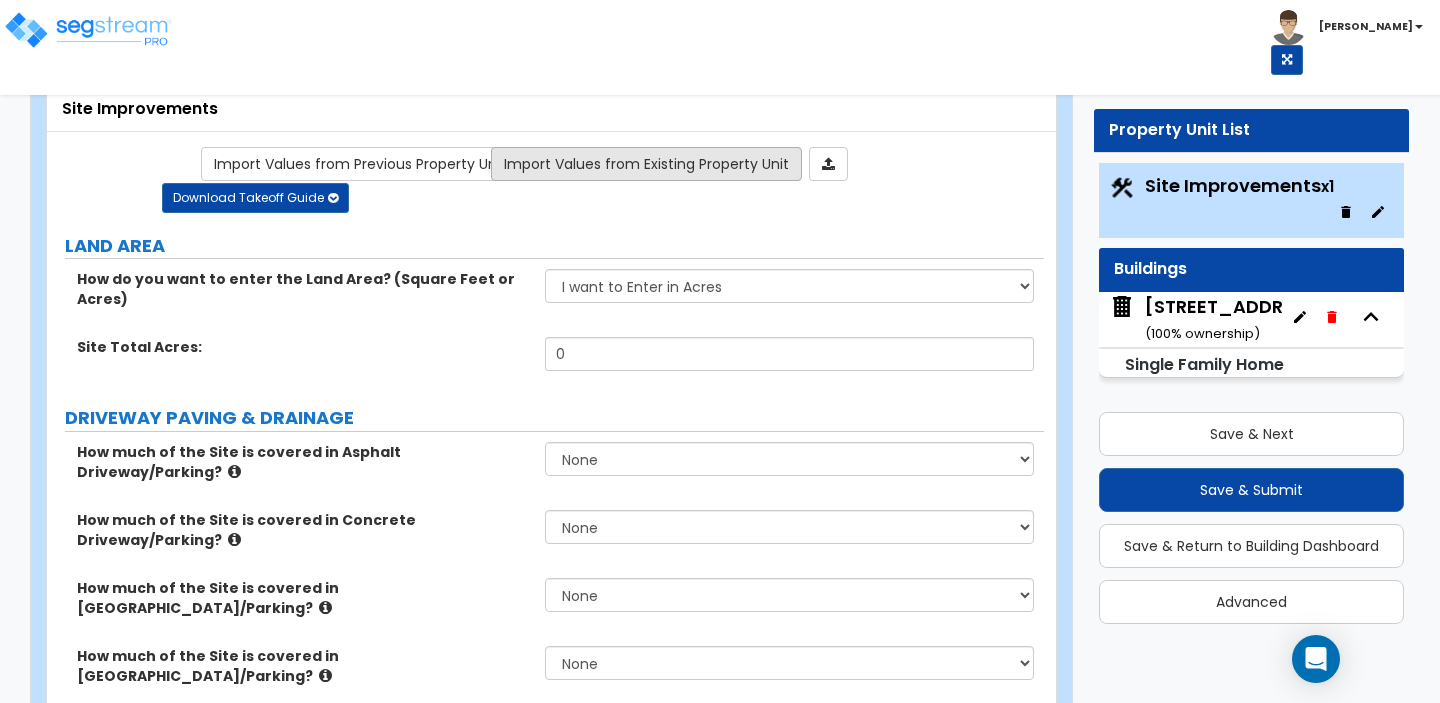 scroll, scrollTop: 0, scrollLeft: 0, axis: both 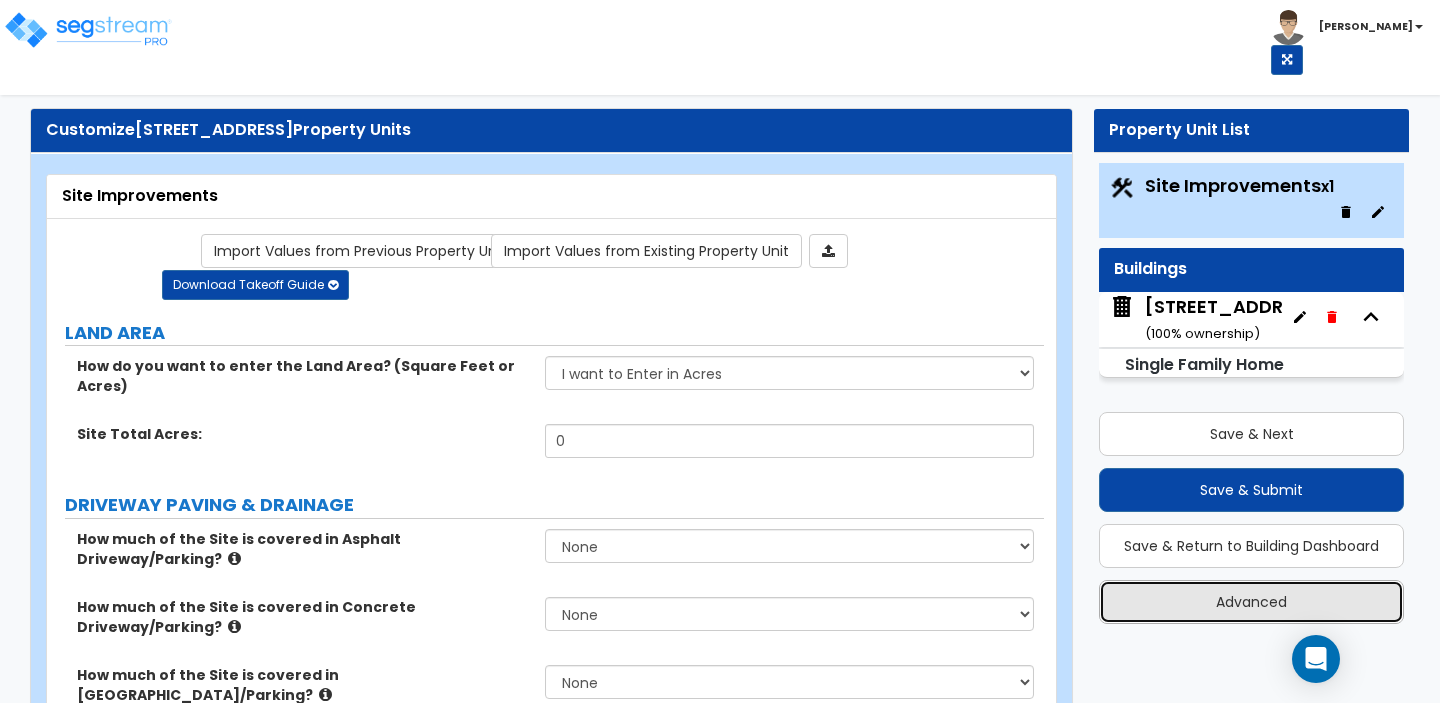 click on "Advanced" at bounding box center [1251, 602] 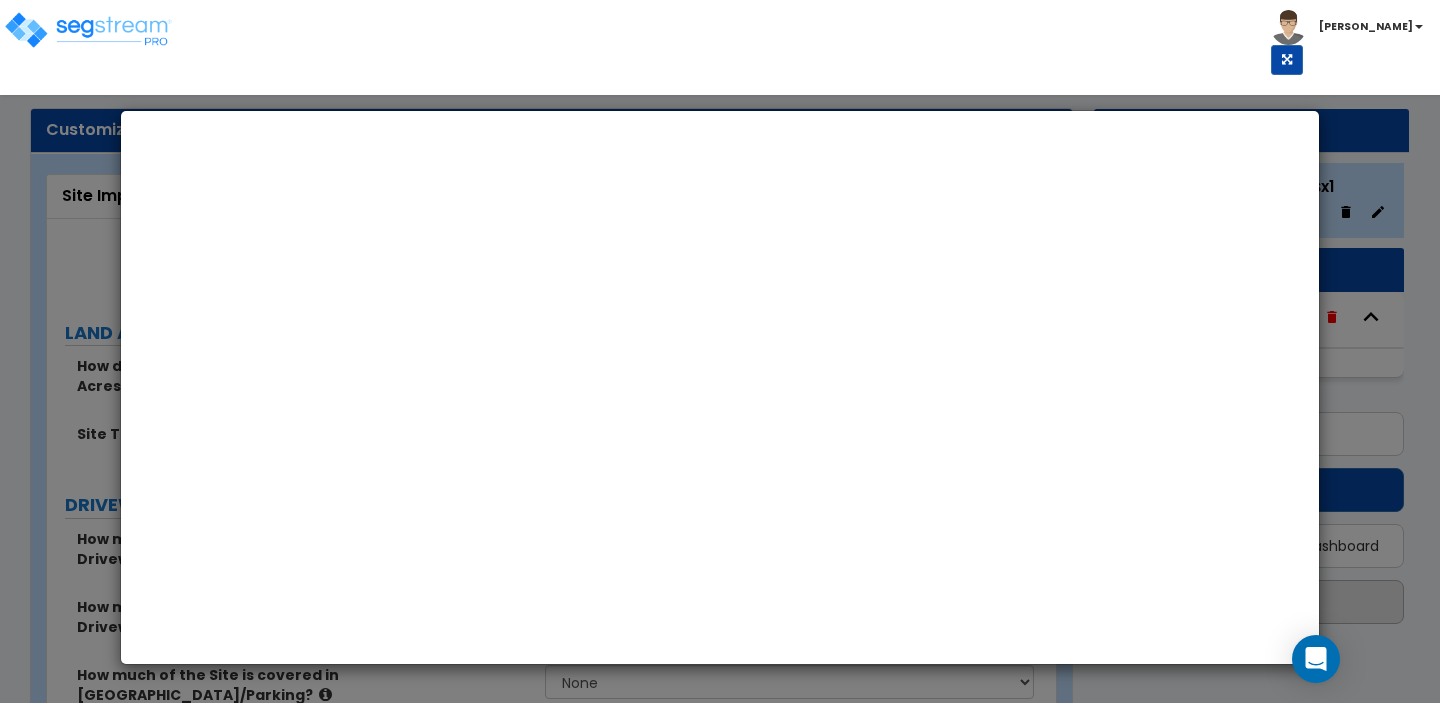 select on "NJ" 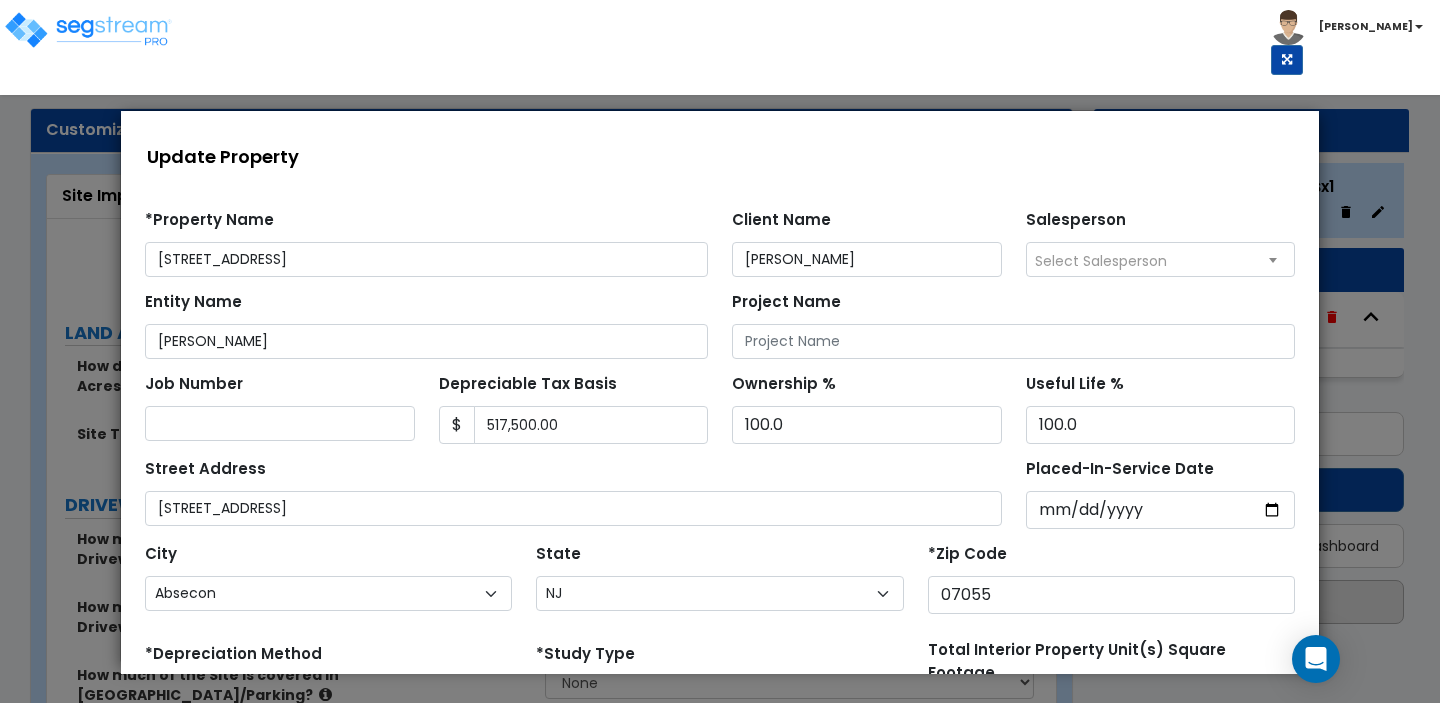 scroll, scrollTop: 0, scrollLeft: 0, axis: both 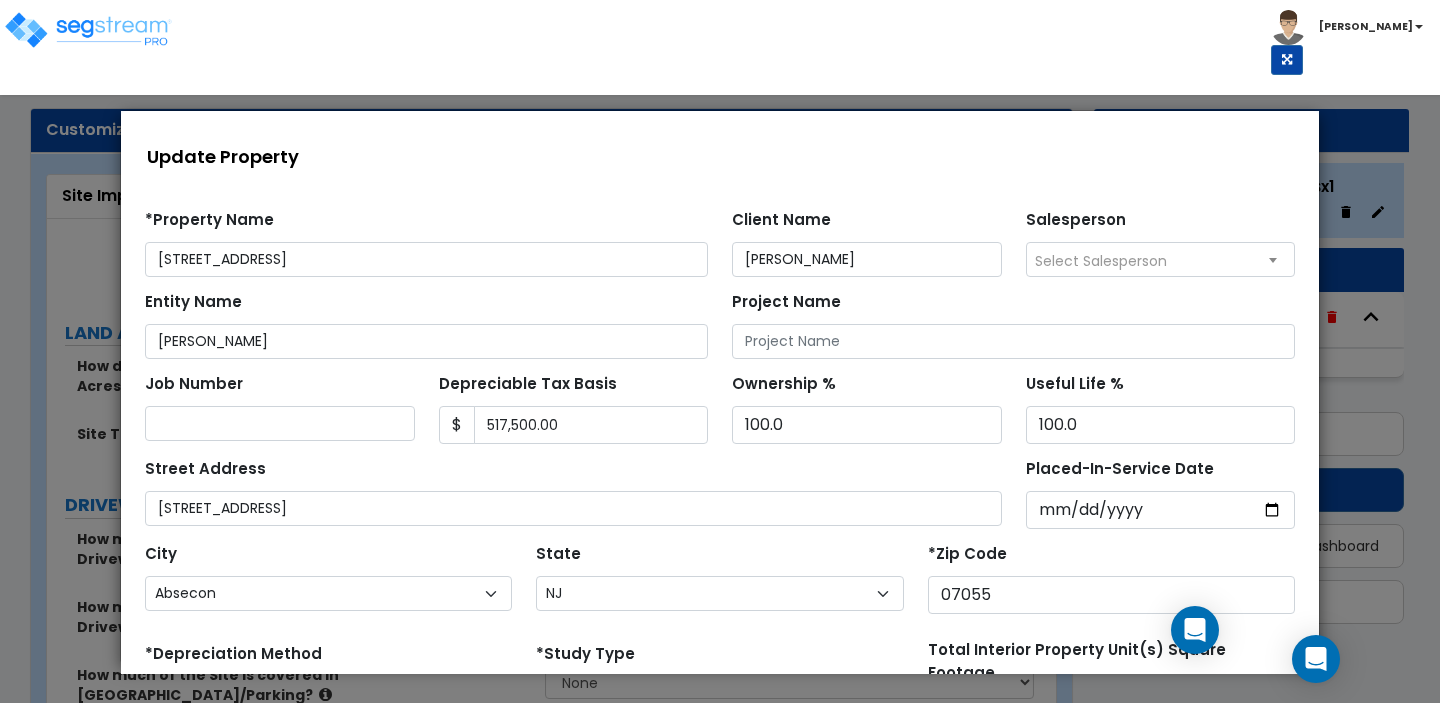click on "[STREET_ADDRESS]" at bounding box center [426, 259] 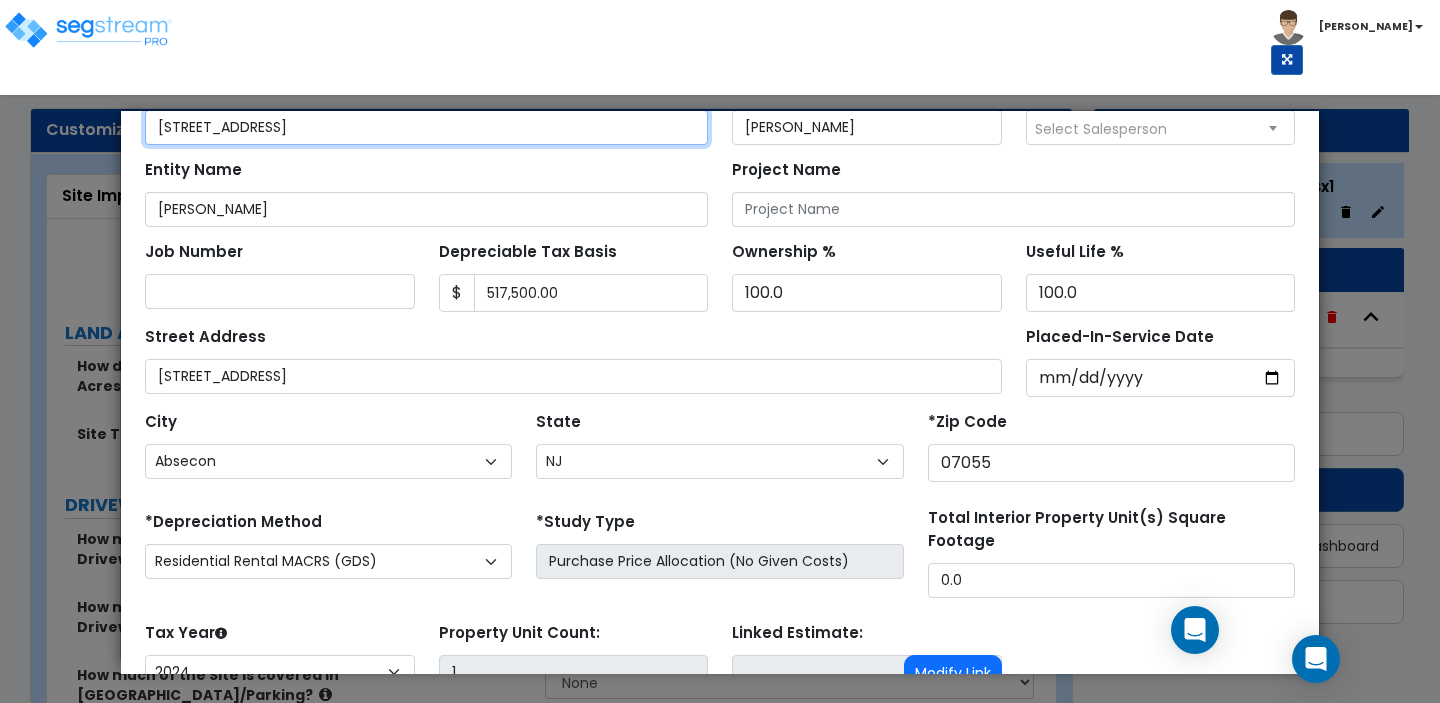 scroll, scrollTop: 136, scrollLeft: 0, axis: vertical 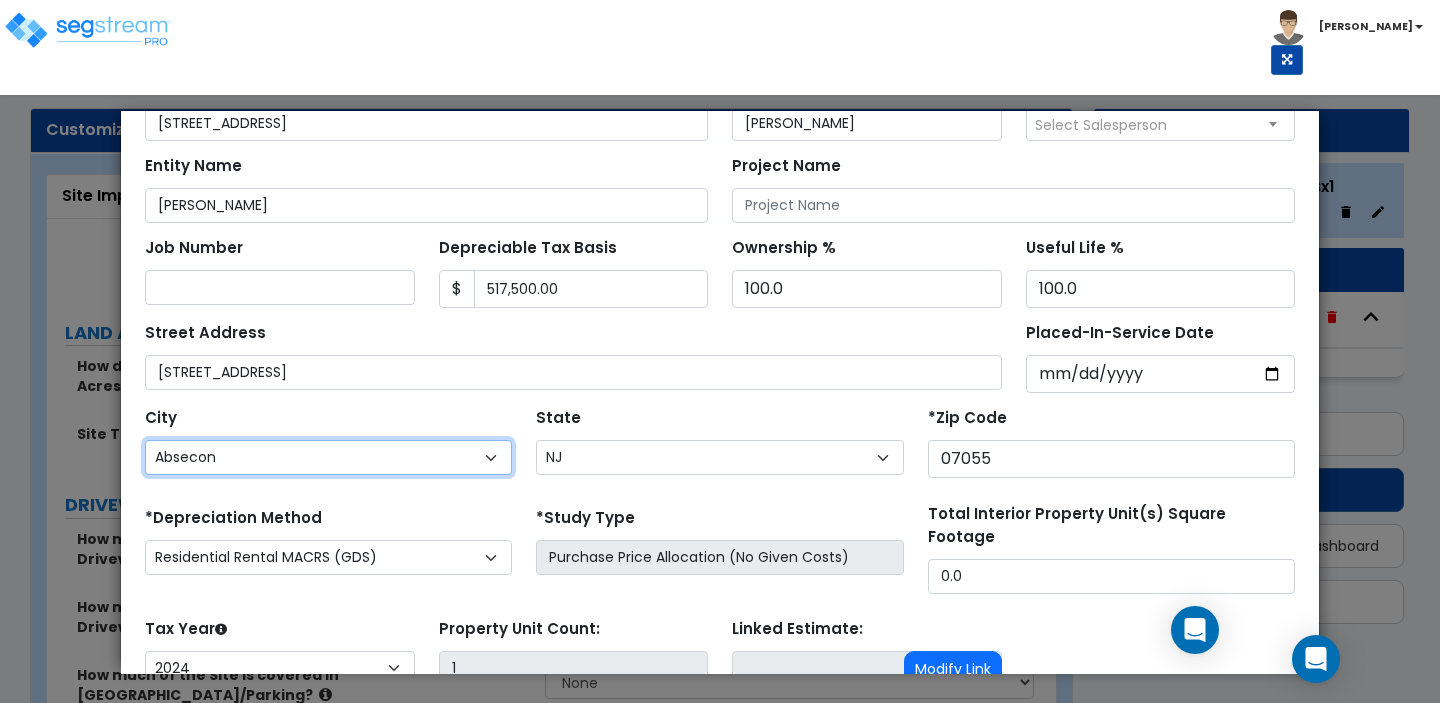 click on "Absecon
Adelphia
Allamuchy
[GEOGRAPHIC_DATA]
[GEOGRAPHIC_DATA]
[GEOGRAPHIC_DATA]
[GEOGRAPHIC_DATA]
[PERSON_NAME] Alpine Andover [GEOGRAPHIC_DATA] [GEOGRAPHIC_DATA] [PERSON_NAME][GEOGRAPHIC_DATA]" at bounding box center (328, 457) 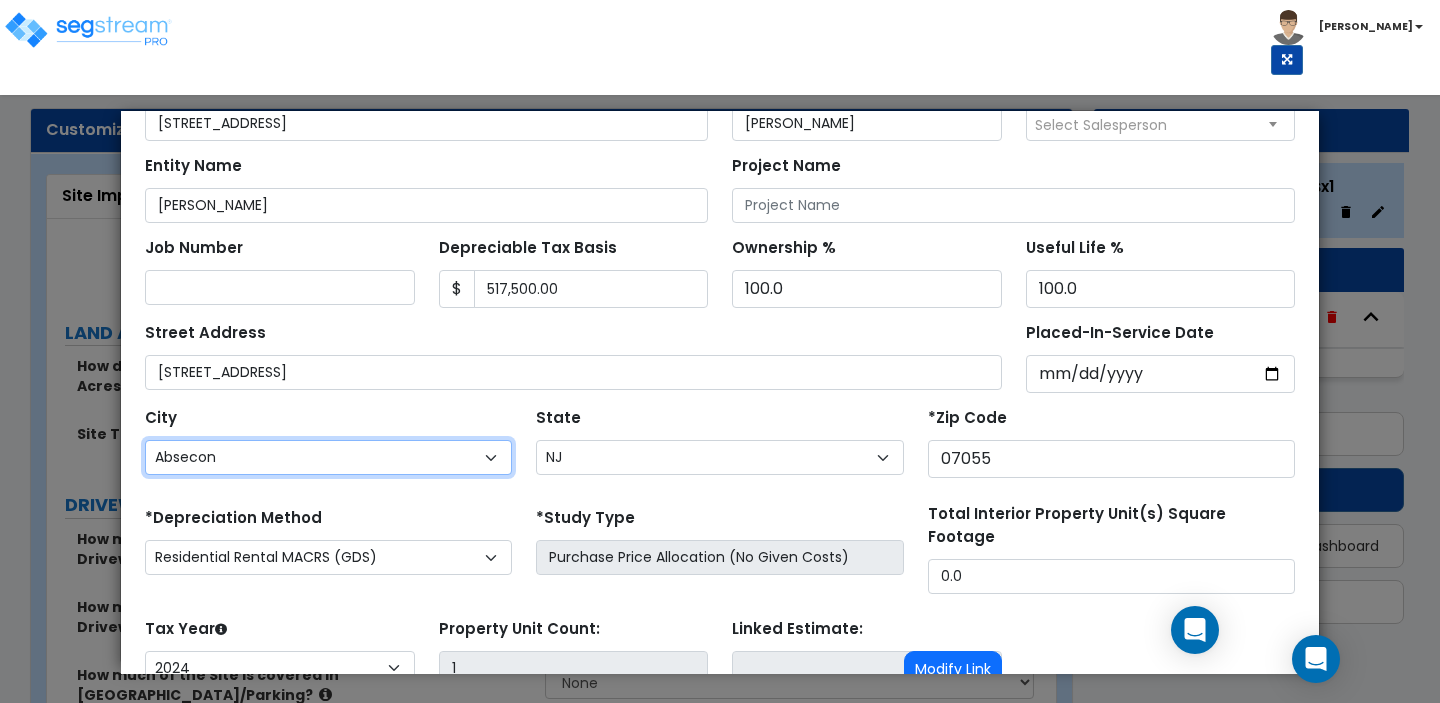 click on "Absecon
Adelphia
Allamuchy
[GEOGRAPHIC_DATA]
[GEOGRAPHIC_DATA]
[GEOGRAPHIC_DATA]
[GEOGRAPHIC_DATA]
[PERSON_NAME] Alpine Andover [GEOGRAPHIC_DATA] [GEOGRAPHIC_DATA] [PERSON_NAME][GEOGRAPHIC_DATA]" at bounding box center (328, 457) 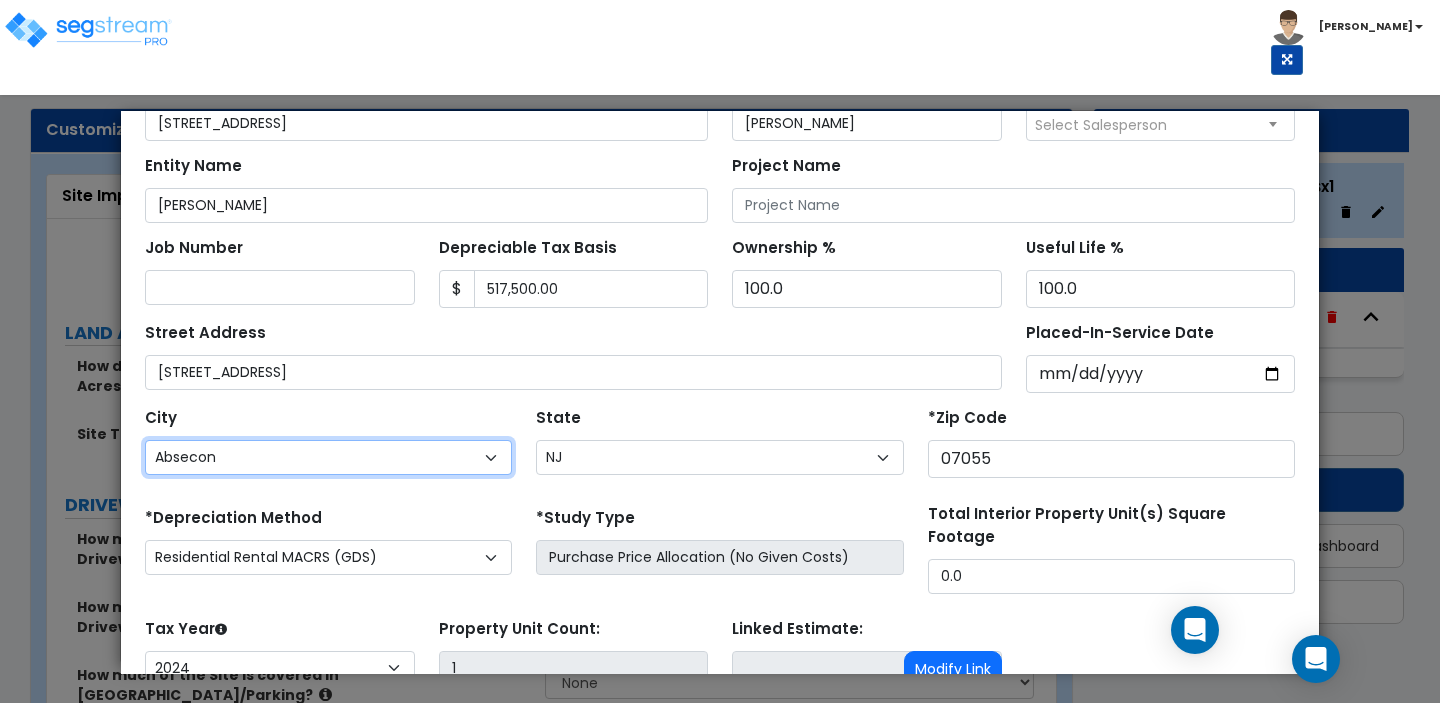 select on "Passaic" 